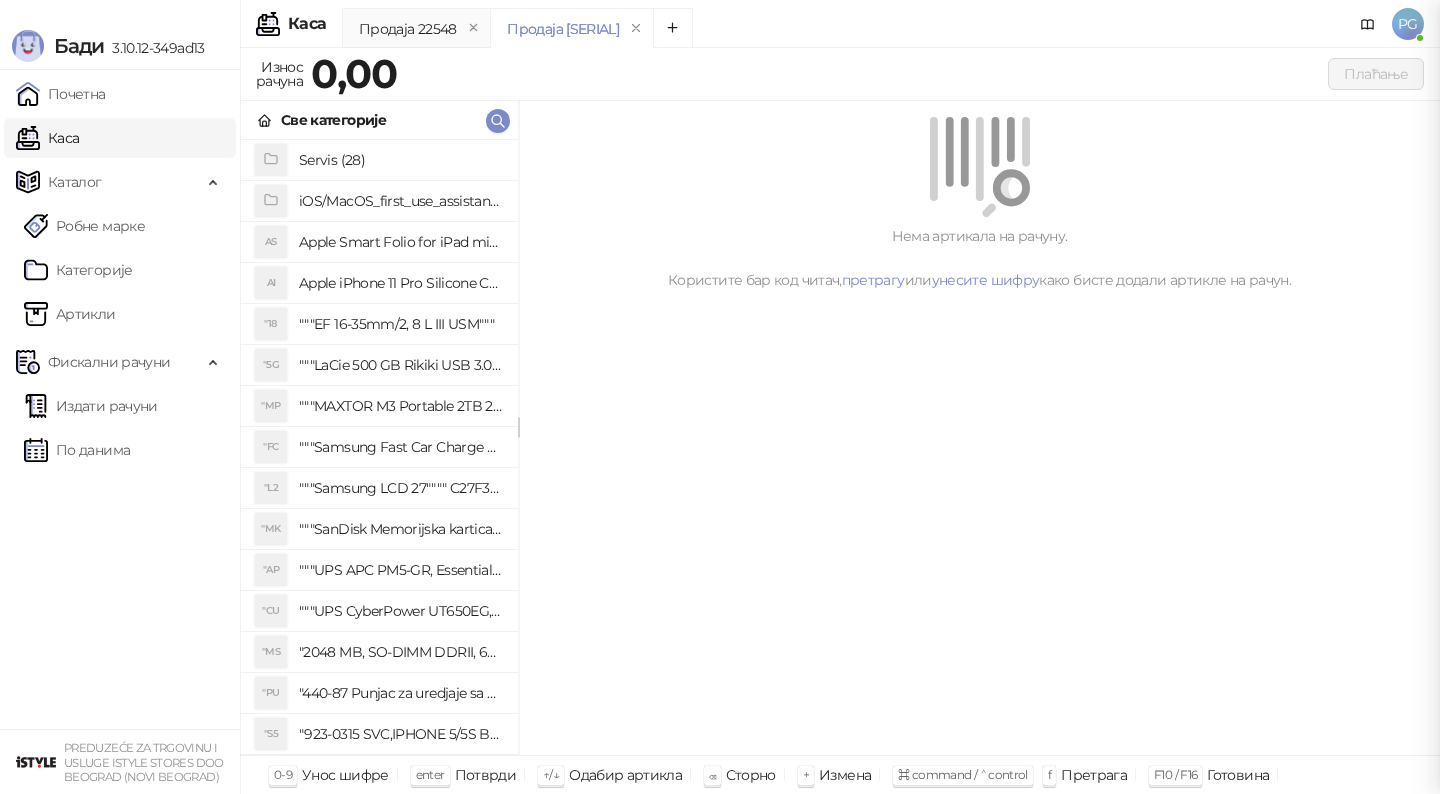 scroll, scrollTop: 0, scrollLeft: 0, axis: both 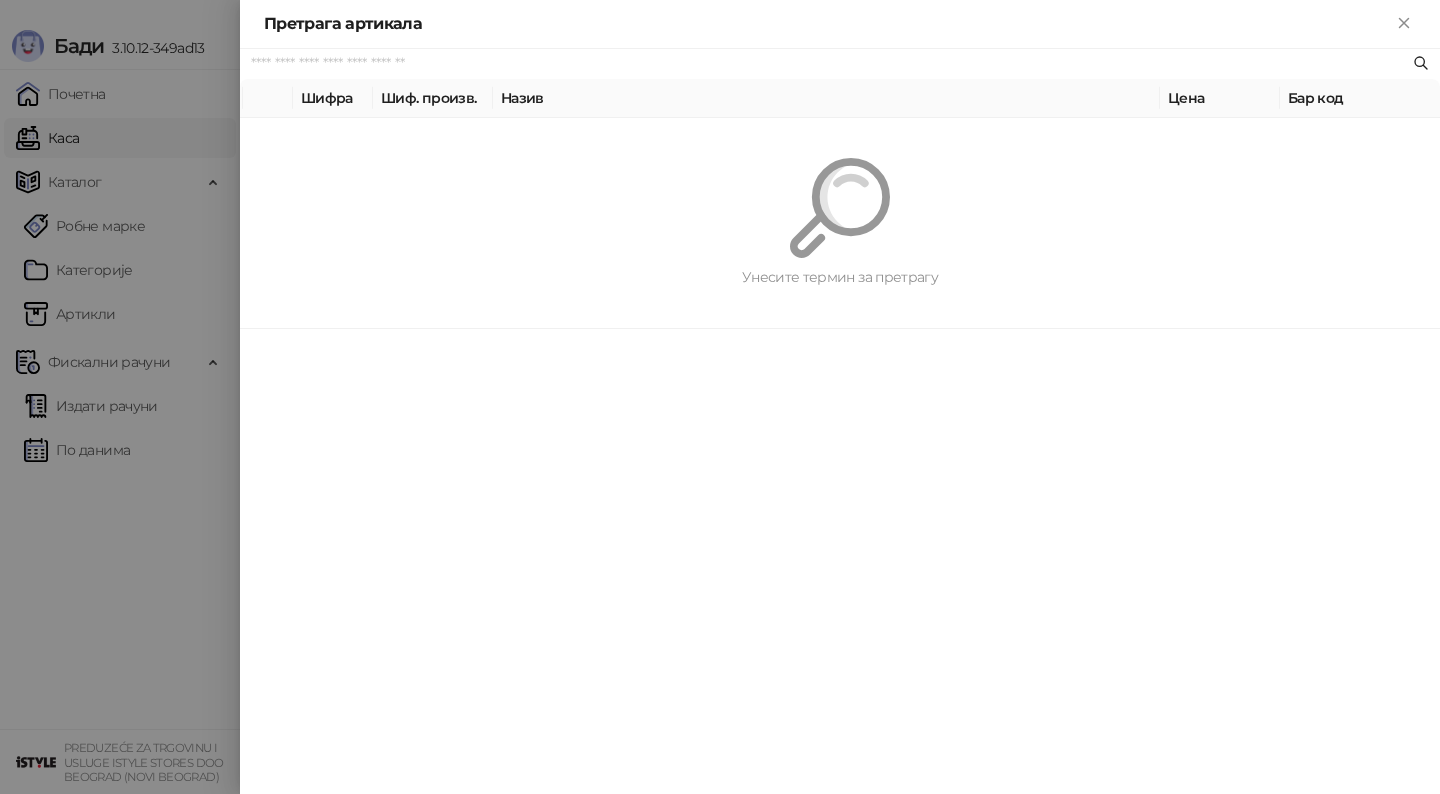 paste on "*******" 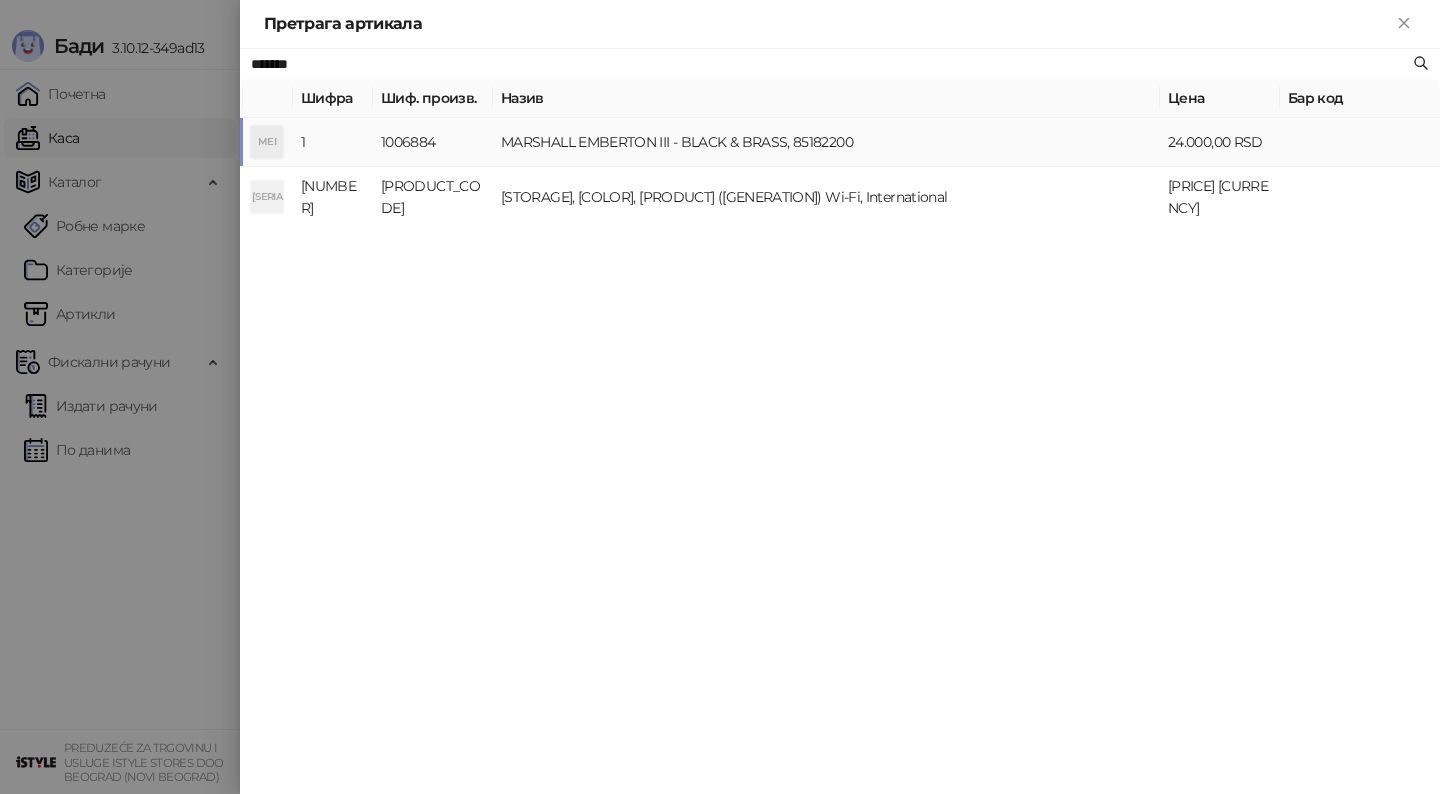 type on "*******" 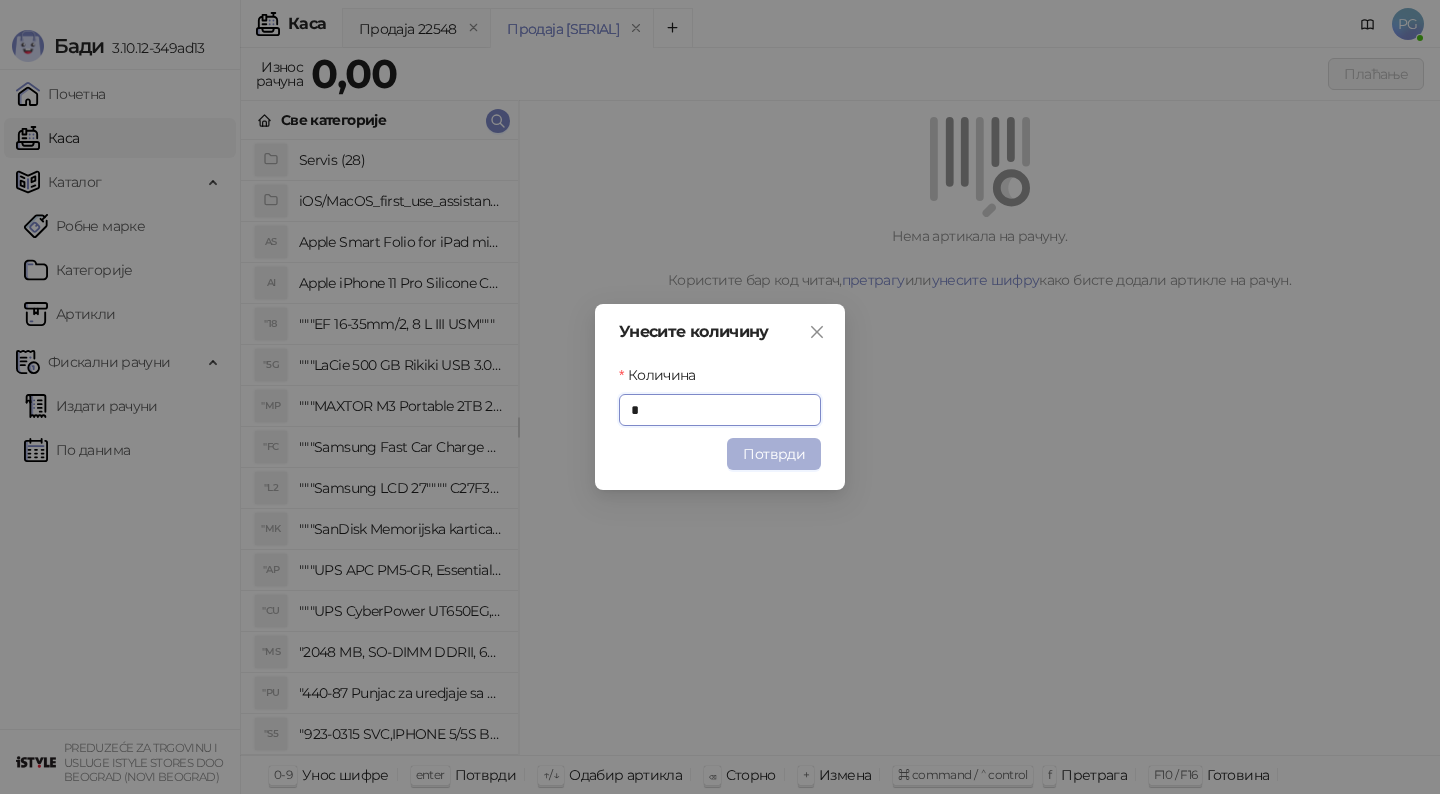 click on "Потврди" at bounding box center (774, 454) 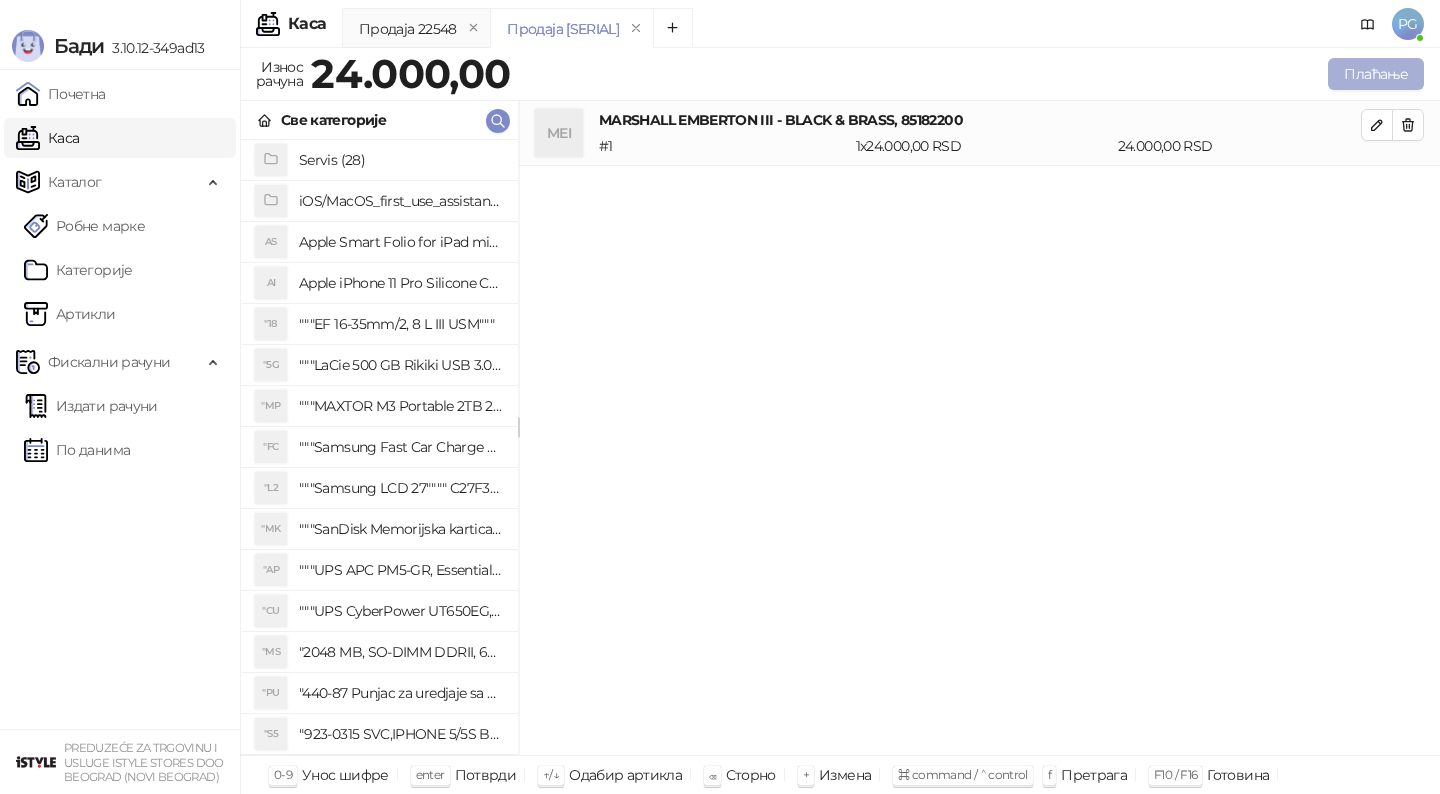 click on "Плаћање" at bounding box center [1376, 74] 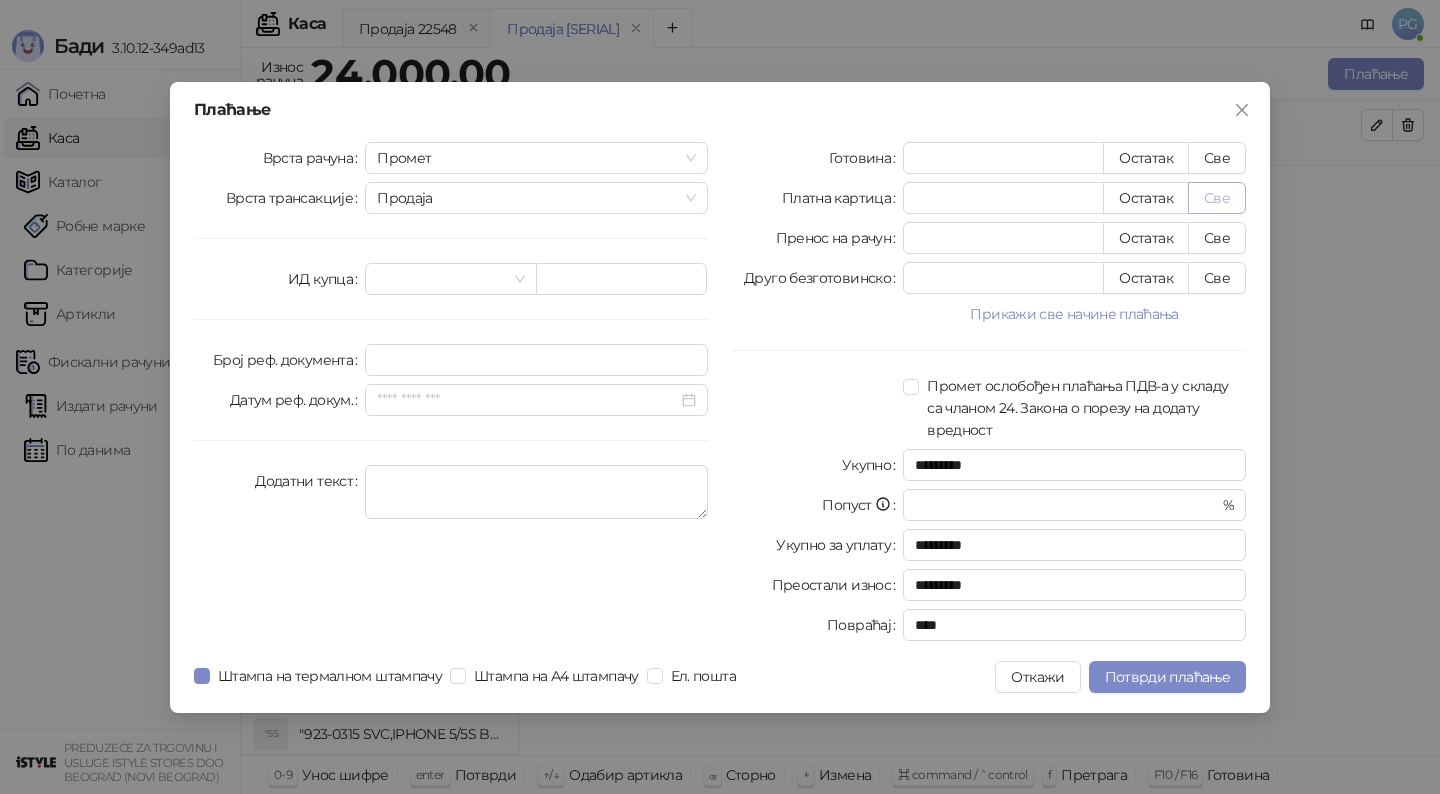 click on "Све" at bounding box center (1217, 198) 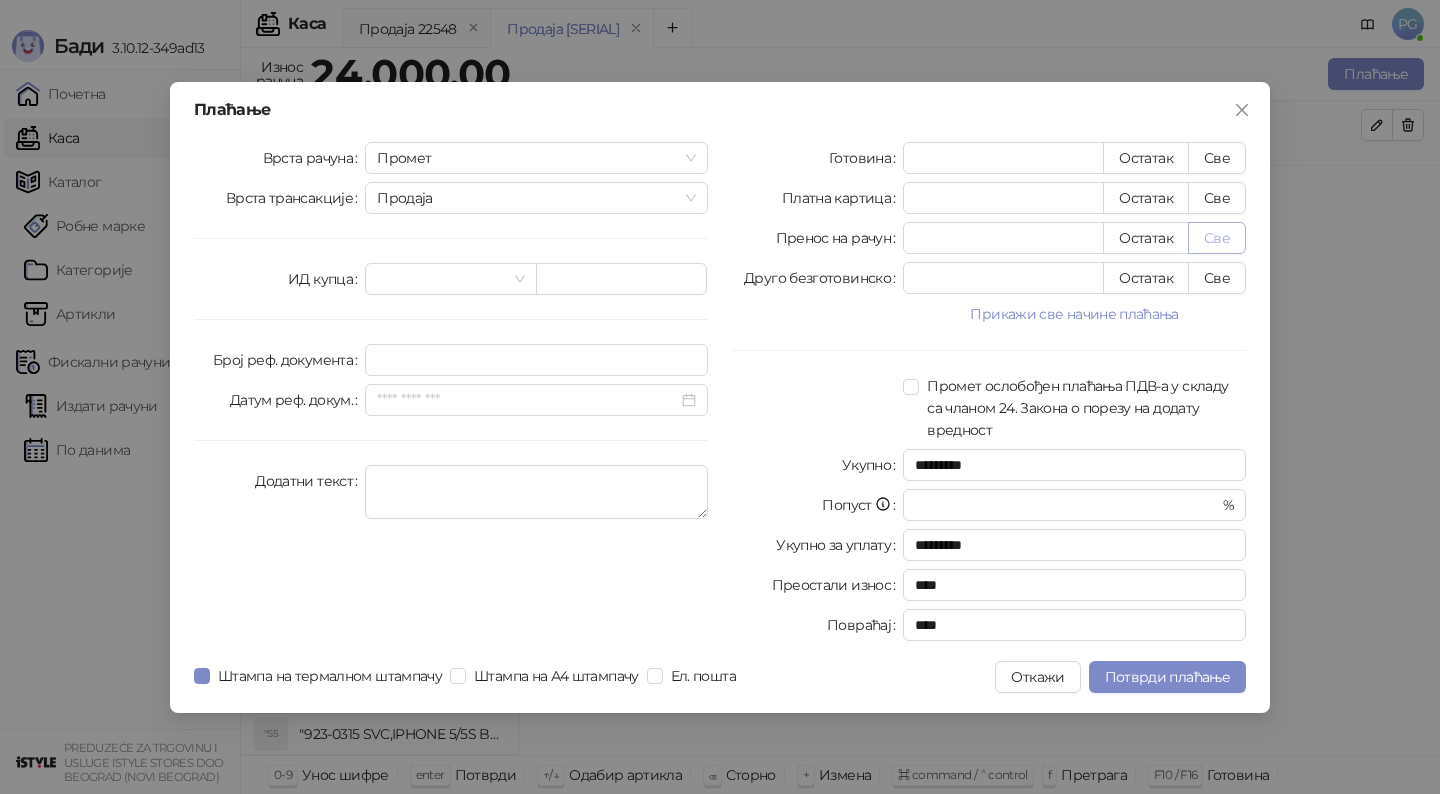 type on "*****" 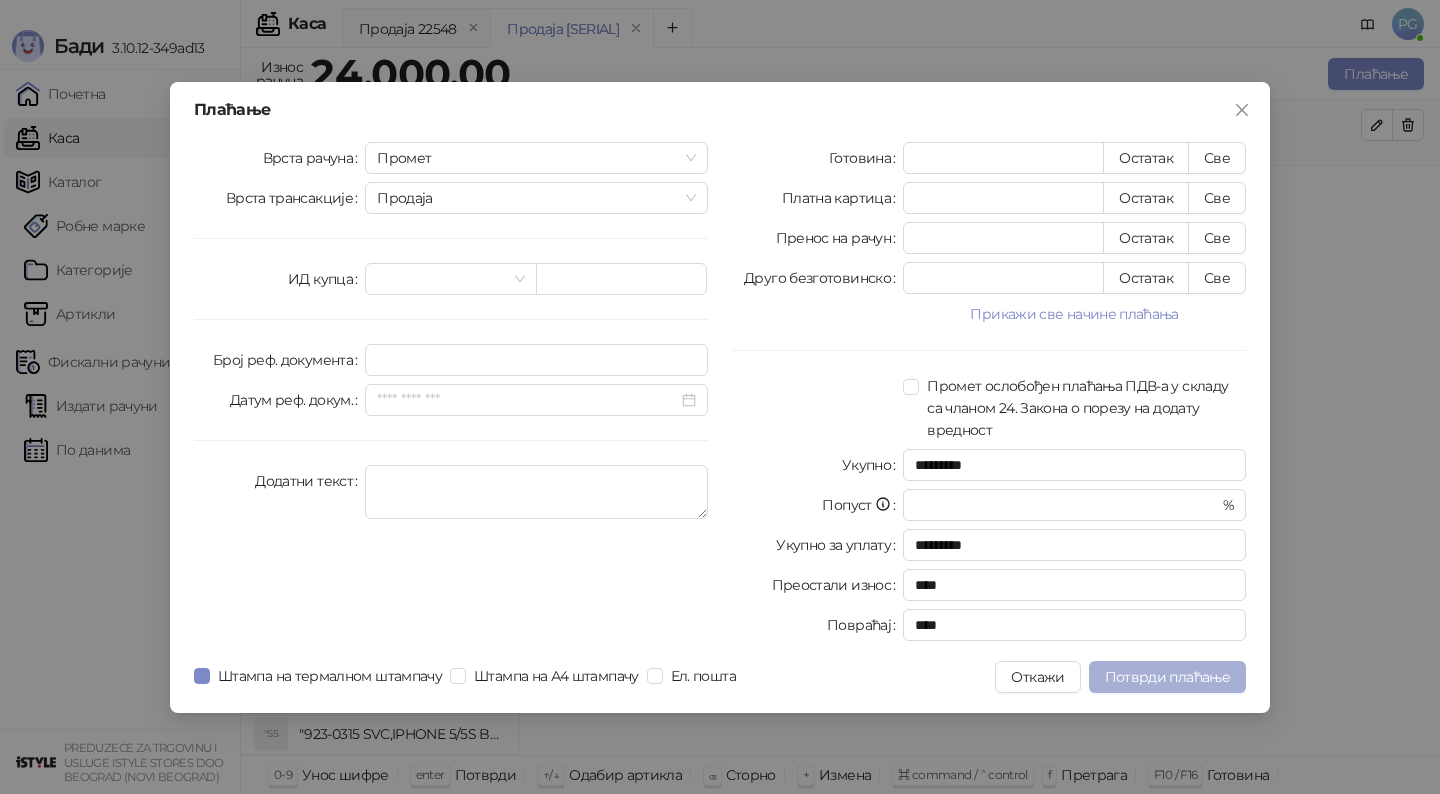 click on "Потврди плаћање" at bounding box center (1167, 677) 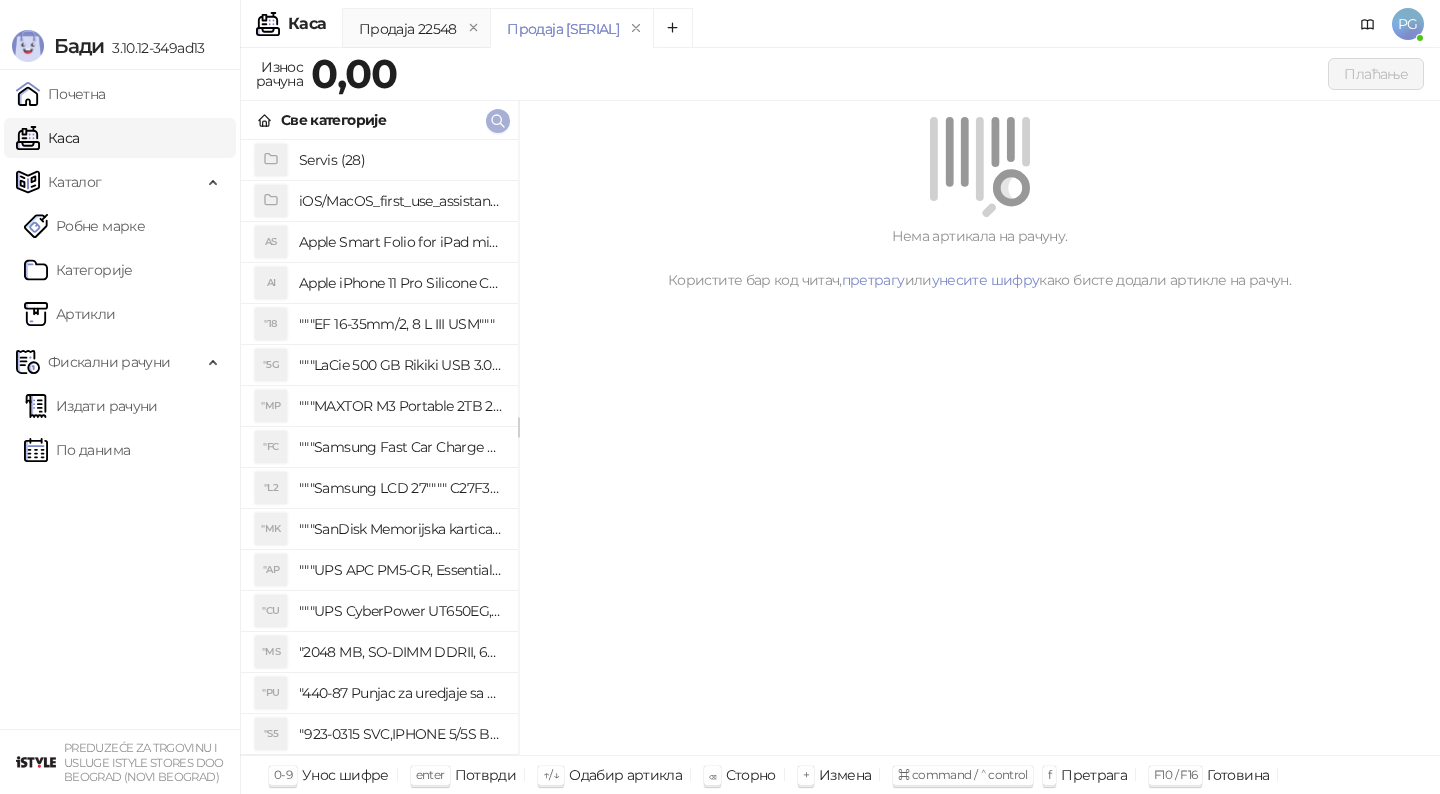 click 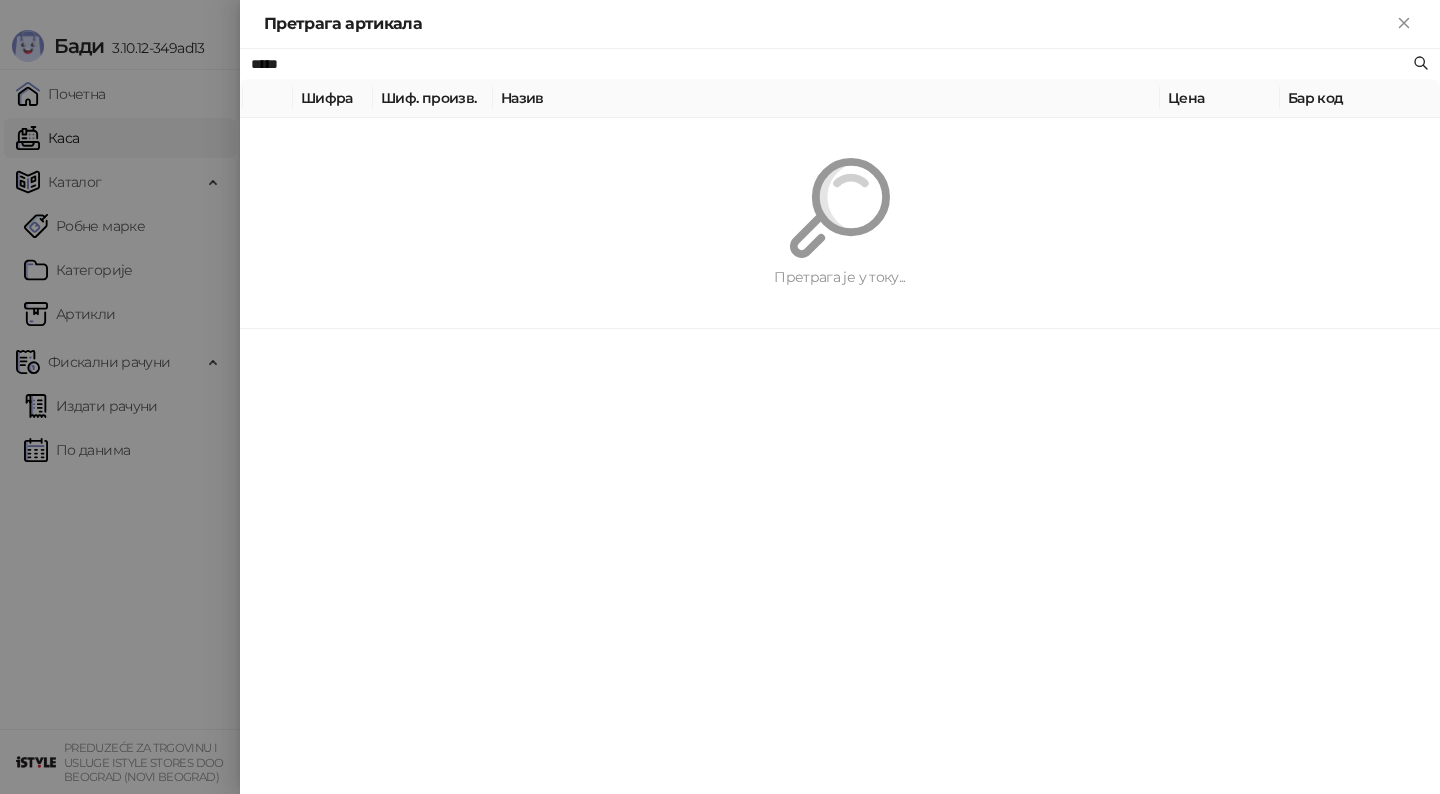 type on "*****" 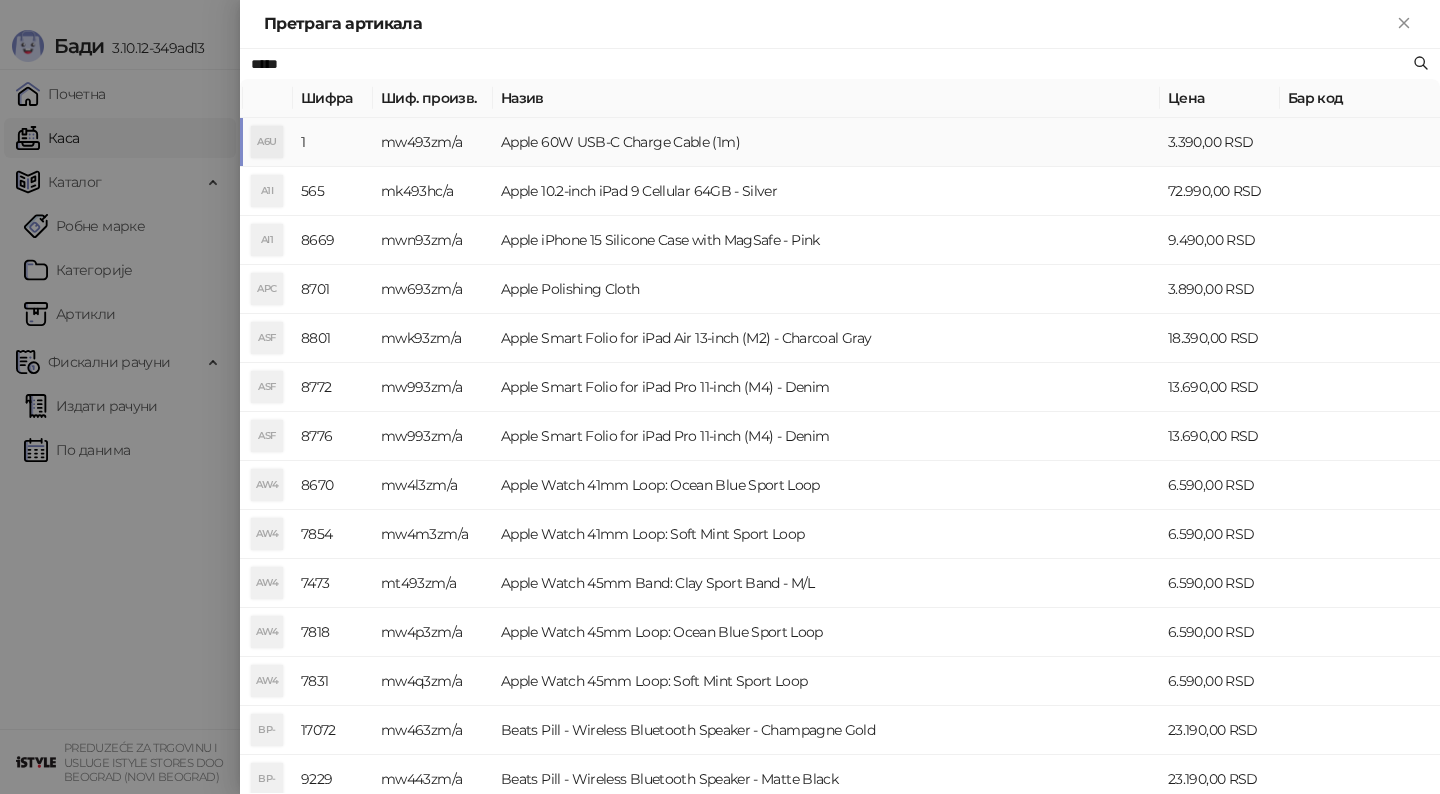 click on "Apple 60W USB-C Charge Cable (1m)" at bounding box center [826, 142] 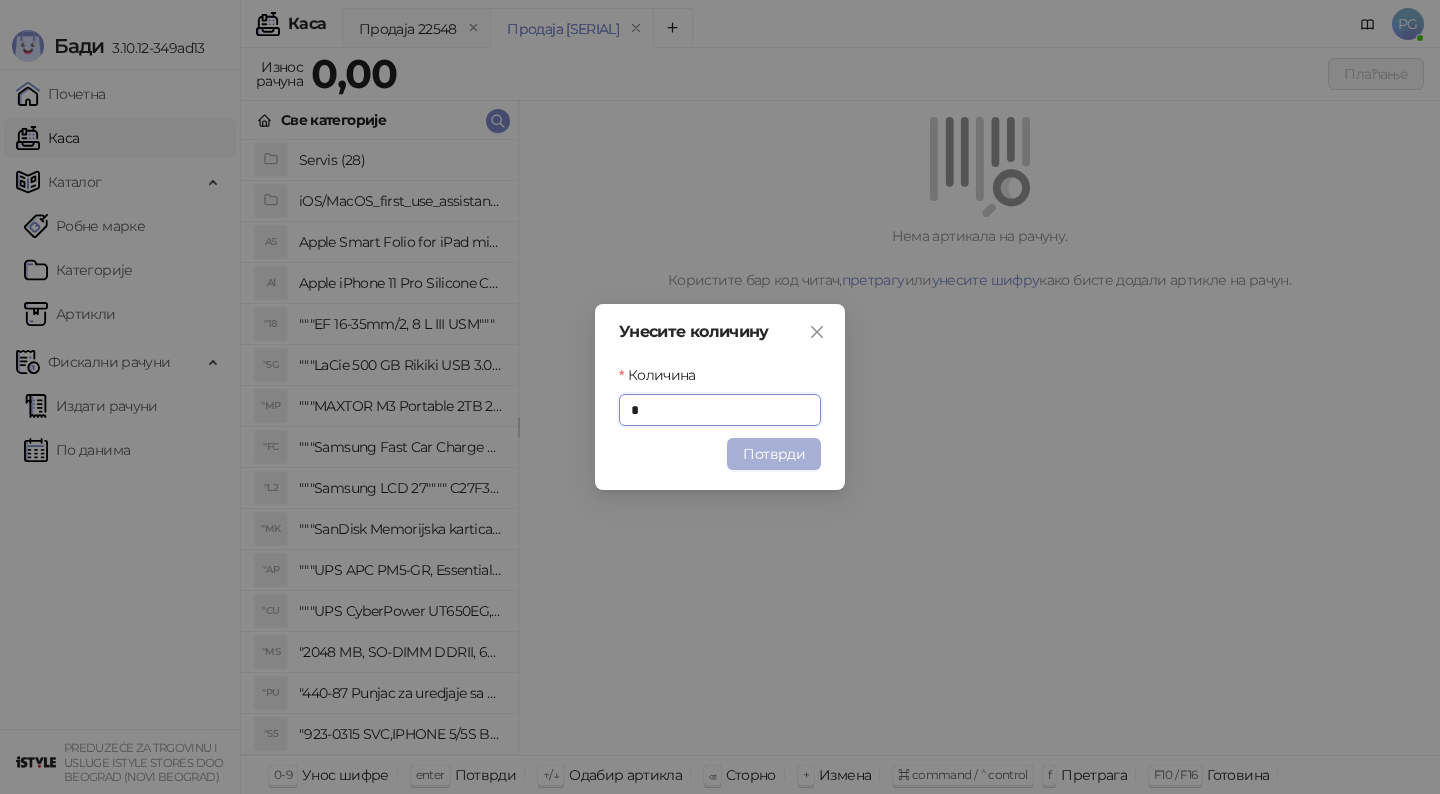 click on "Потврди" at bounding box center (774, 454) 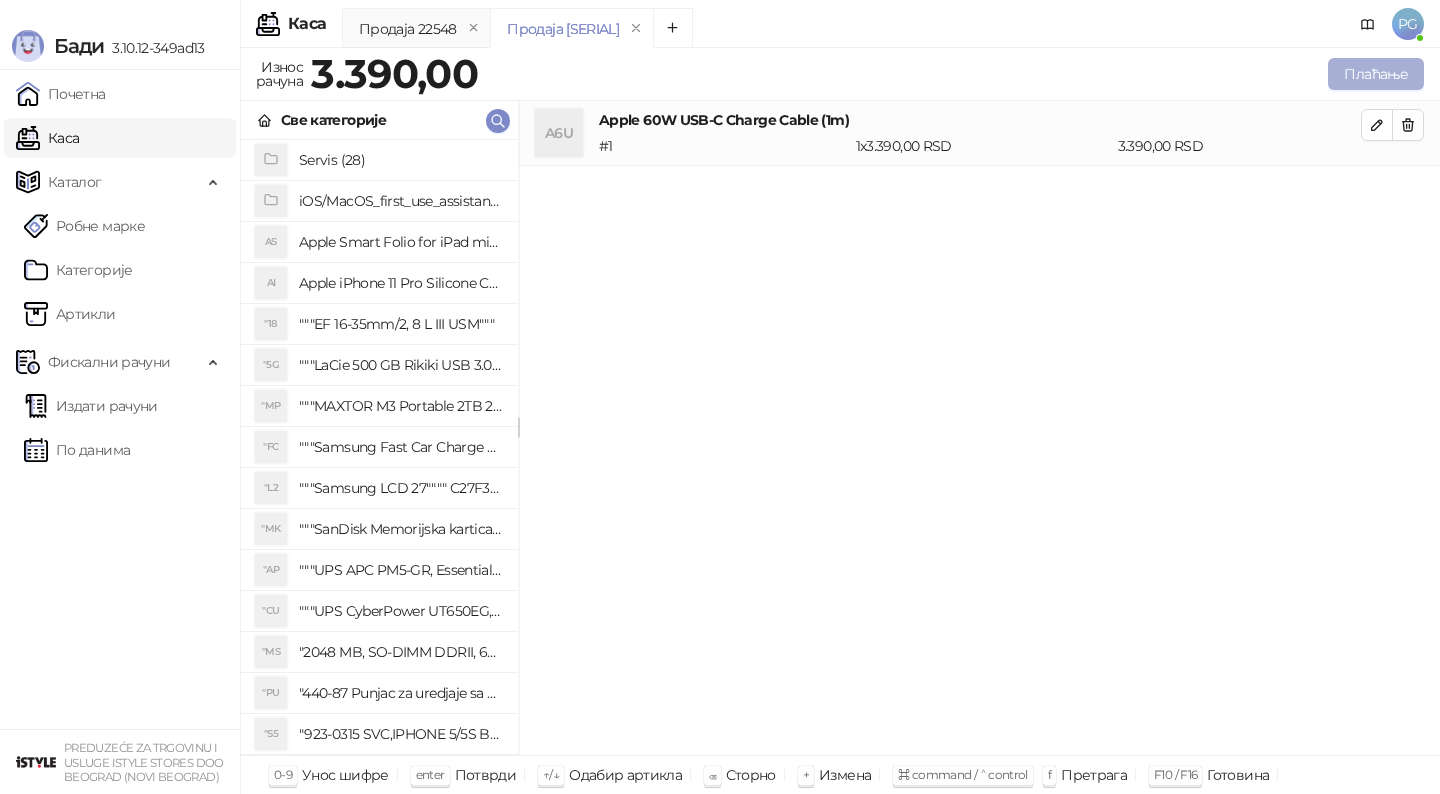 click on "Плаћање" at bounding box center [1376, 74] 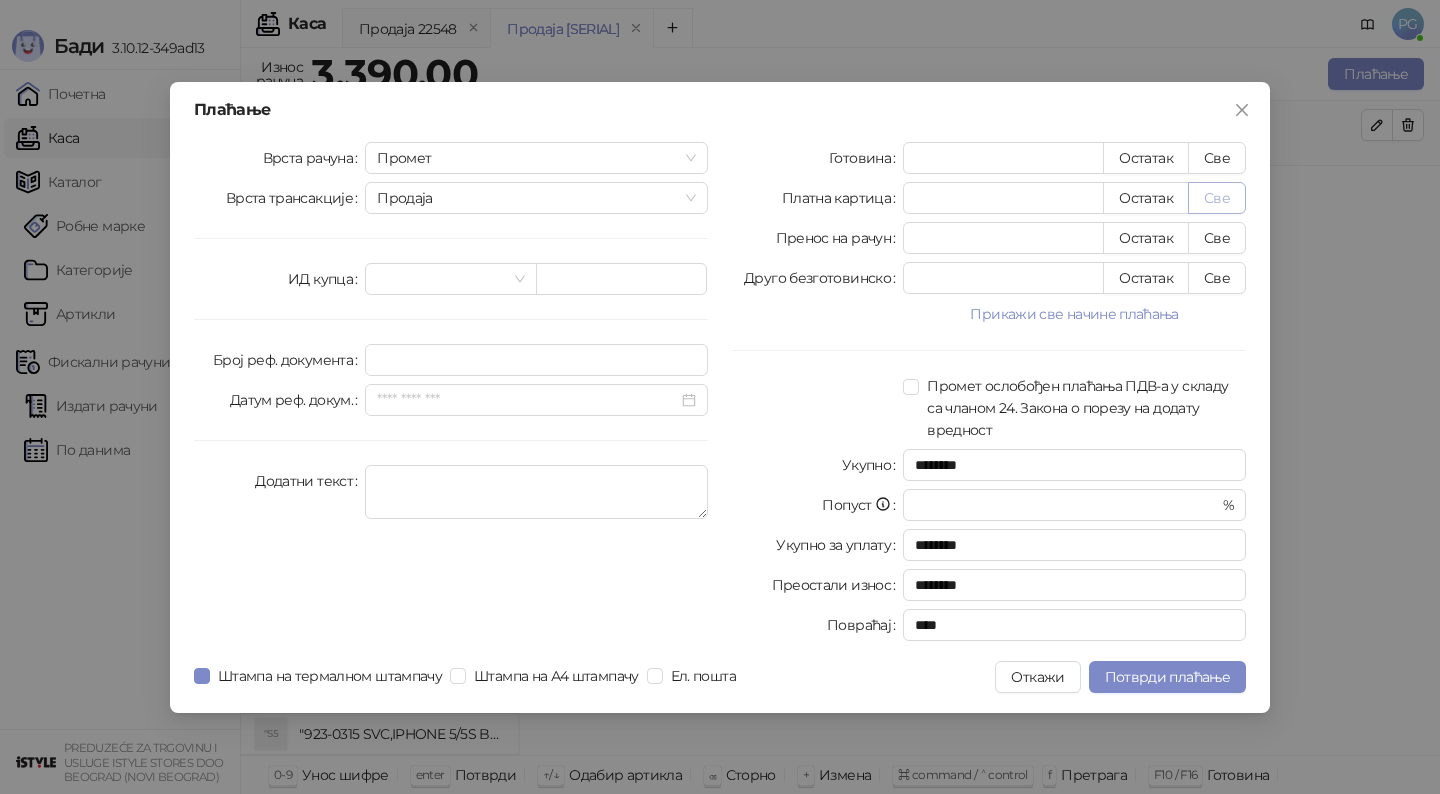 click on "Све" at bounding box center [1217, 198] 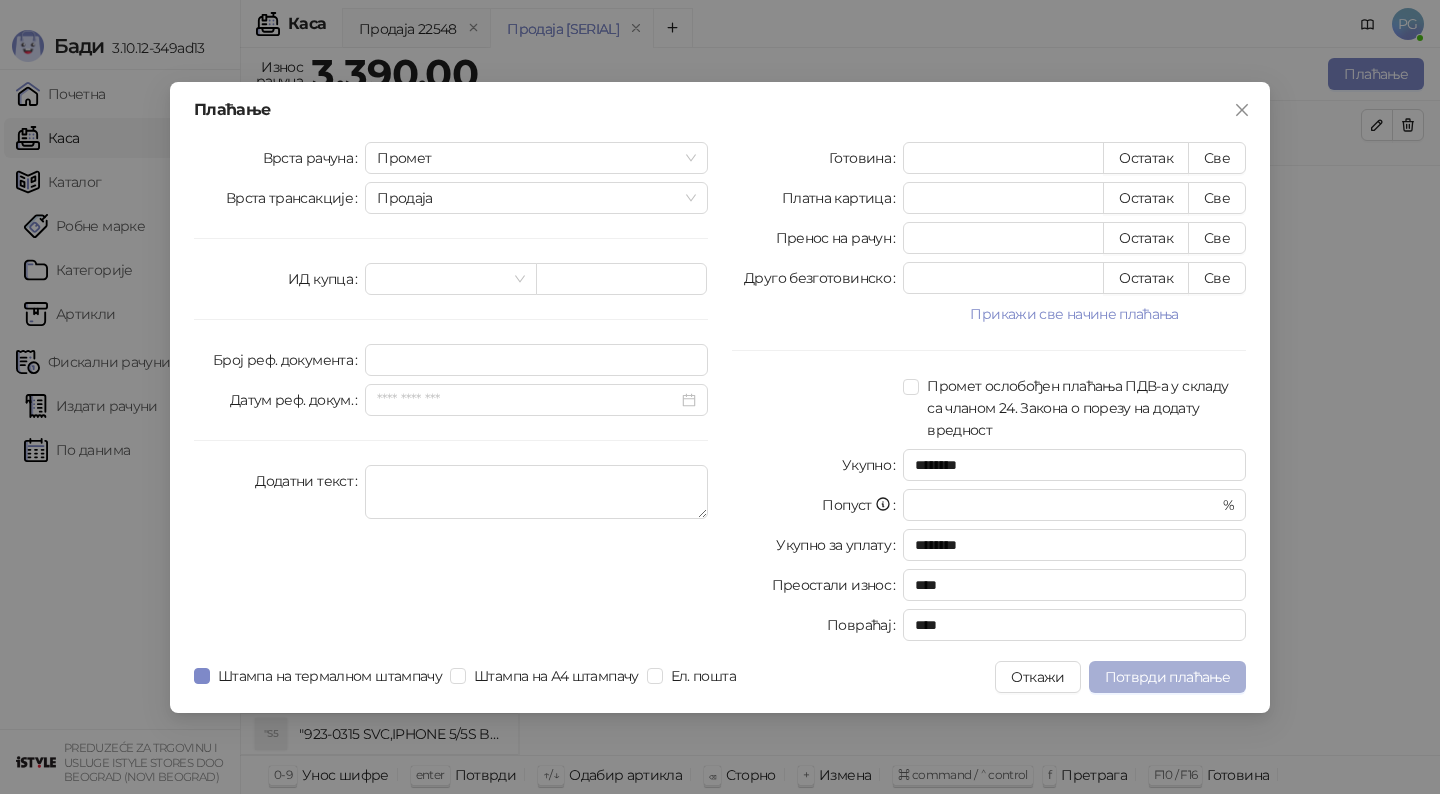 click on "Потврди плаћање" at bounding box center (1167, 677) 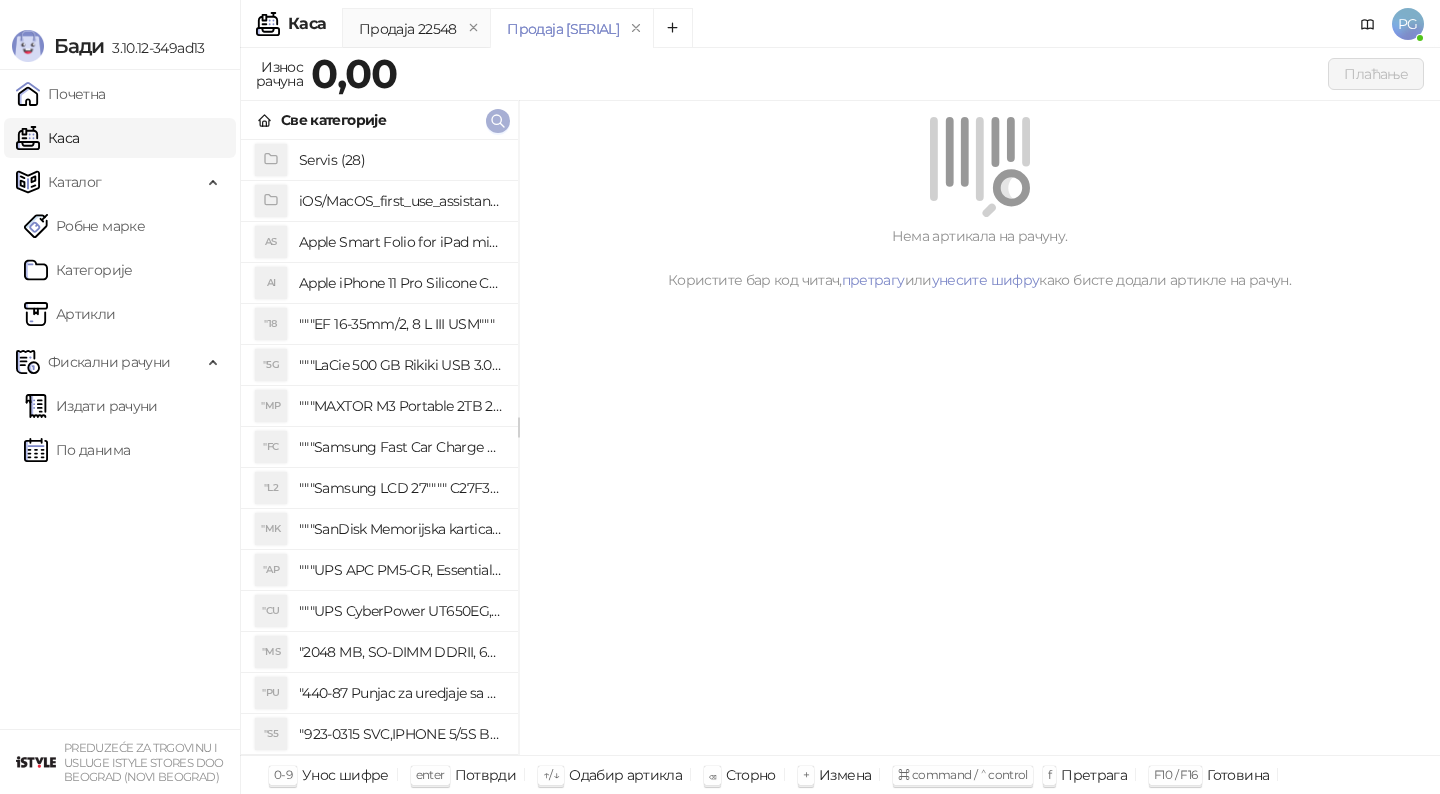 click 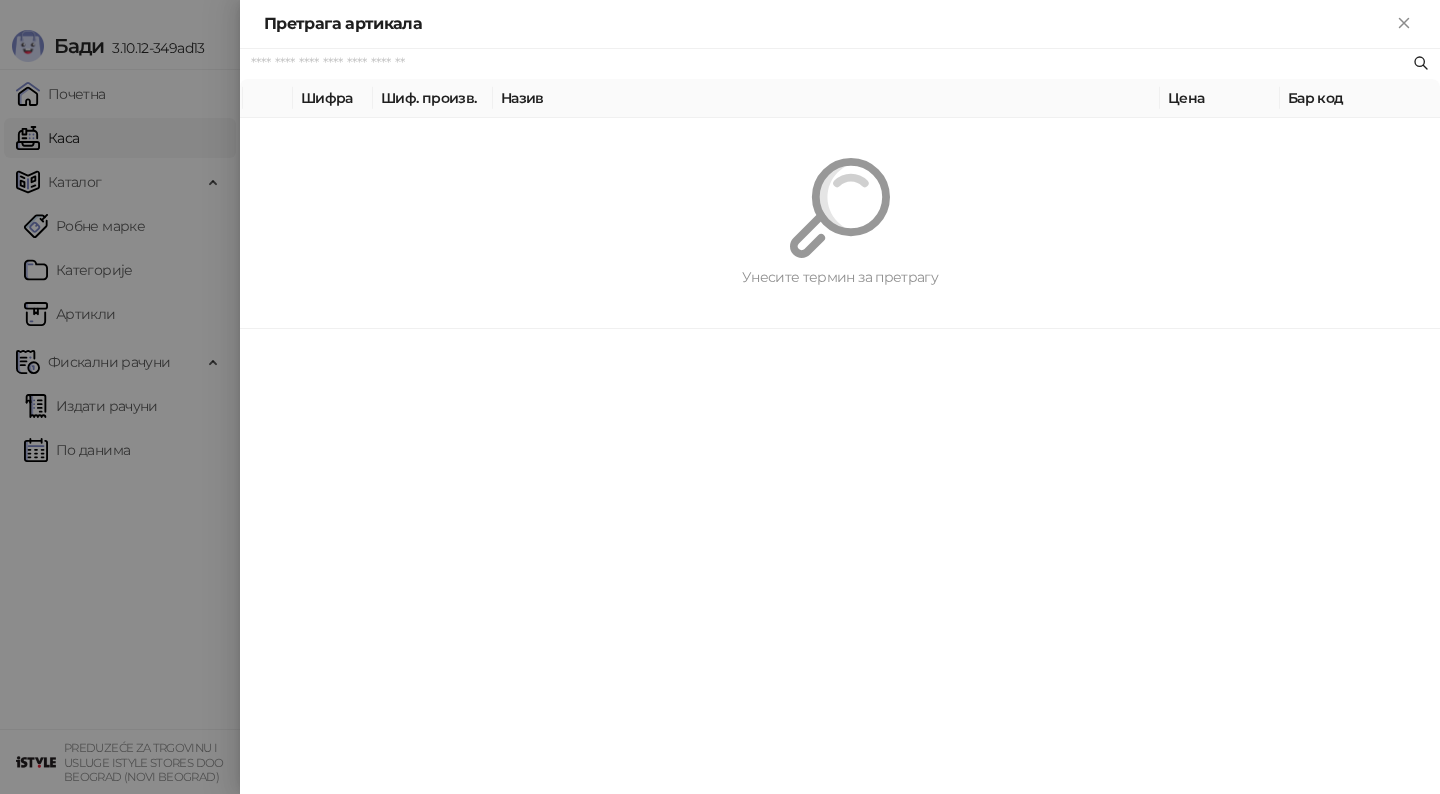 paste on "**********" 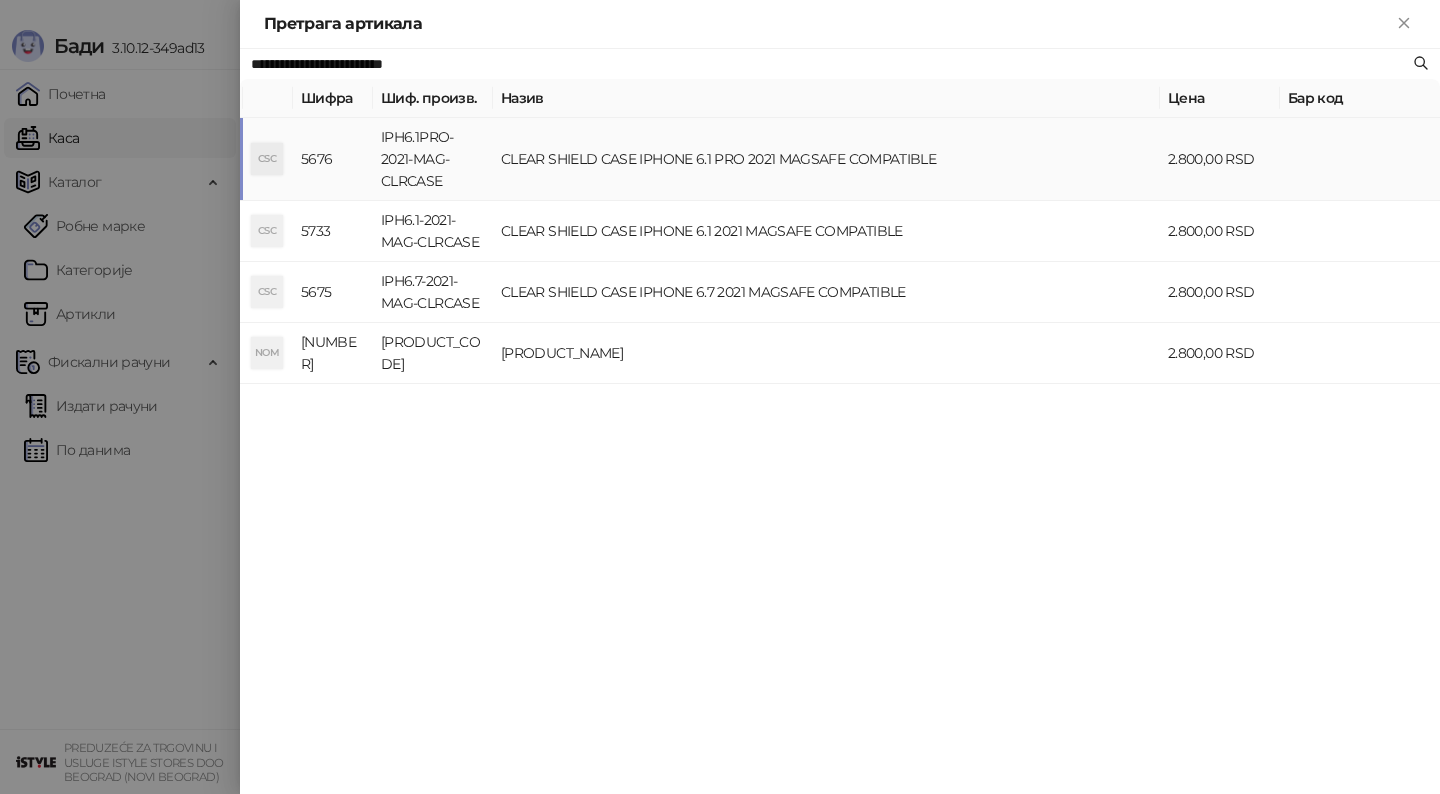 type on "**********" 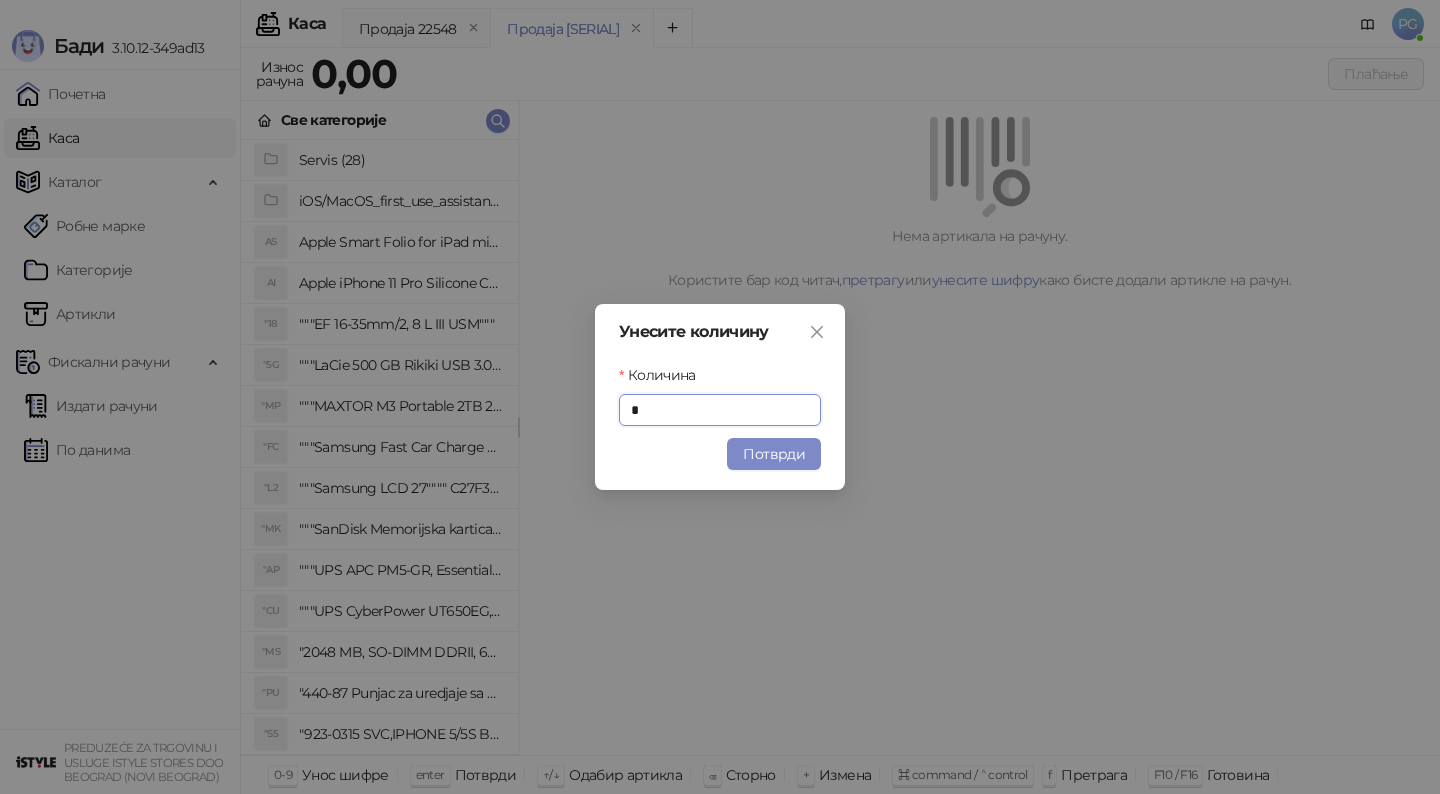 click on "Унесите количину Количина * Потврди" at bounding box center (720, 397) 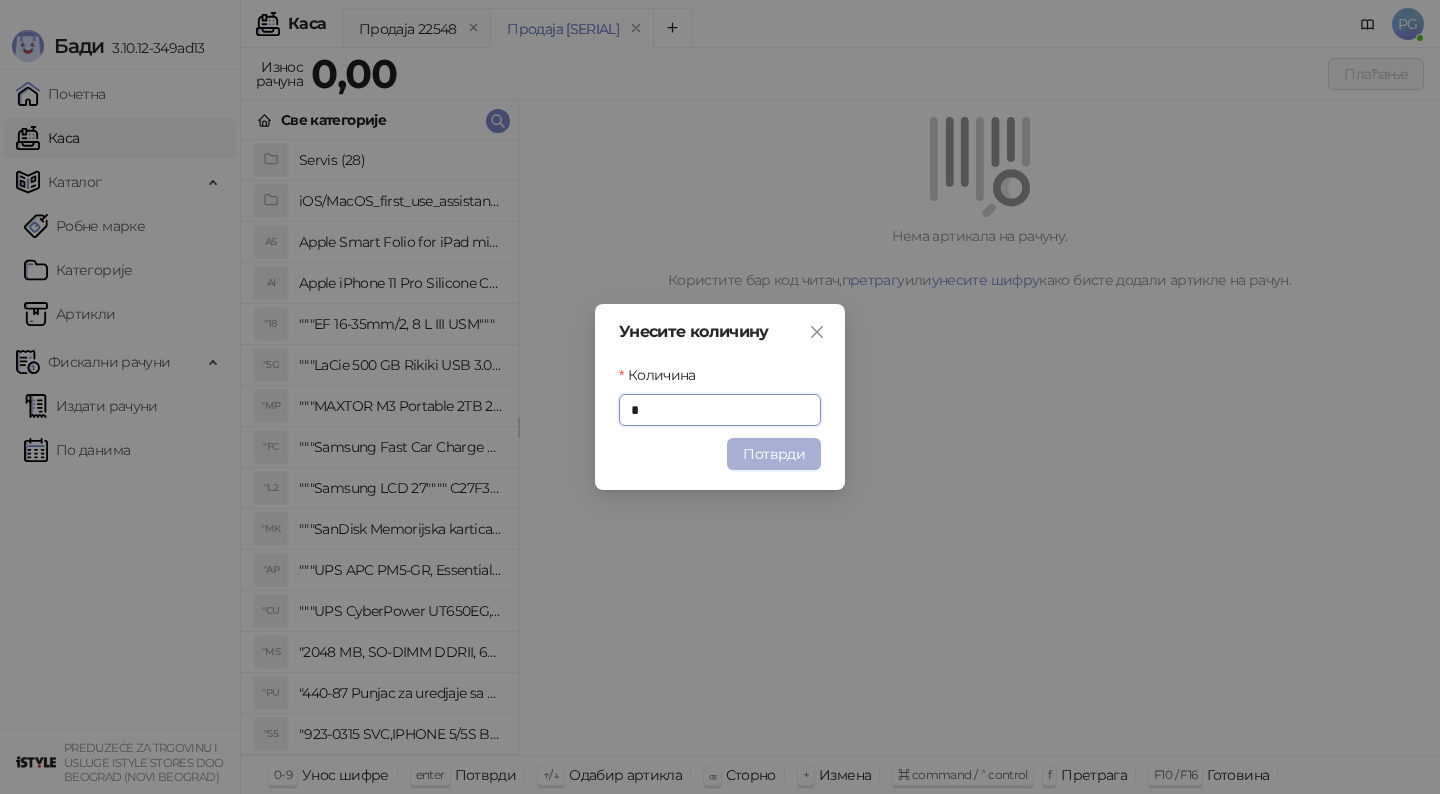 click on "Потврди" at bounding box center (774, 454) 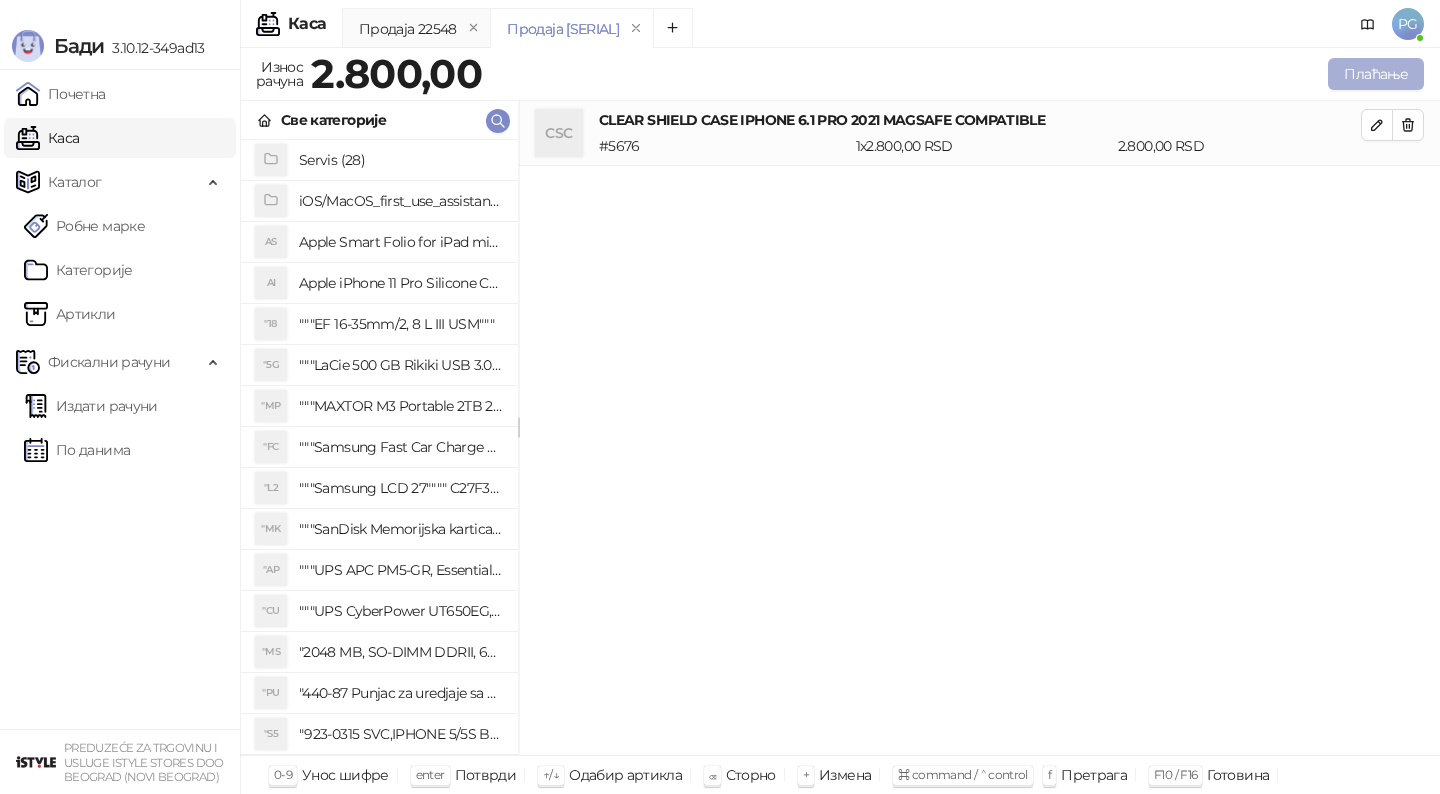 click on "Плаћање" at bounding box center (1376, 74) 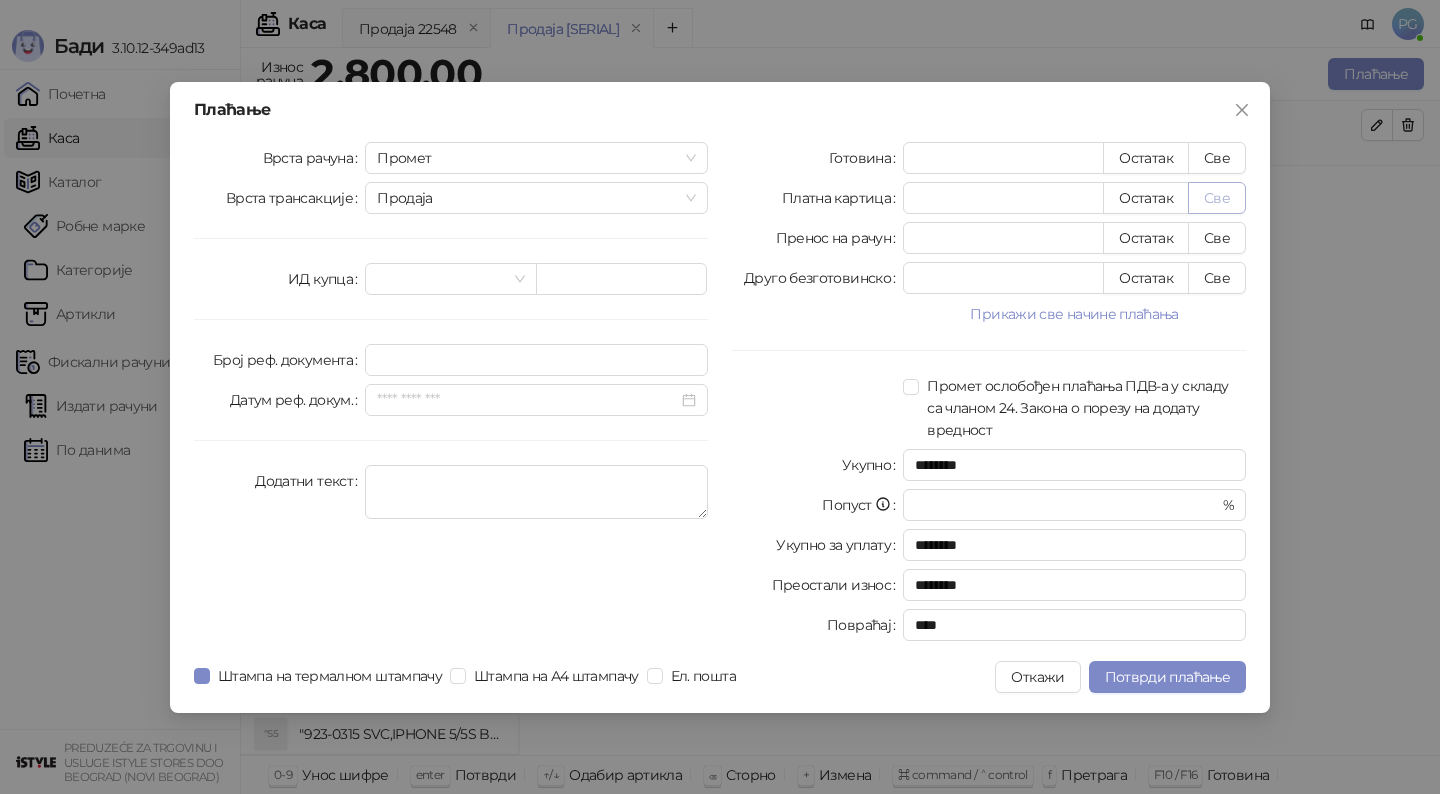 click on "Све" at bounding box center (1217, 198) 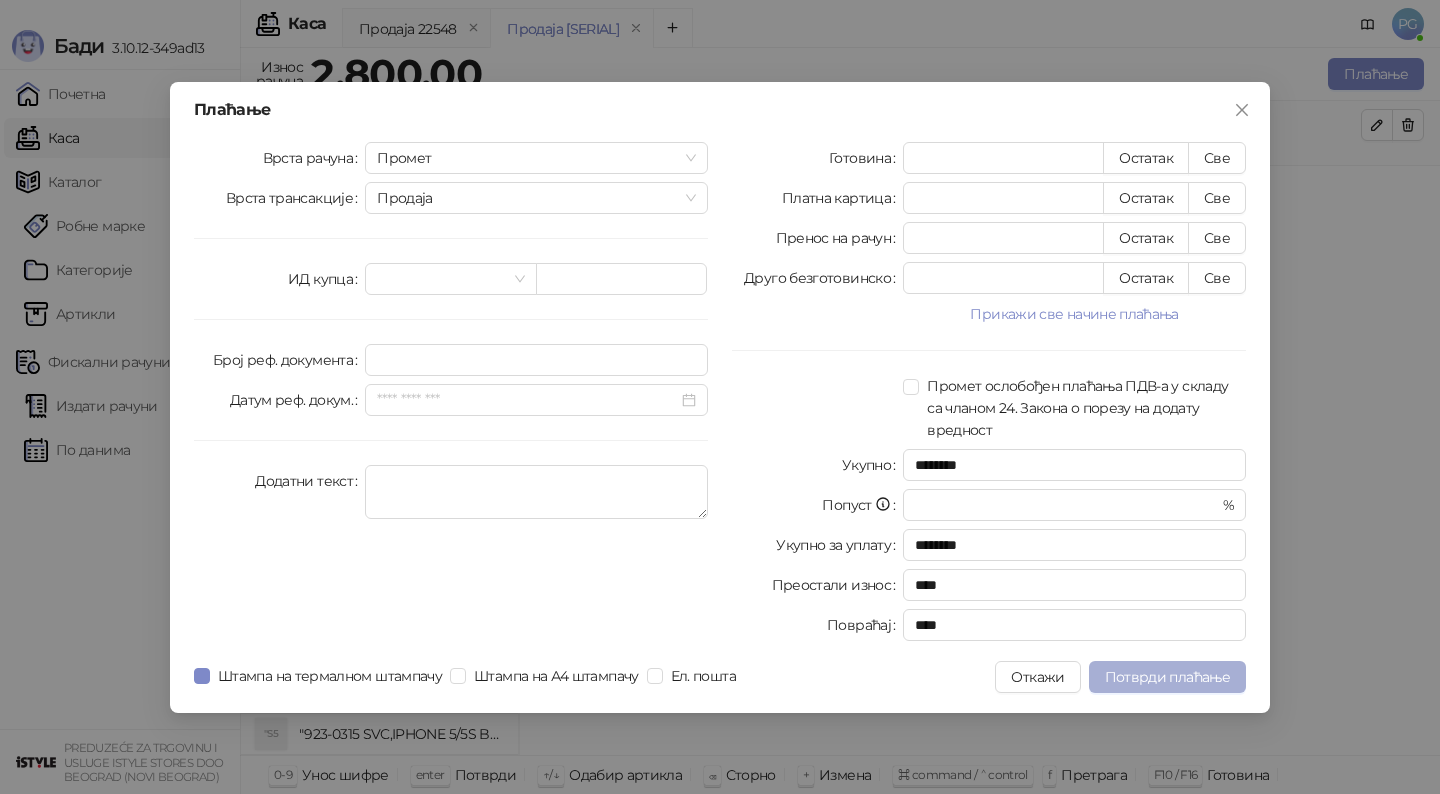click on "Потврди плаћање" at bounding box center [1167, 677] 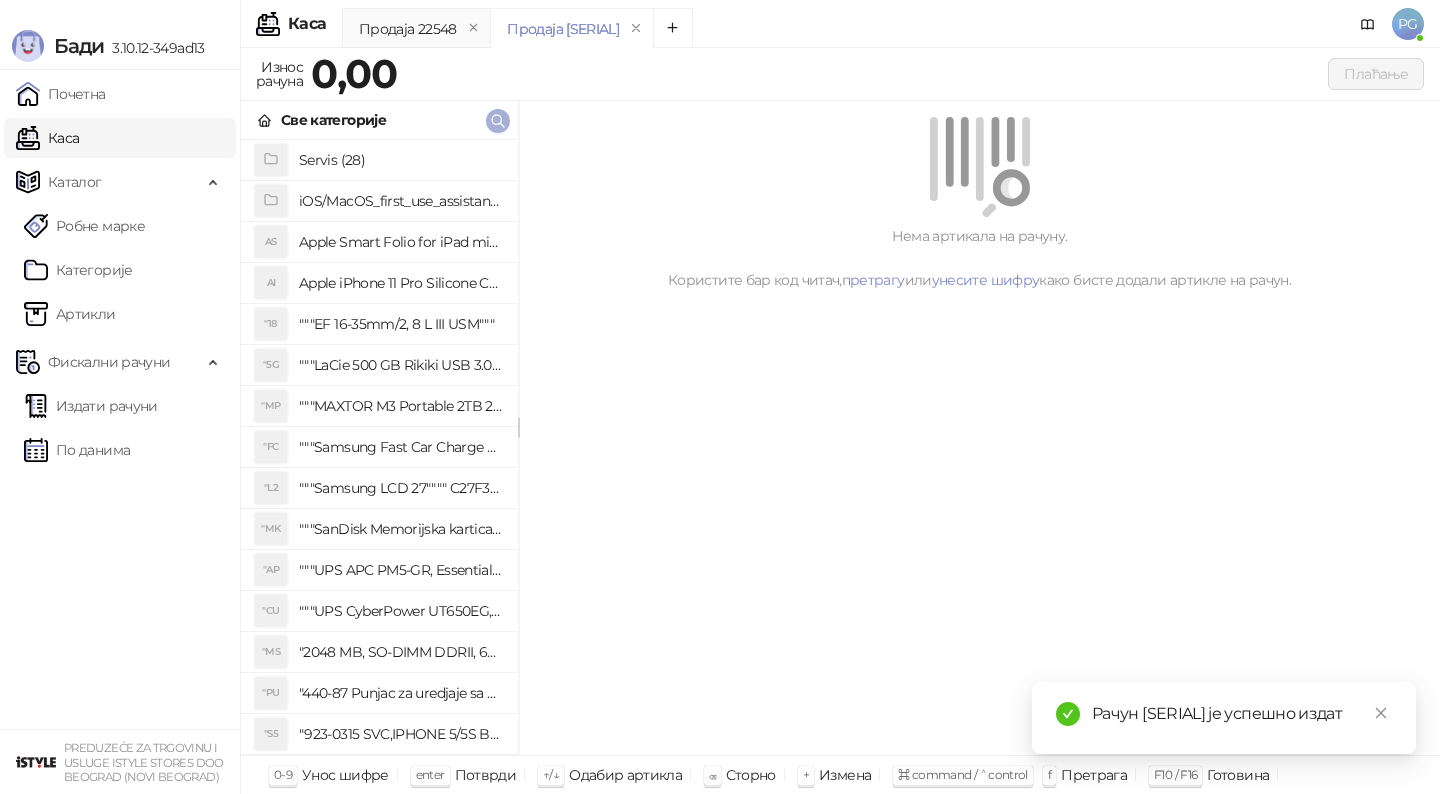 click 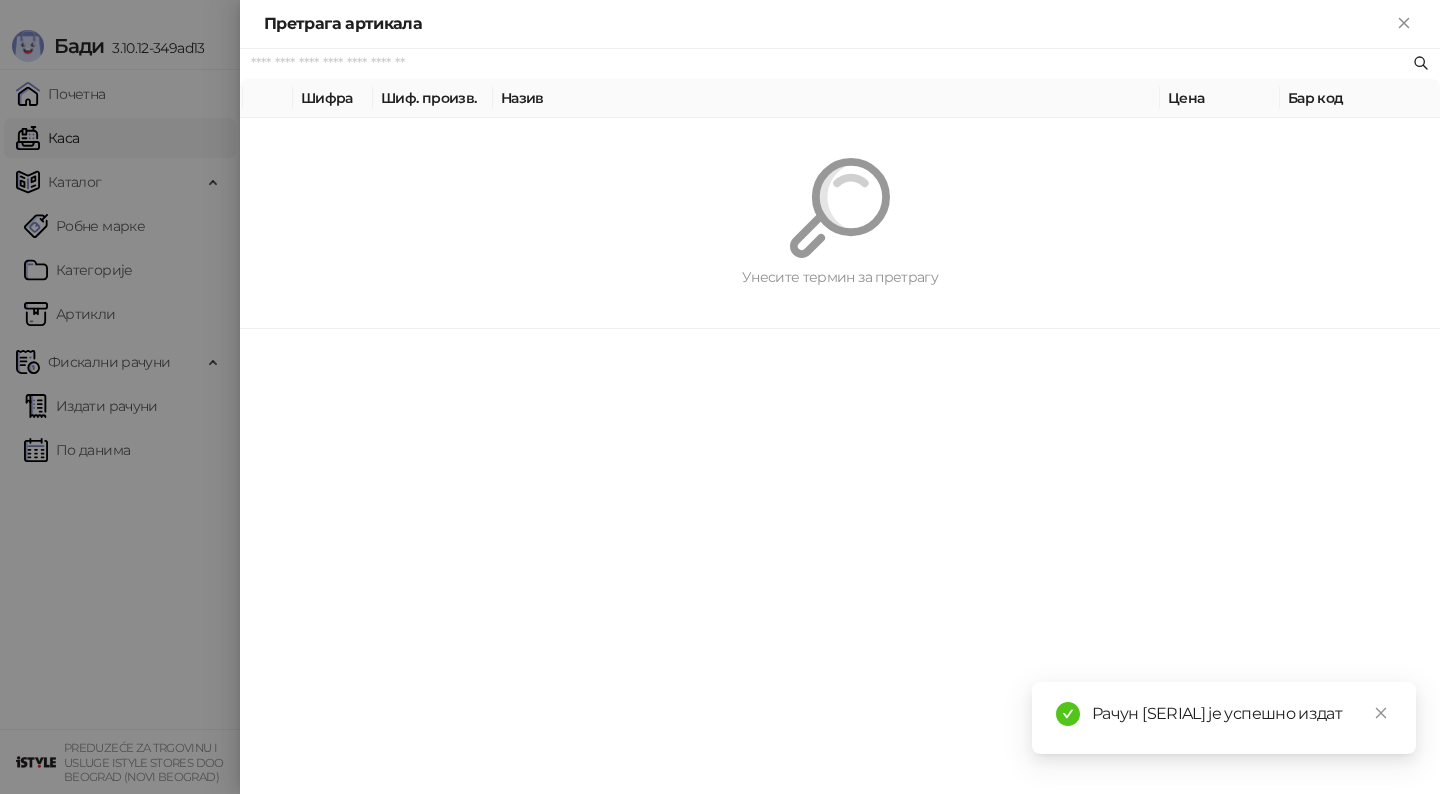 paste on "*********" 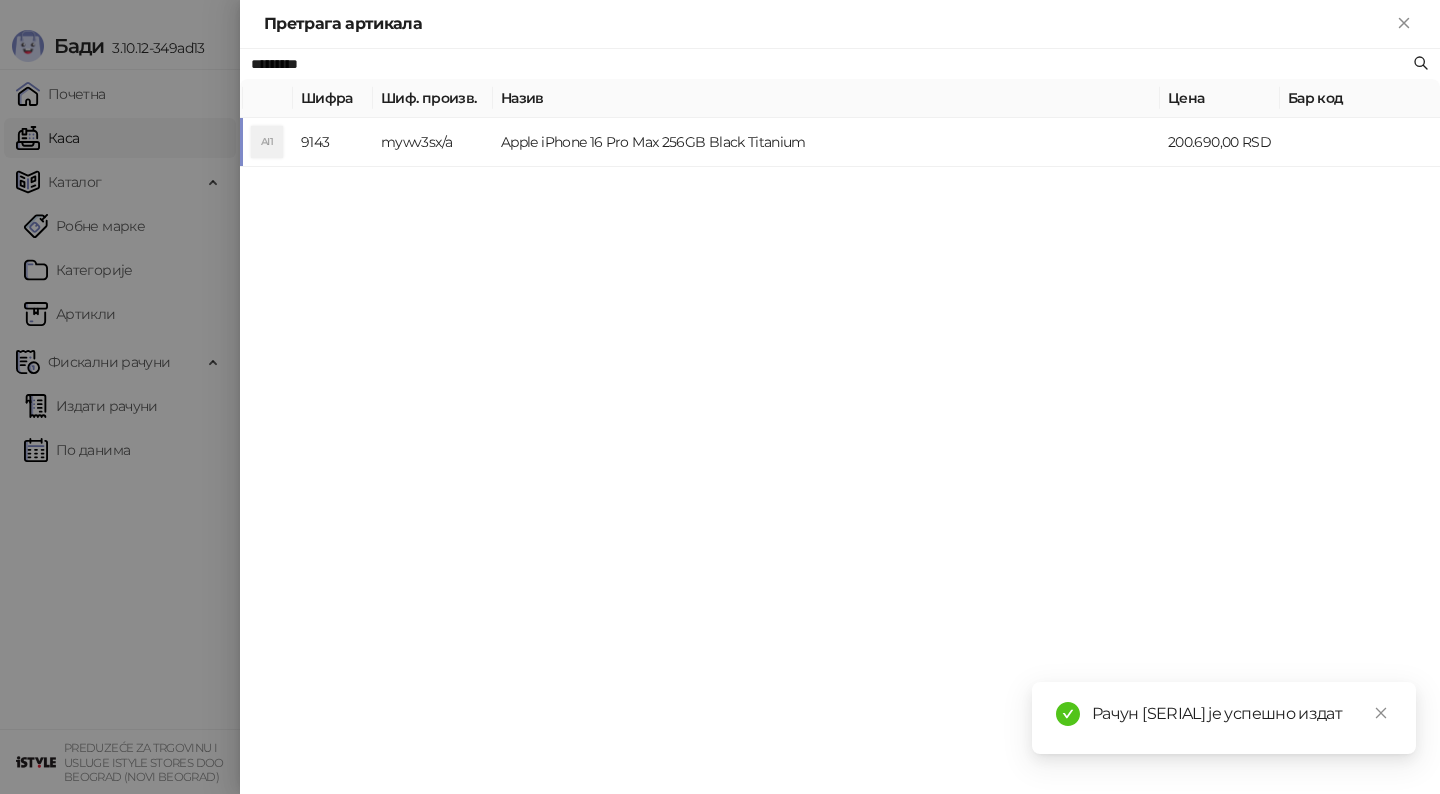 type on "*********" 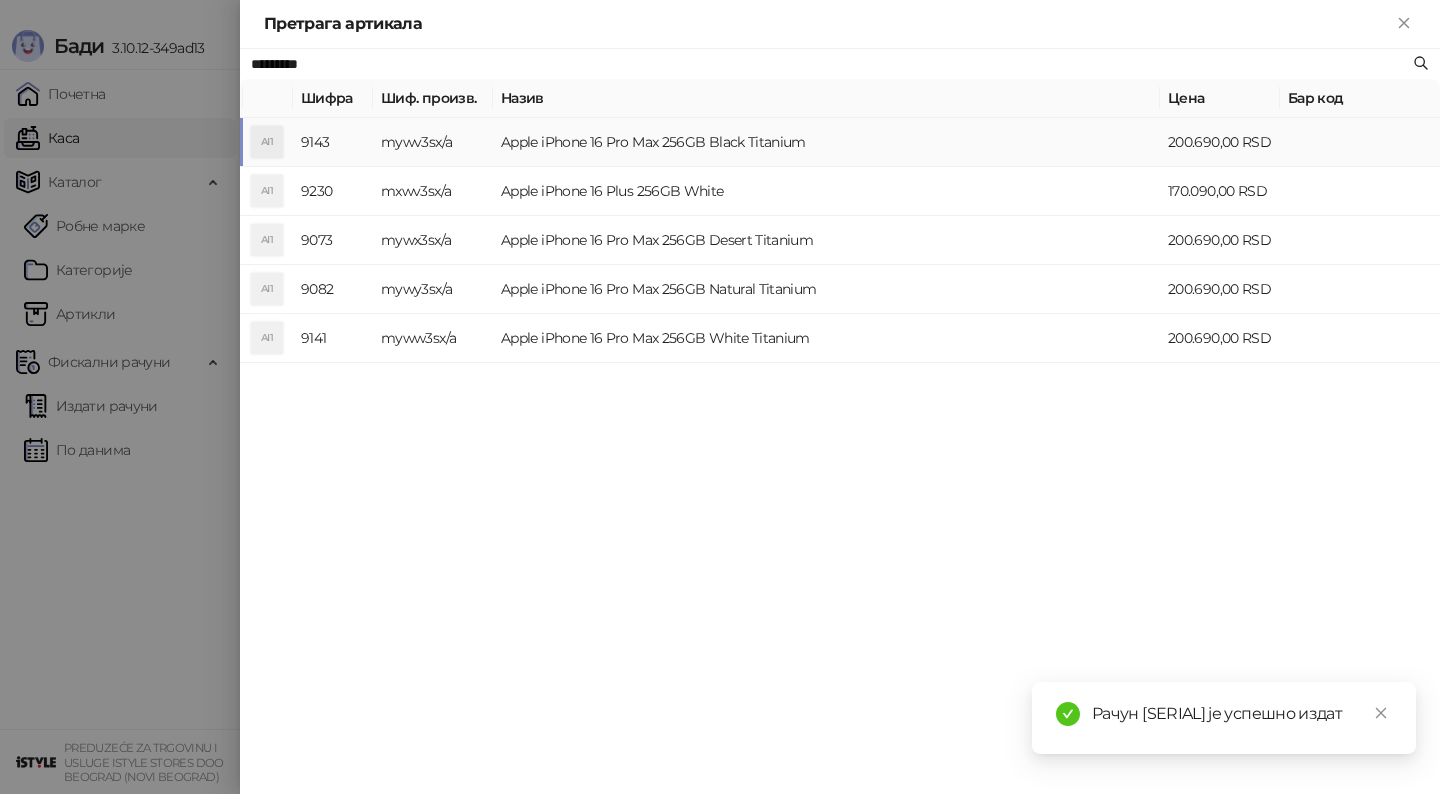 click on "Apple iPhone 16 Pro Max 256GB Black Titanium" at bounding box center [826, 142] 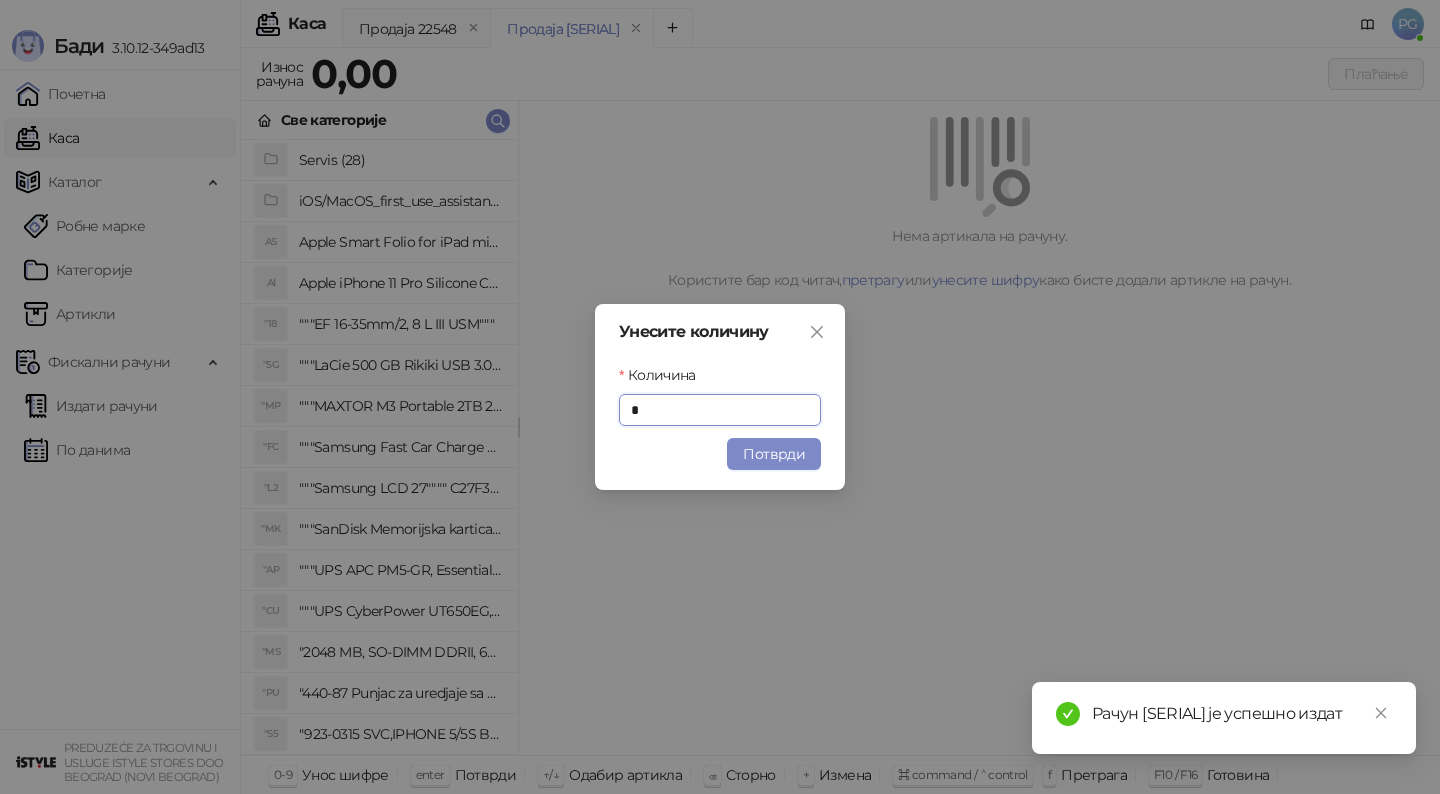 click on "Унесите количину Количина * Потврди" at bounding box center (720, 397) 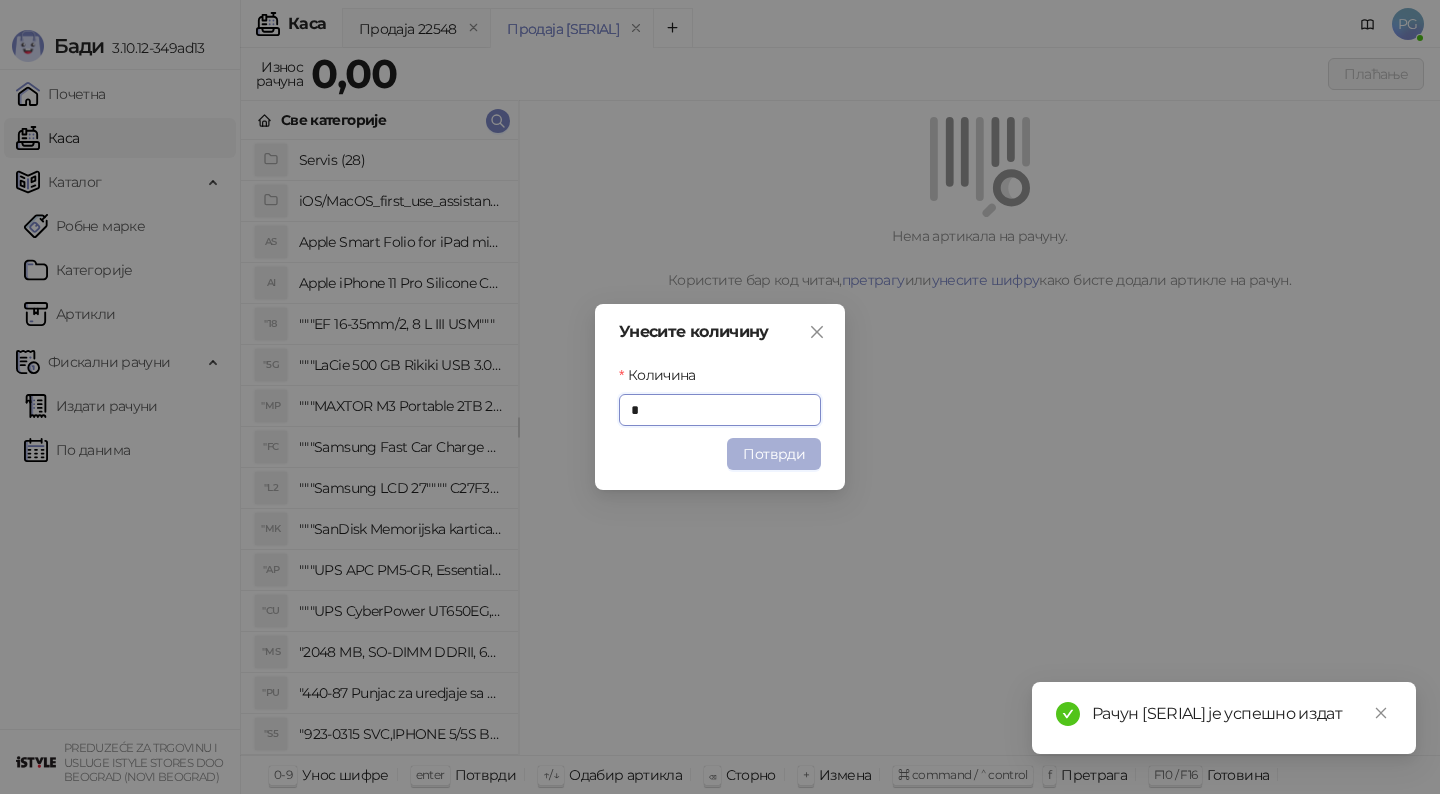 click on "Потврди" at bounding box center [774, 454] 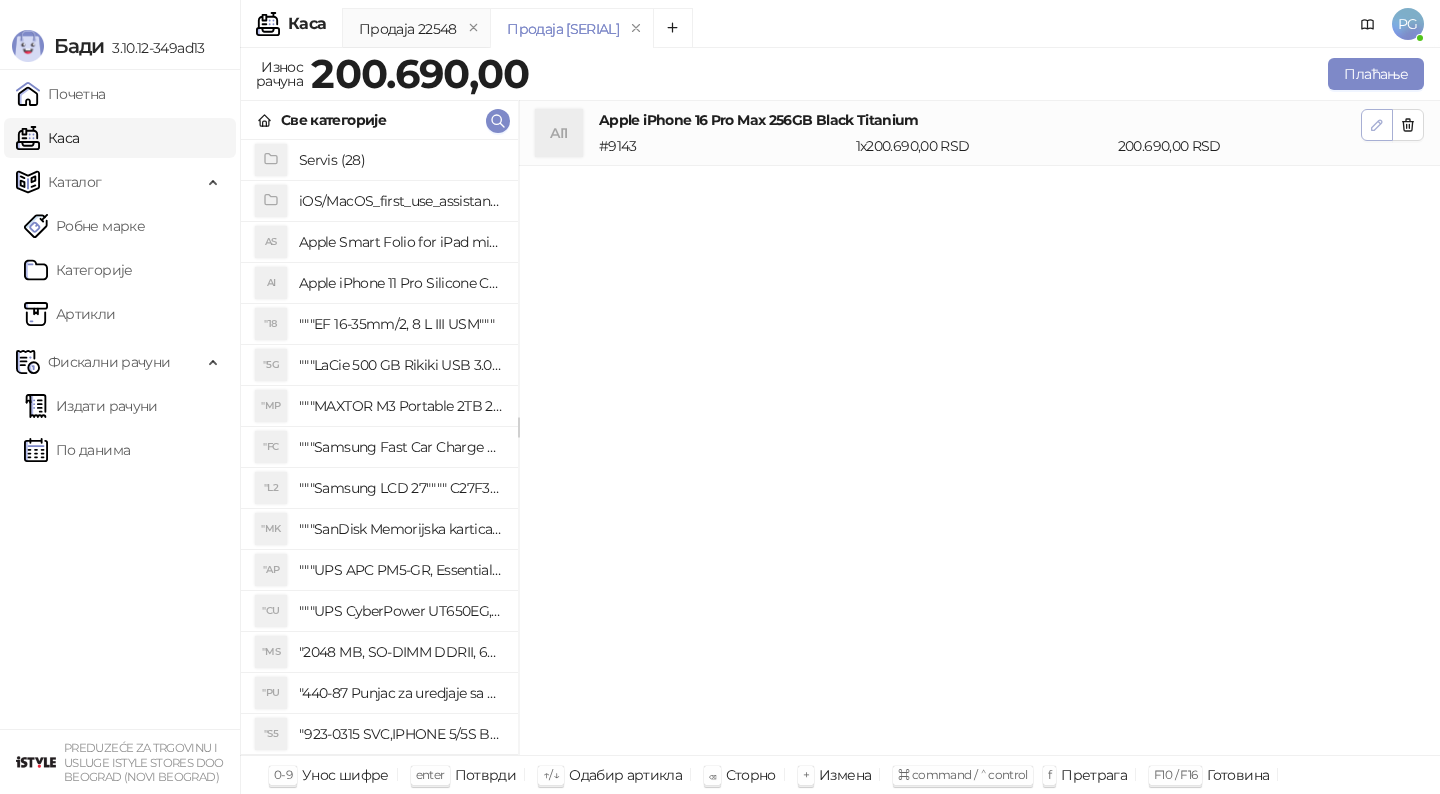 click 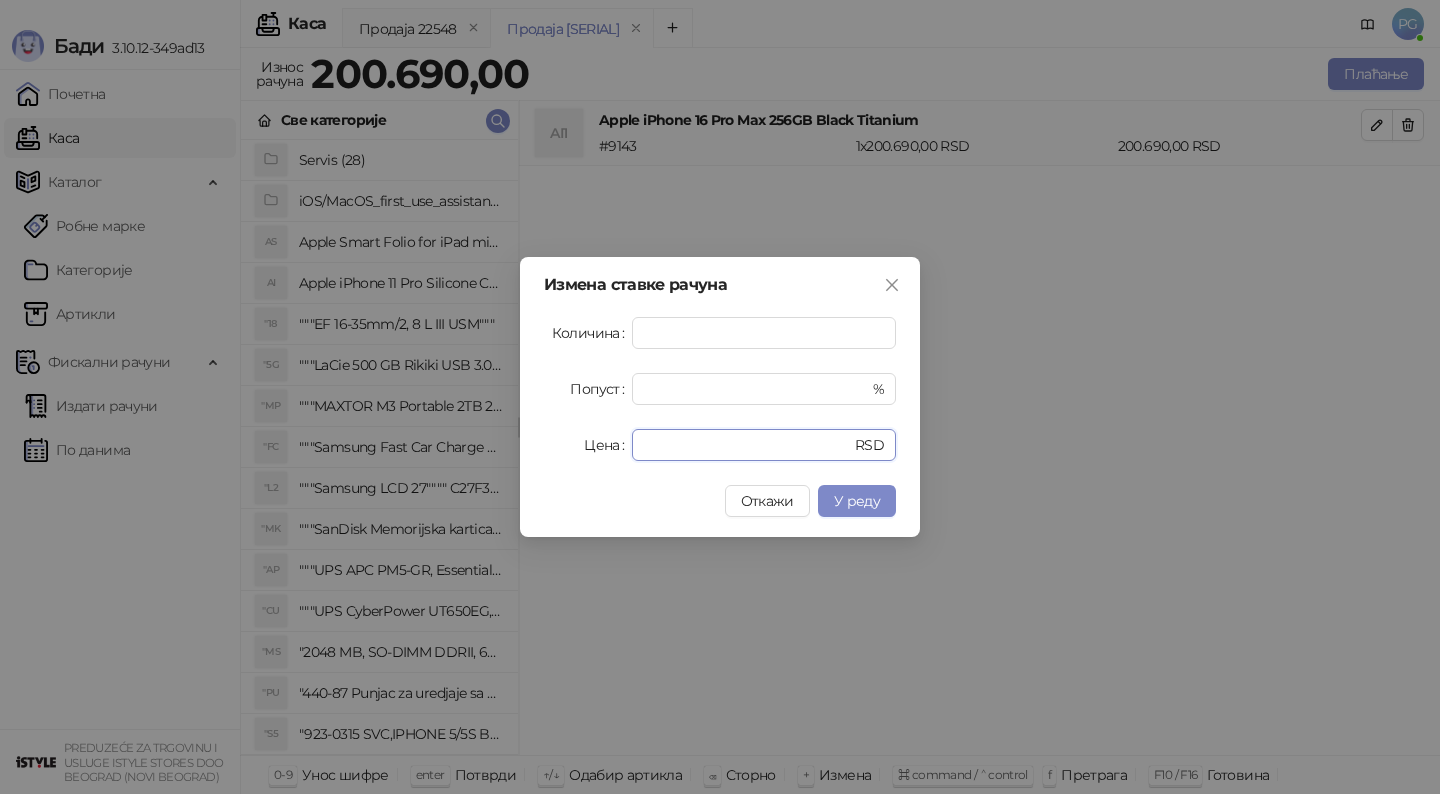 drag, startPoint x: 717, startPoint y: 439, endPoint x: 545, endPoint y: 437, distance: 172.01163 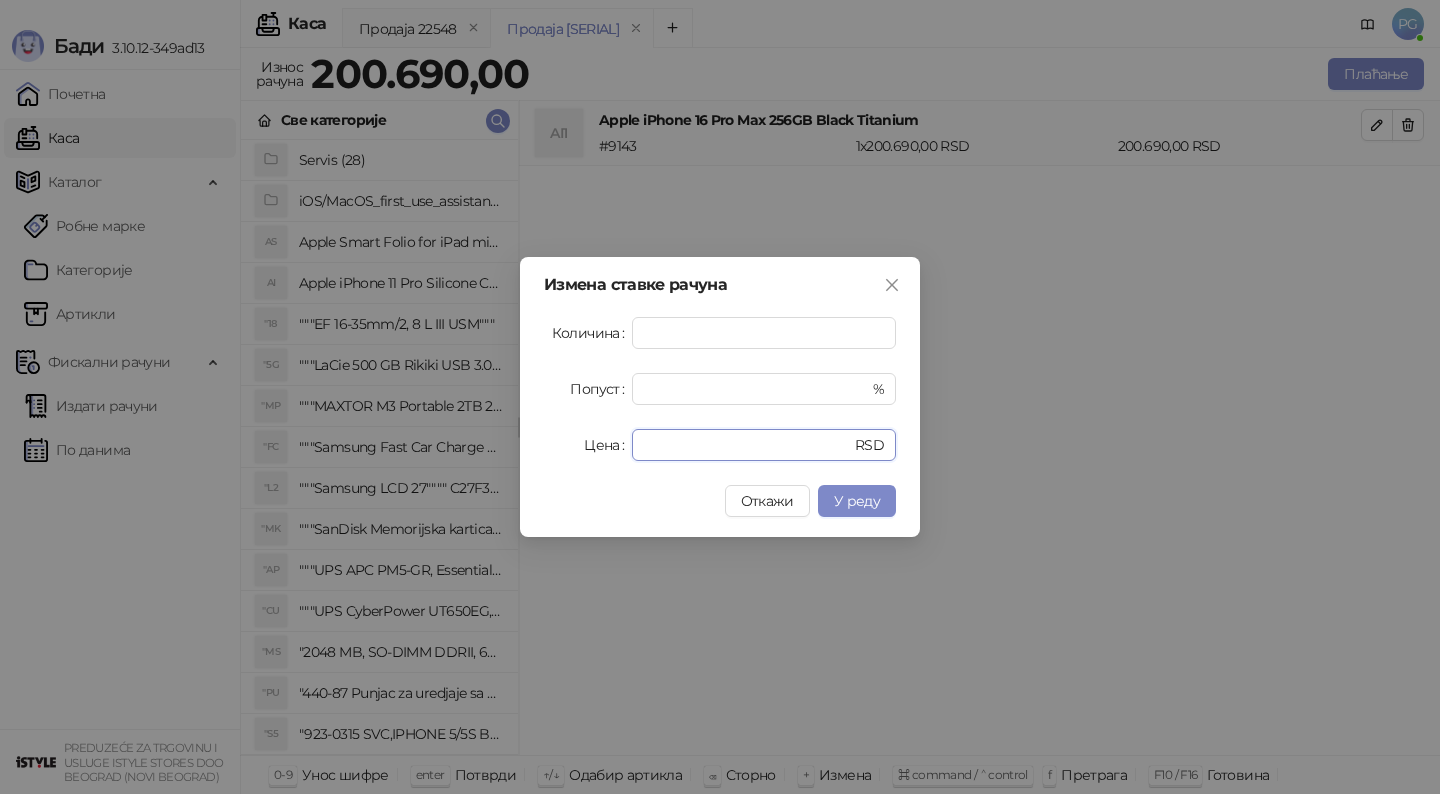 type on "******" 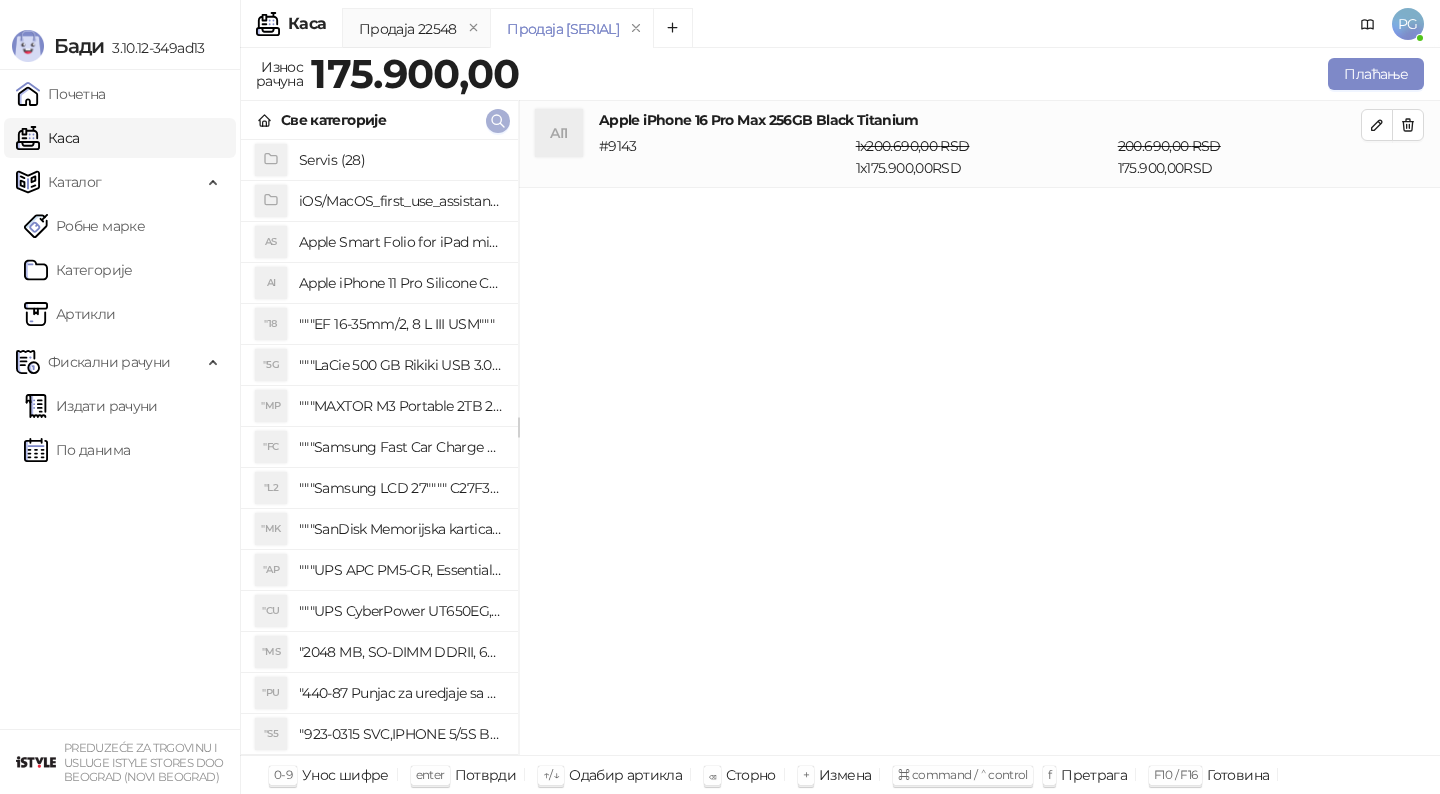 click 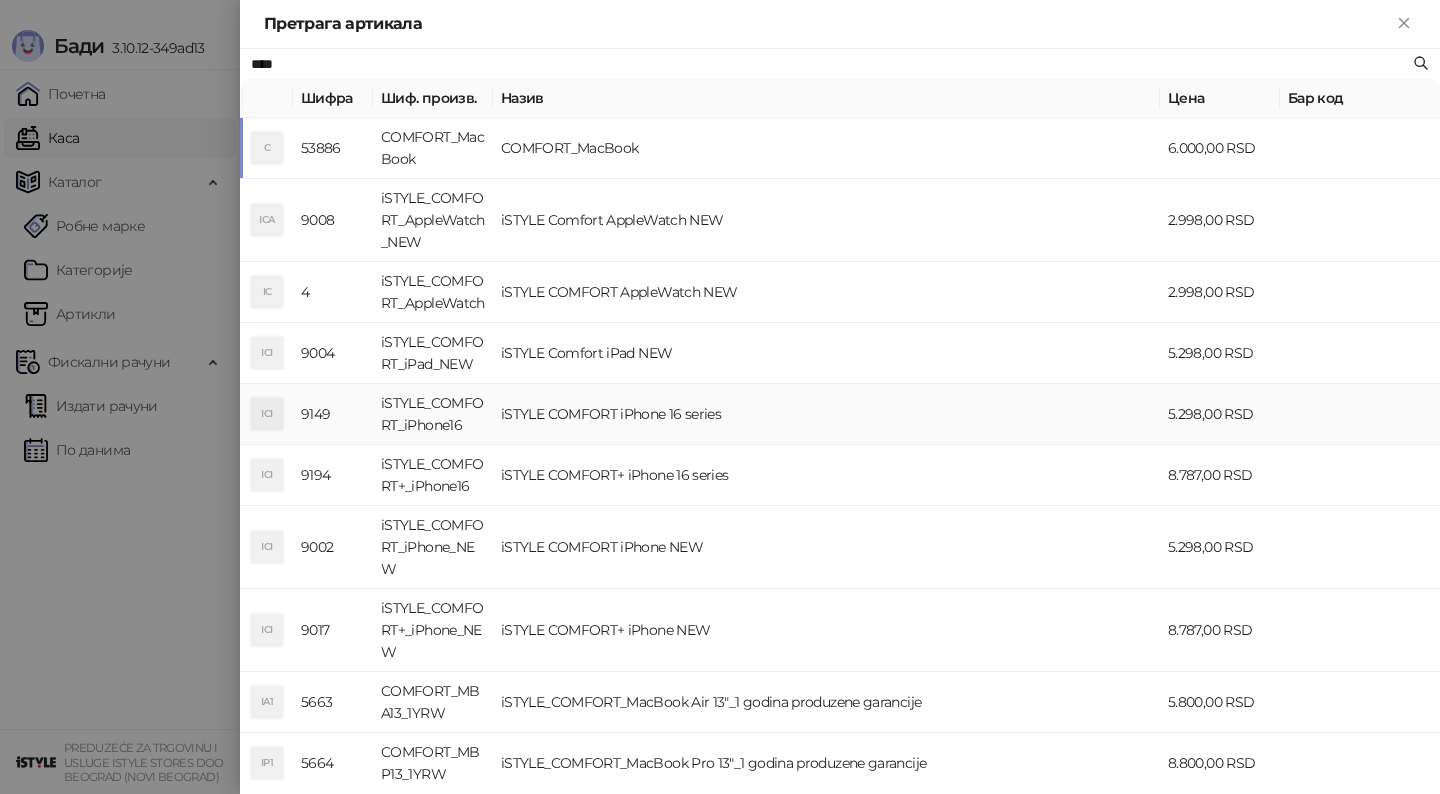 click on "iSTYLE COMFORT iPhone 16 series" at bounding box center [826, 414] 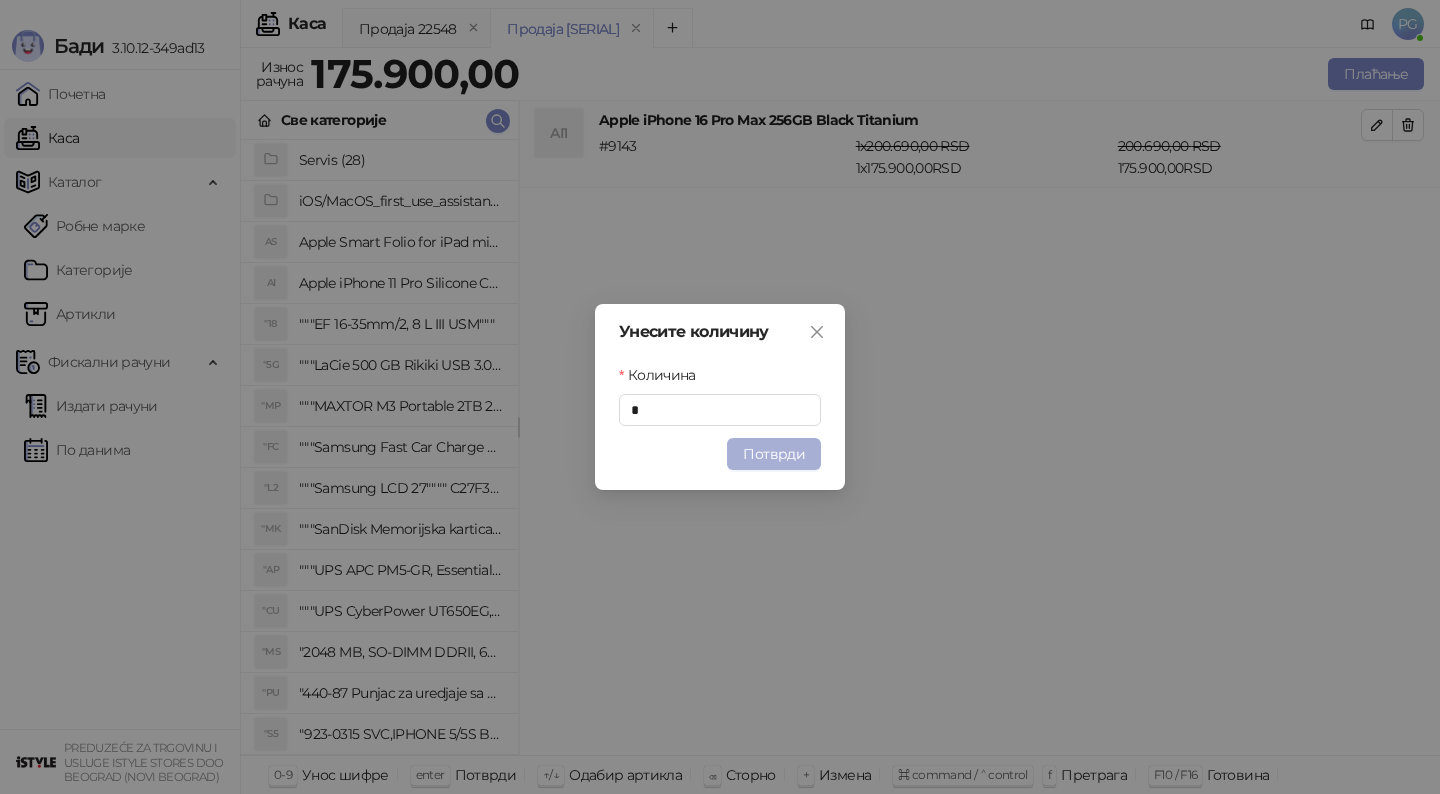 click on "Потврди" at bounding box center [774, 454] 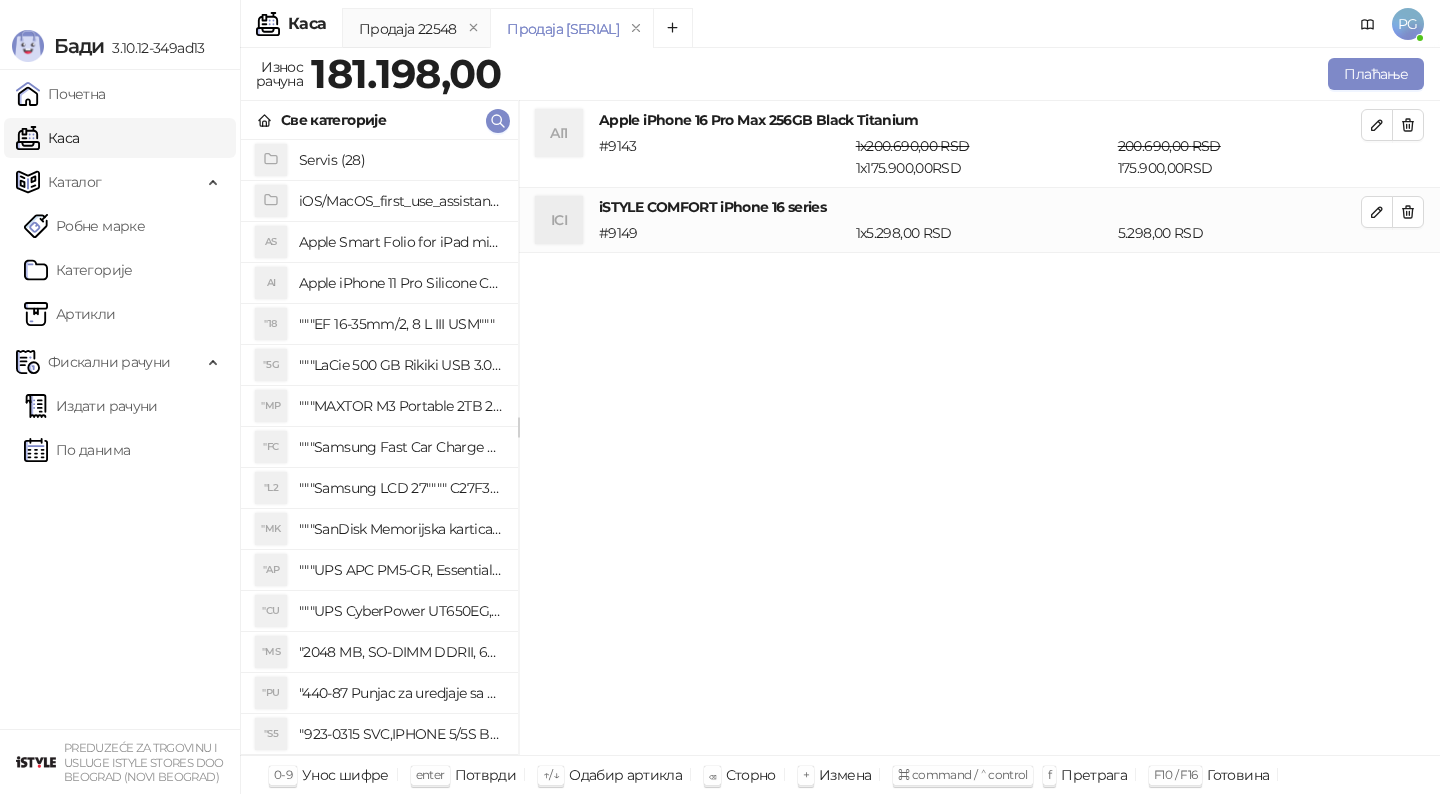 click on "Све категорије" at bounding box center (379, 120) 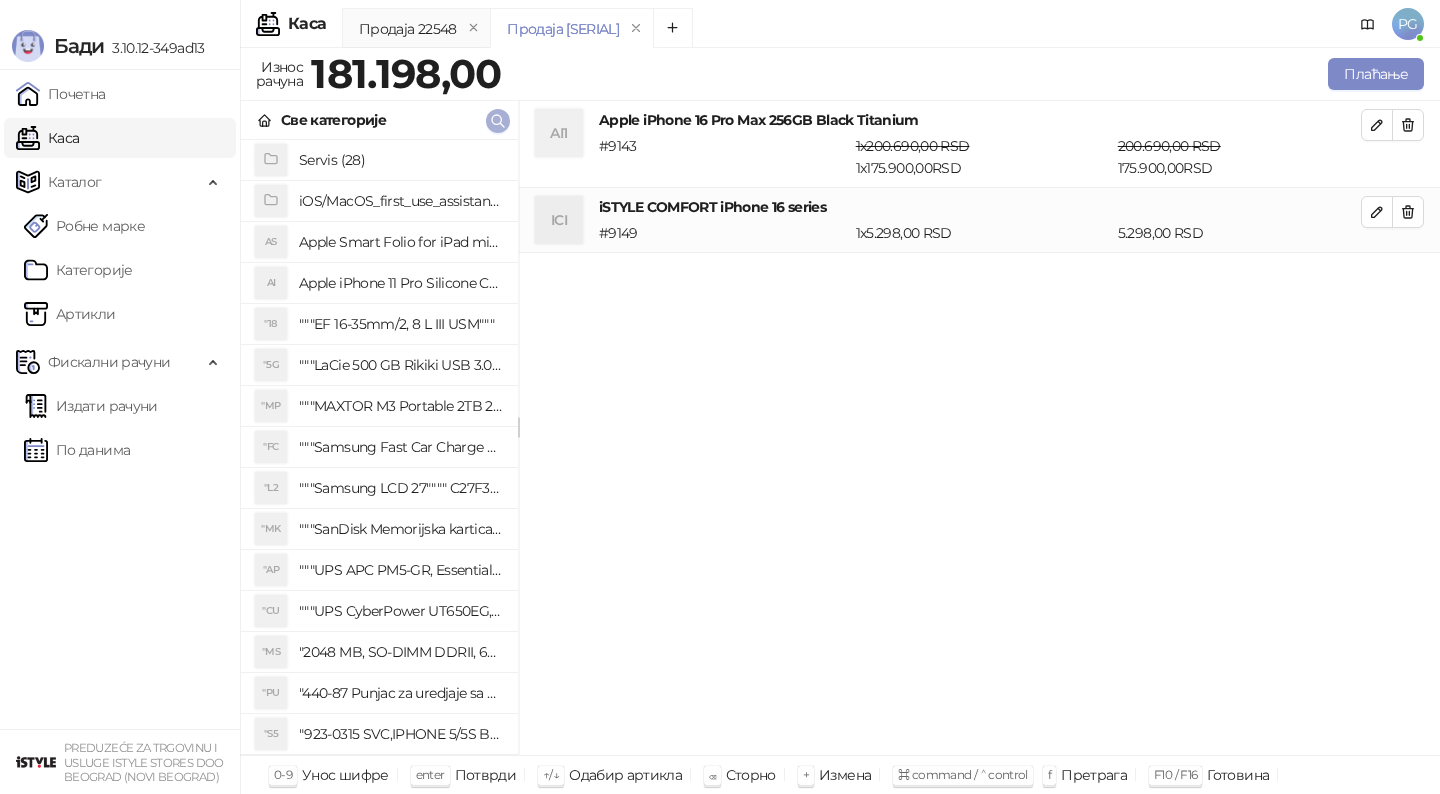 click 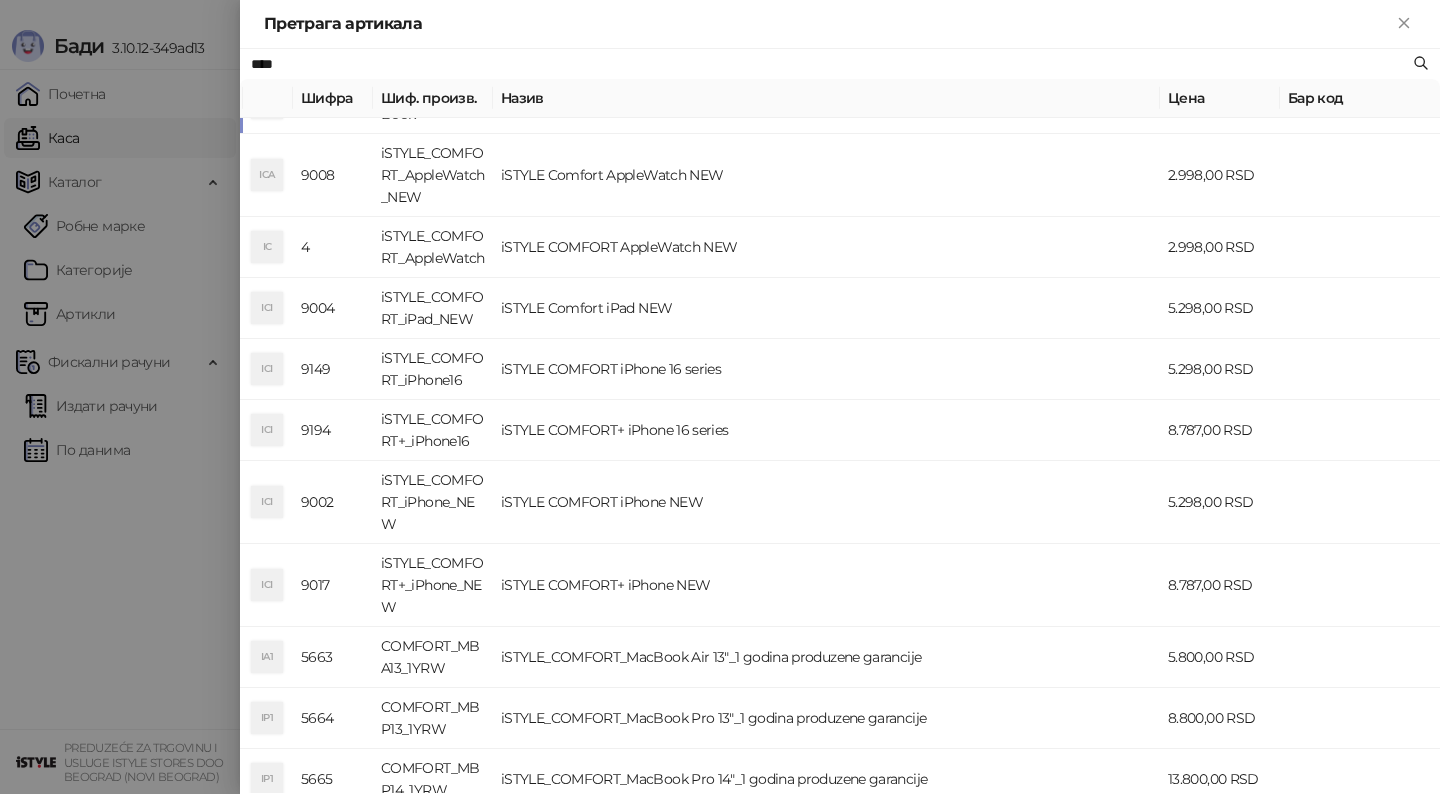 scroll, scrollTop: 0, scrollLeft: 0, axis: both 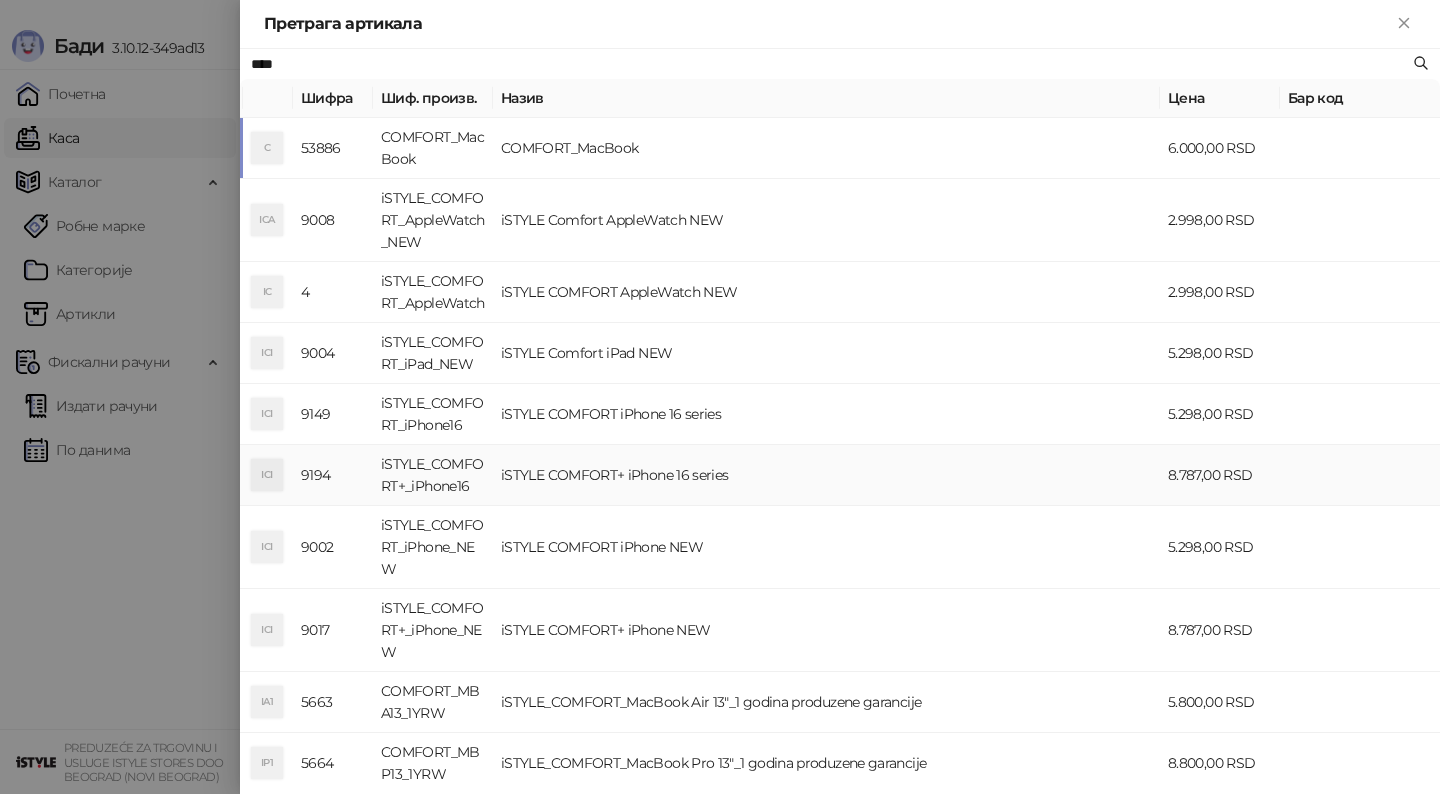 click on "iSTYLE COMFORT+ iPhone 16 series" at bounding box center [826, 475] 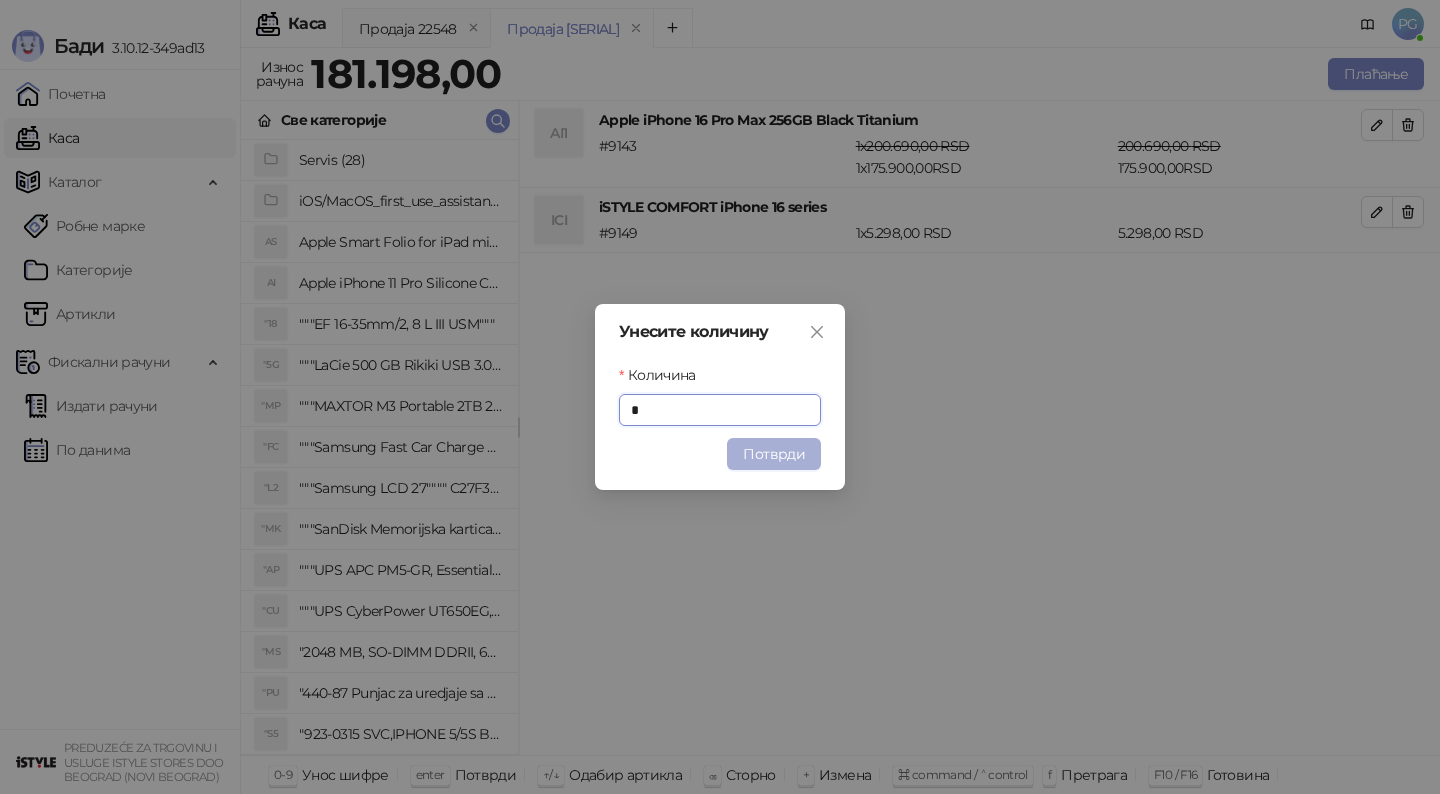 click on "Потврди" at bounding box center [774, 454] 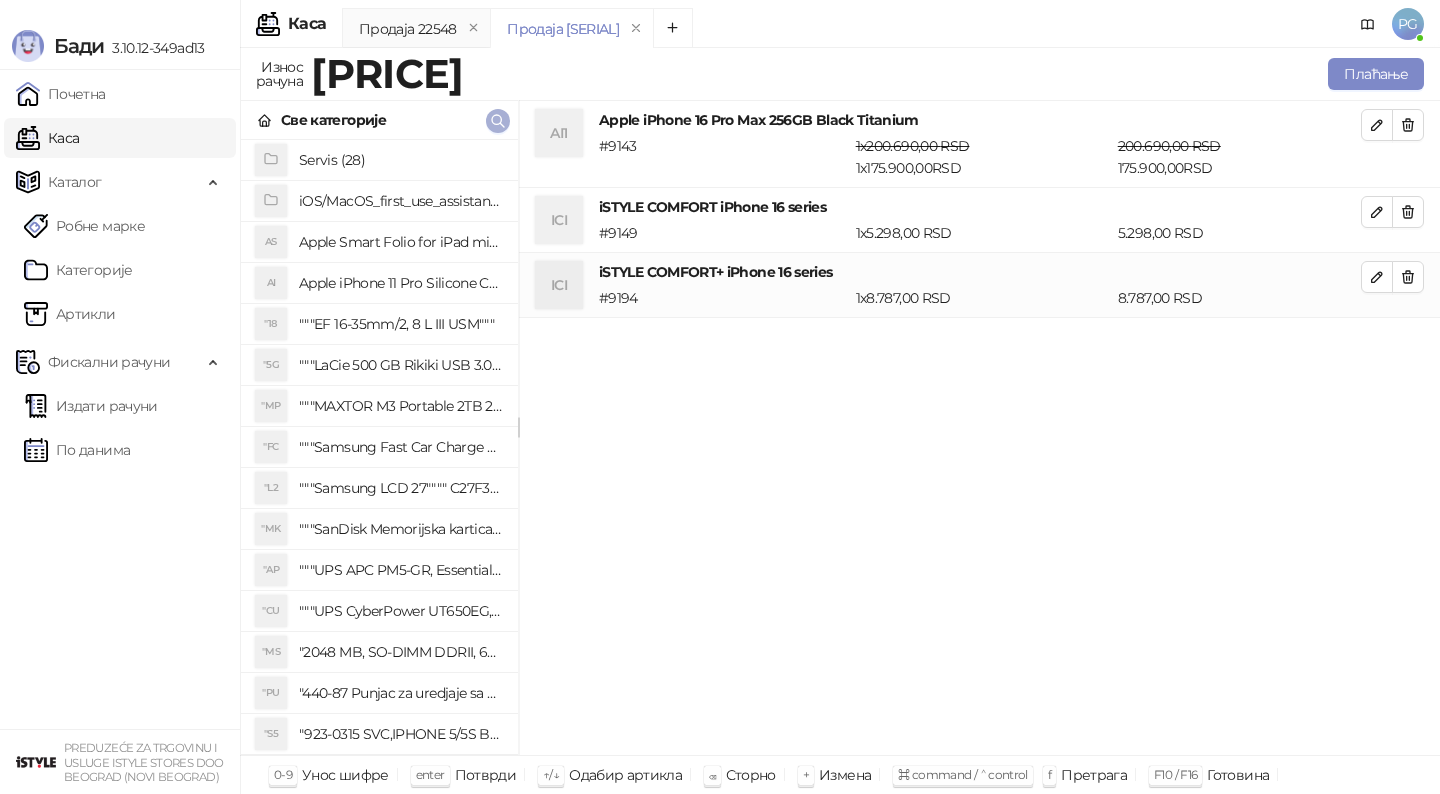 click 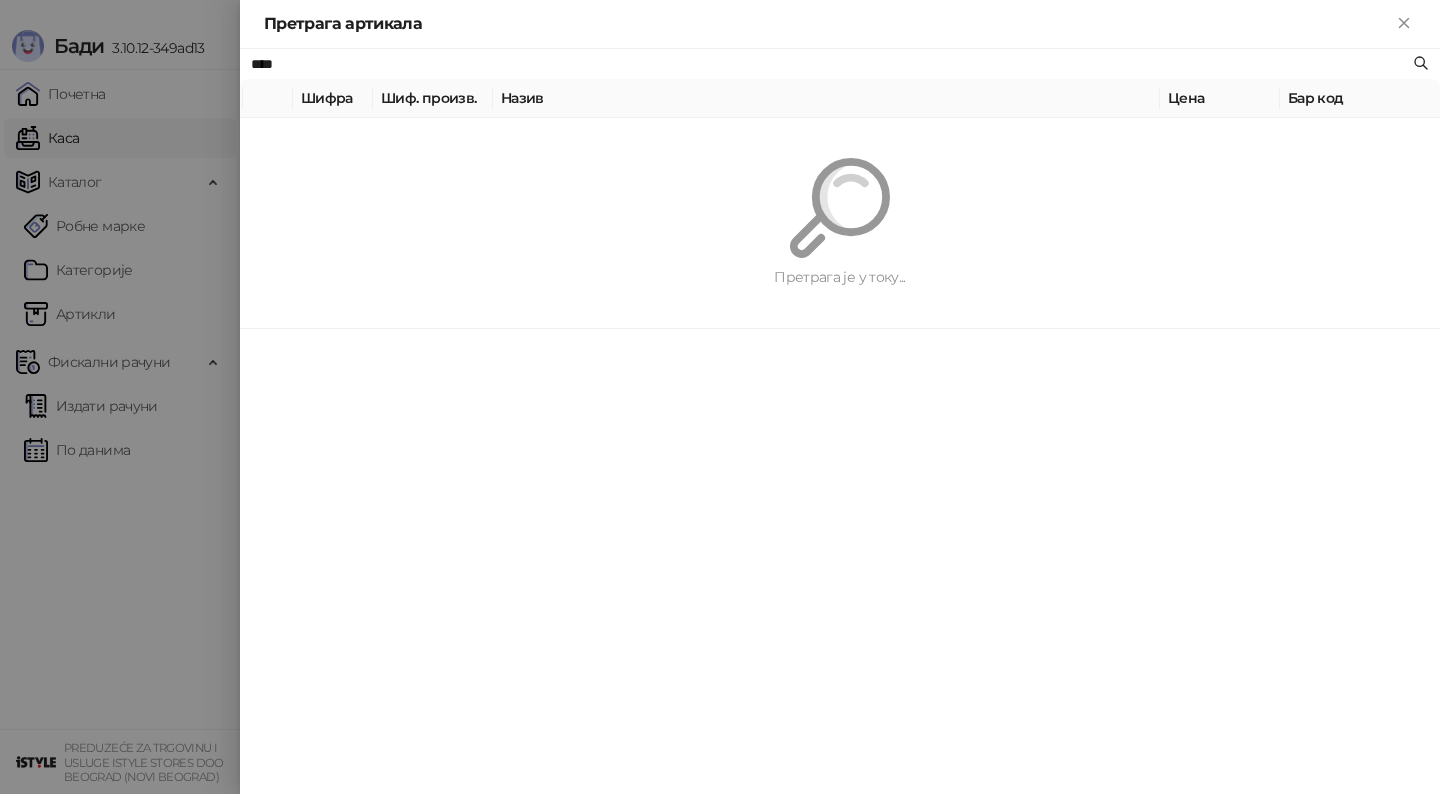 paste on "**********" 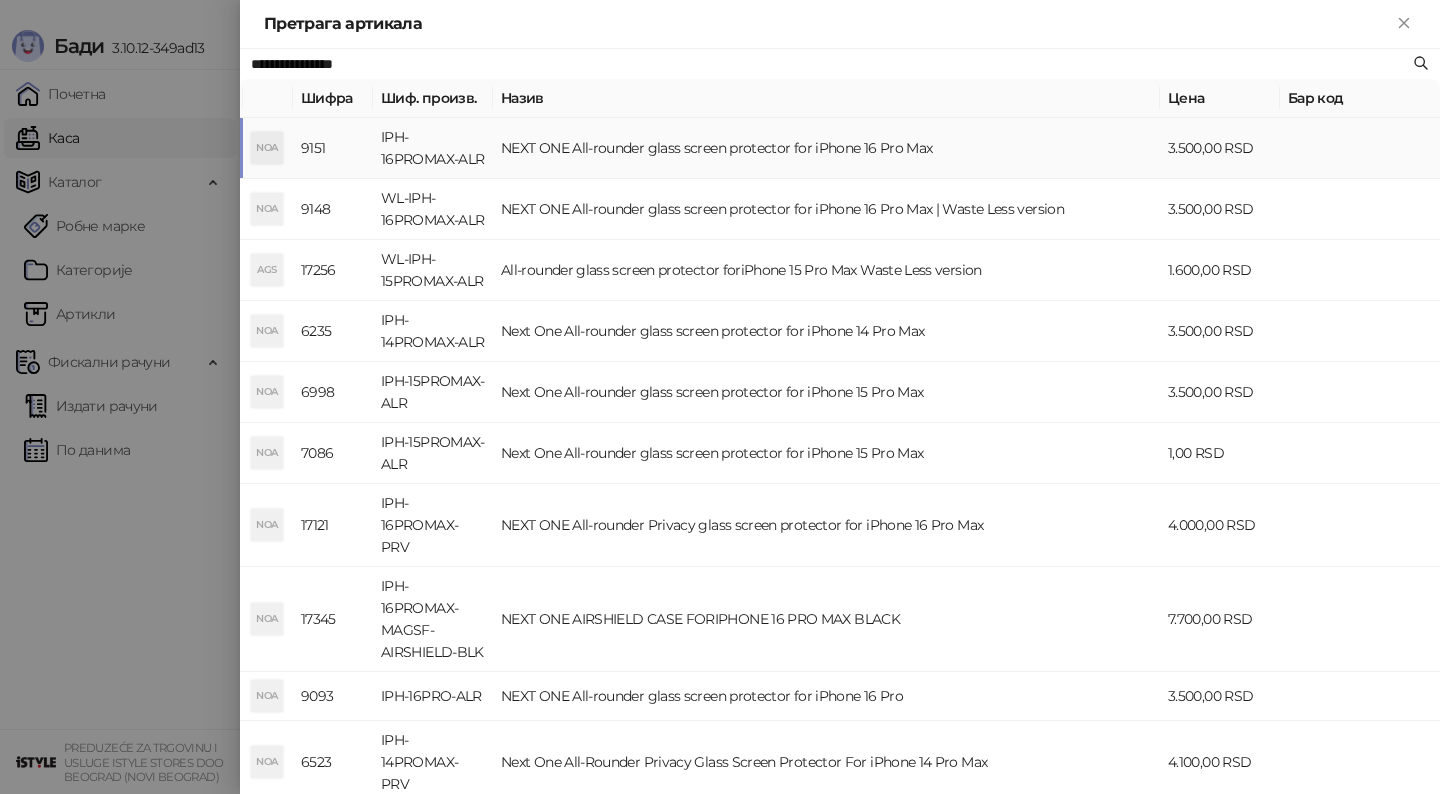 type on "**********" 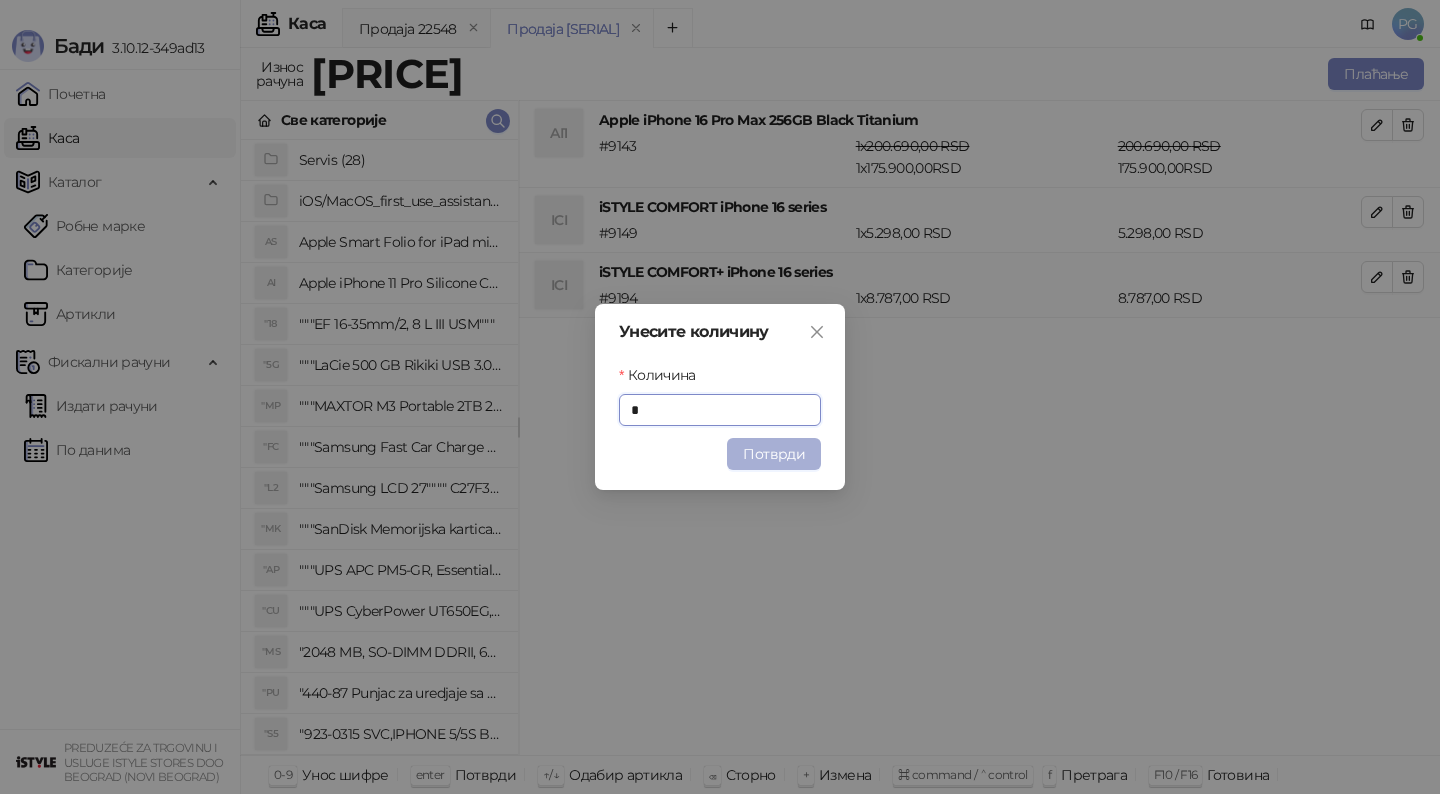click on "Потврди" at bounding box center [774, 454] 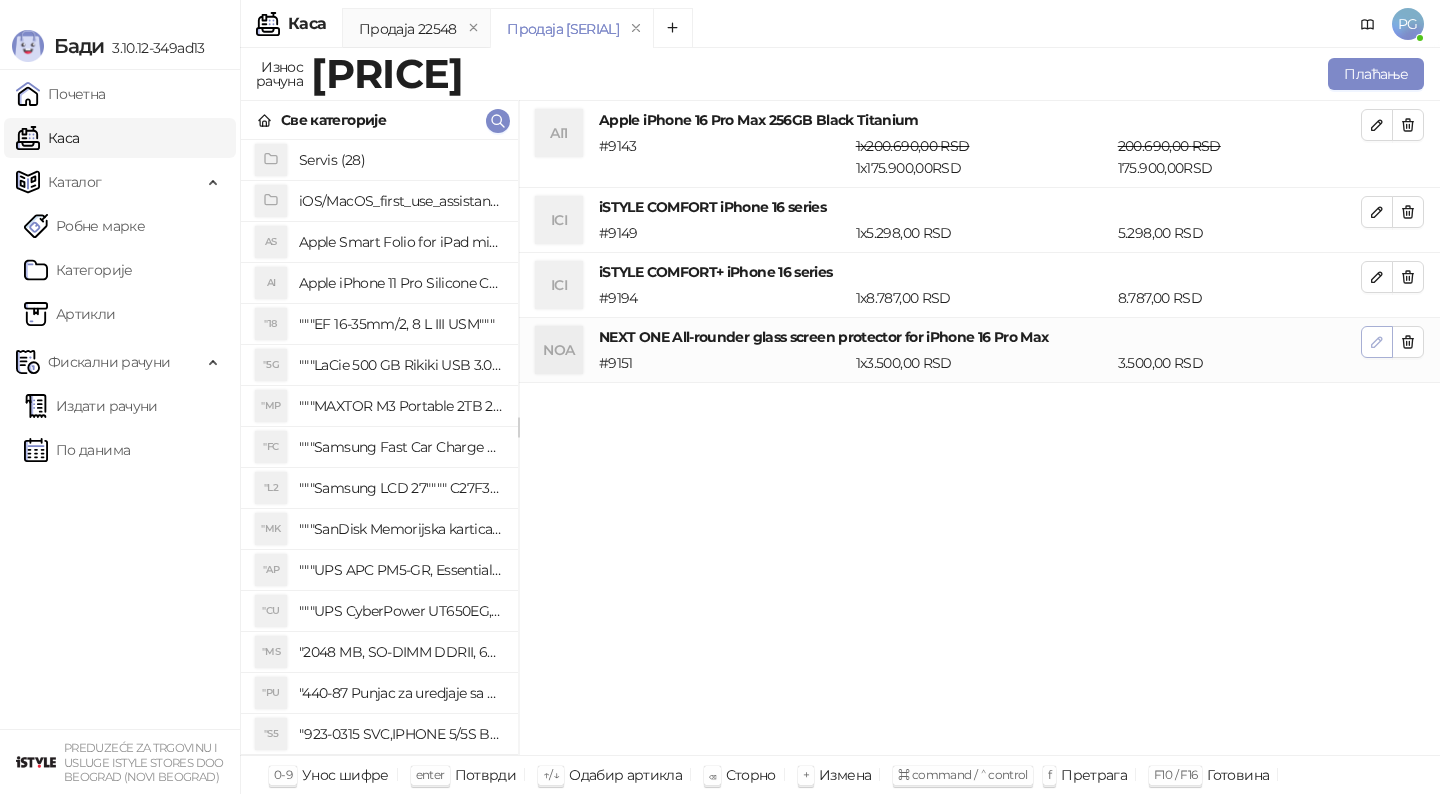 click 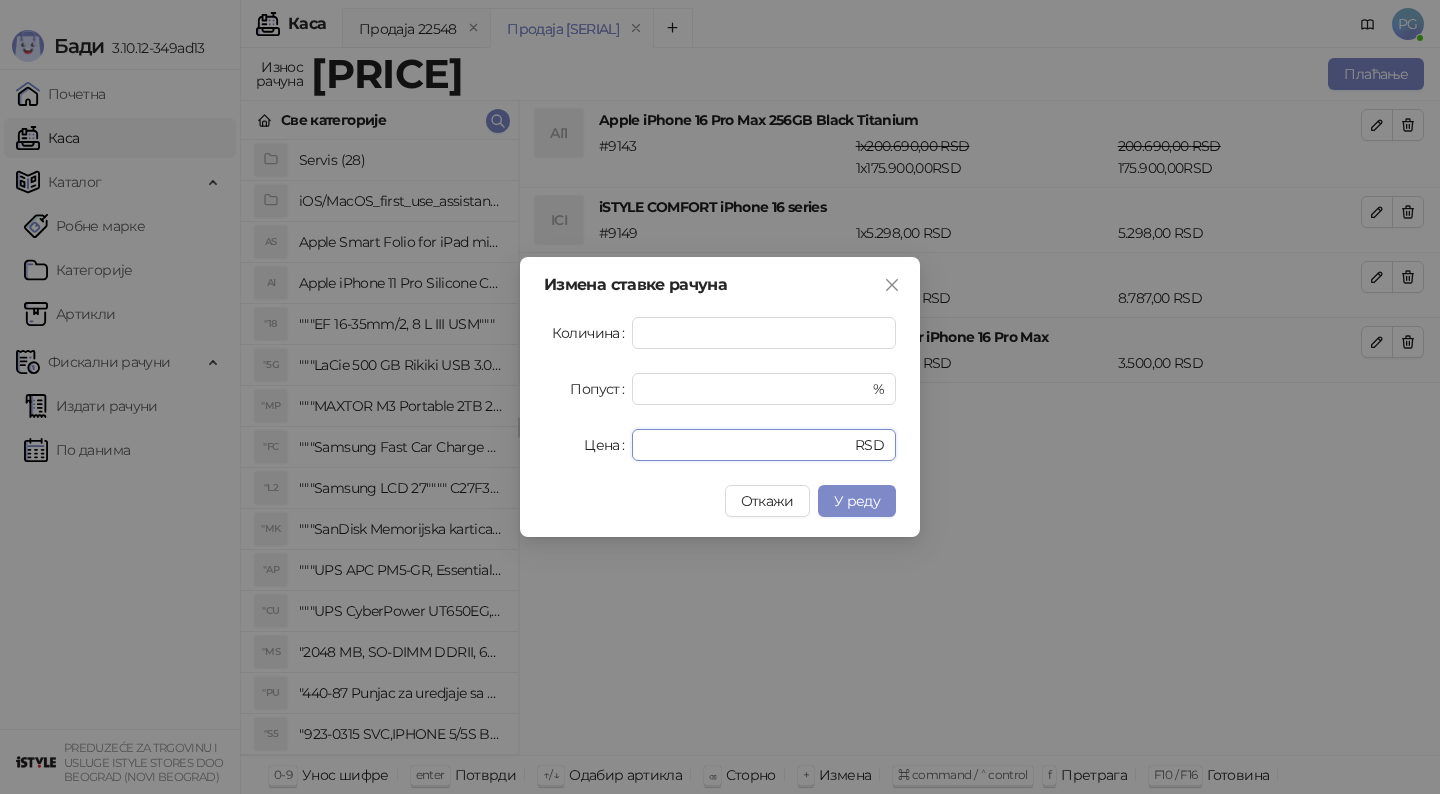drag, startPoint x: 721, startPoint y: 452, endPoint x: 560, endPoint y: 451, distance: 161.00311 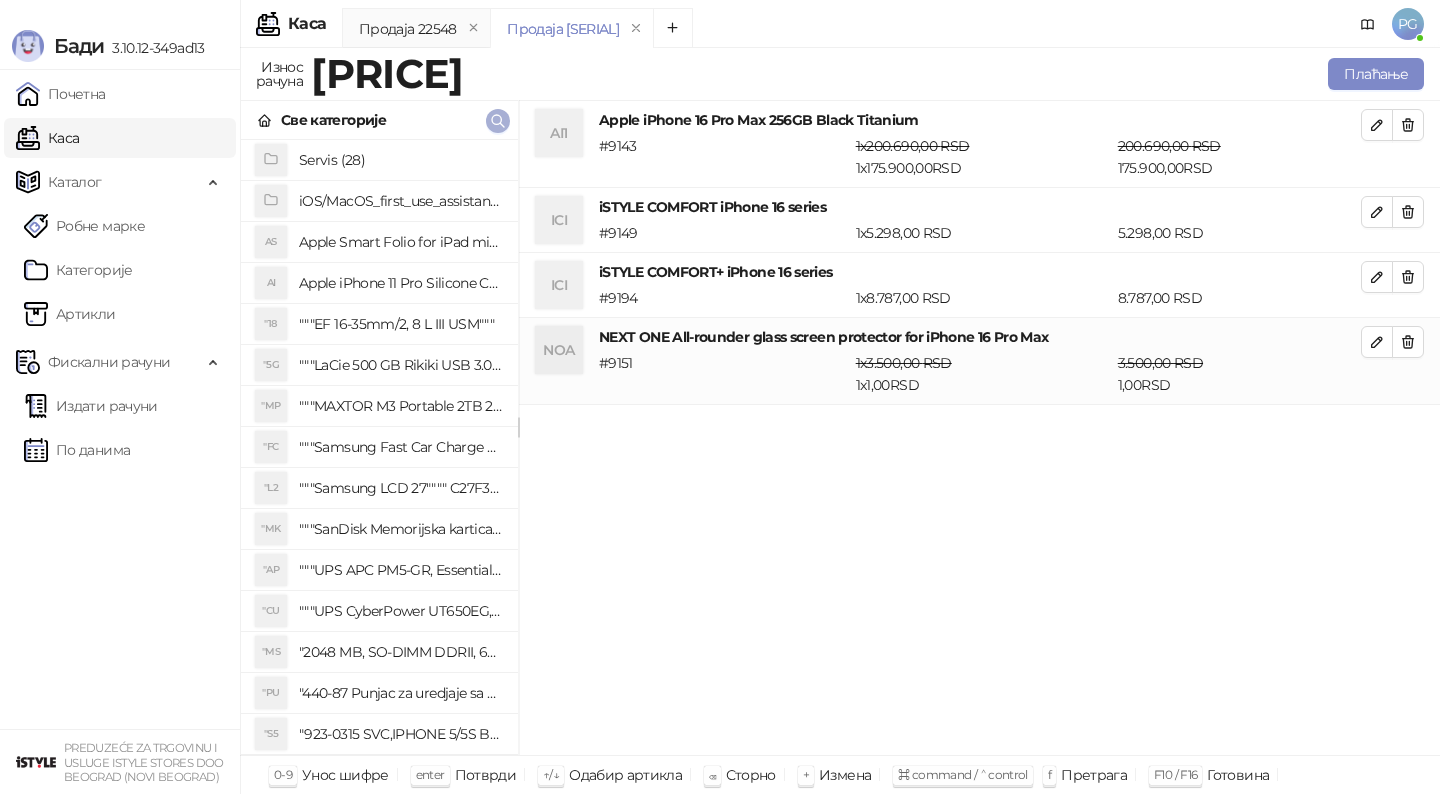 click 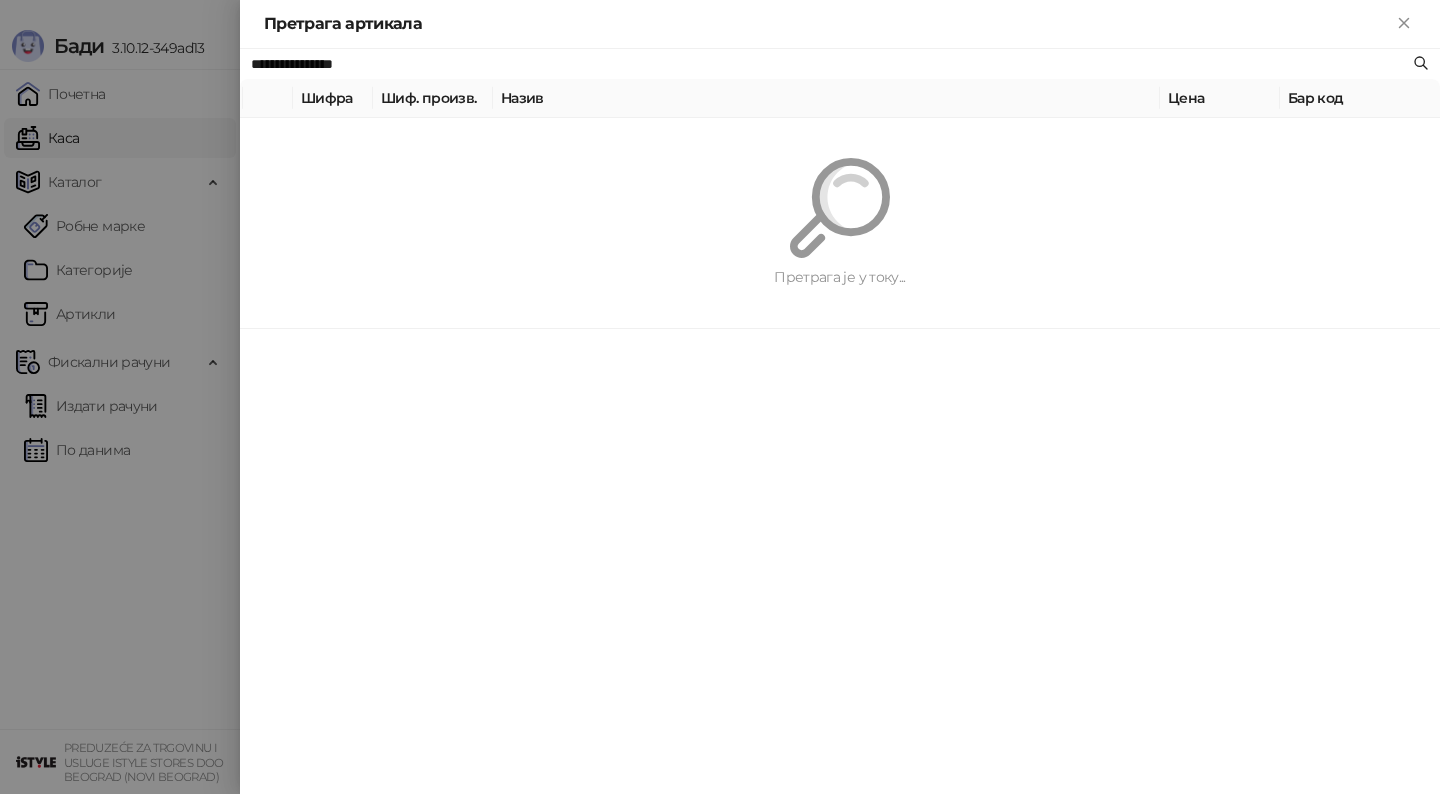 paste on "**********" 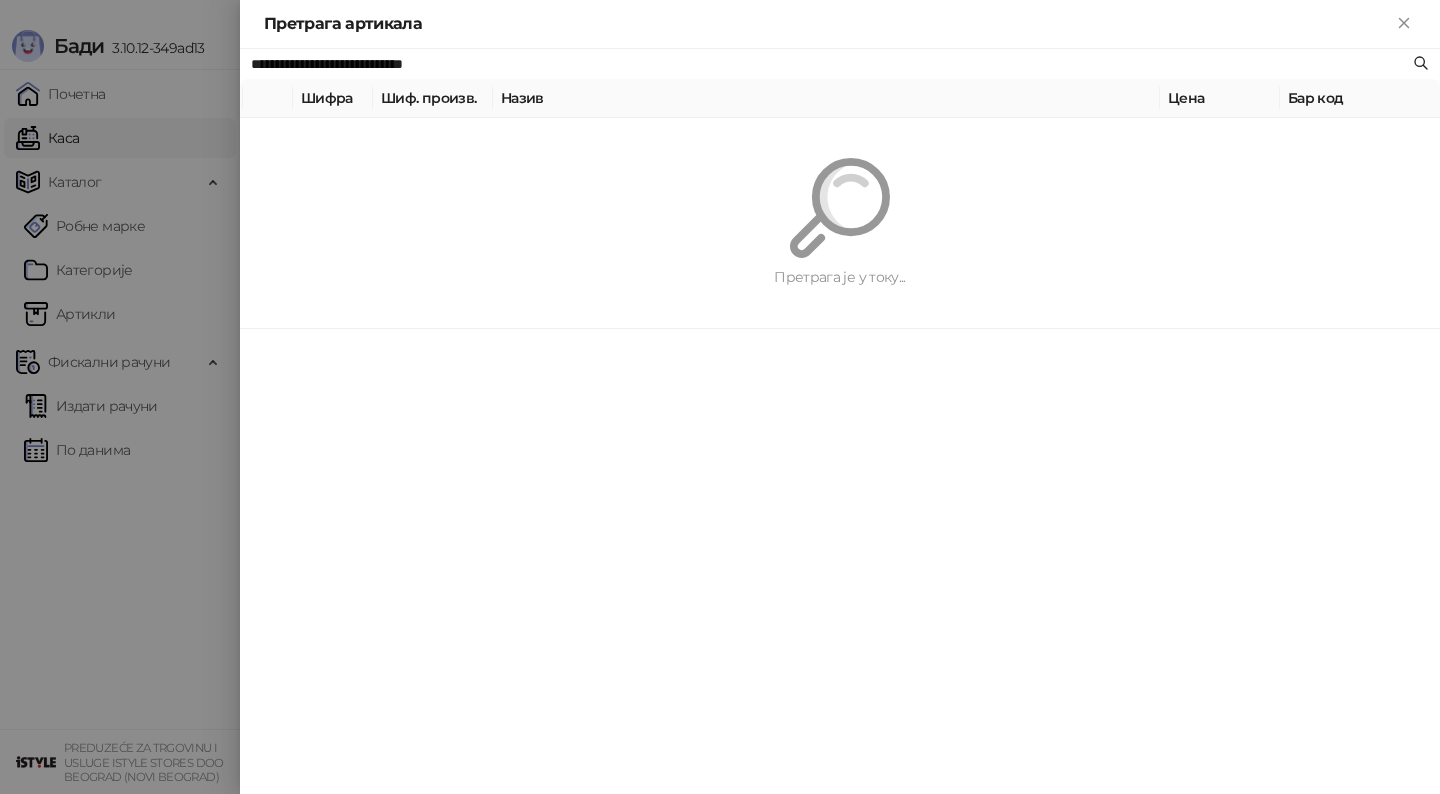 type on "**********" 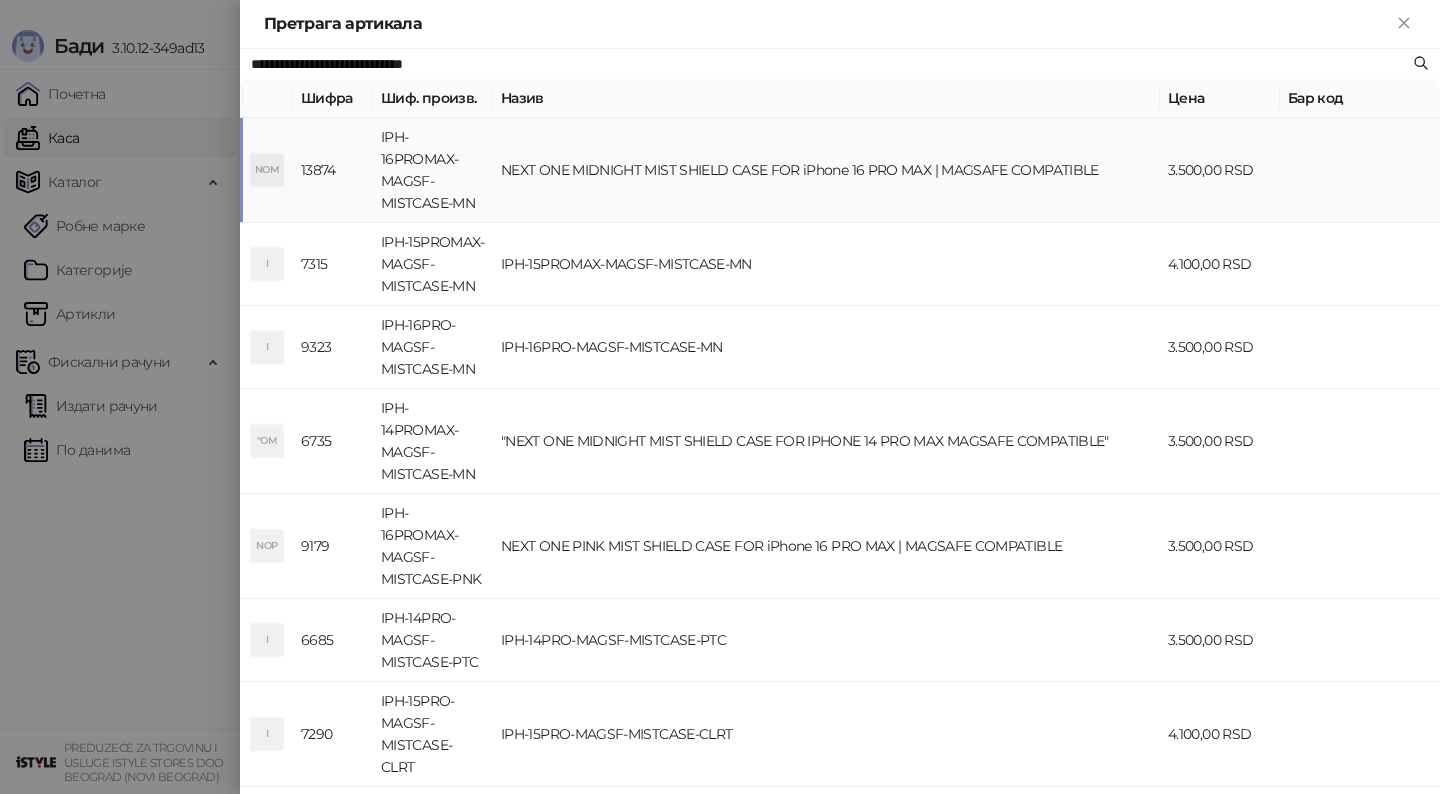 click on "NEXT ONE MIDNIGHT MIST SHIELD CASE FOR iPhone 16 PRO MAX | MAGSAFE COMPATIBLE" at bounding box center [826, 170] 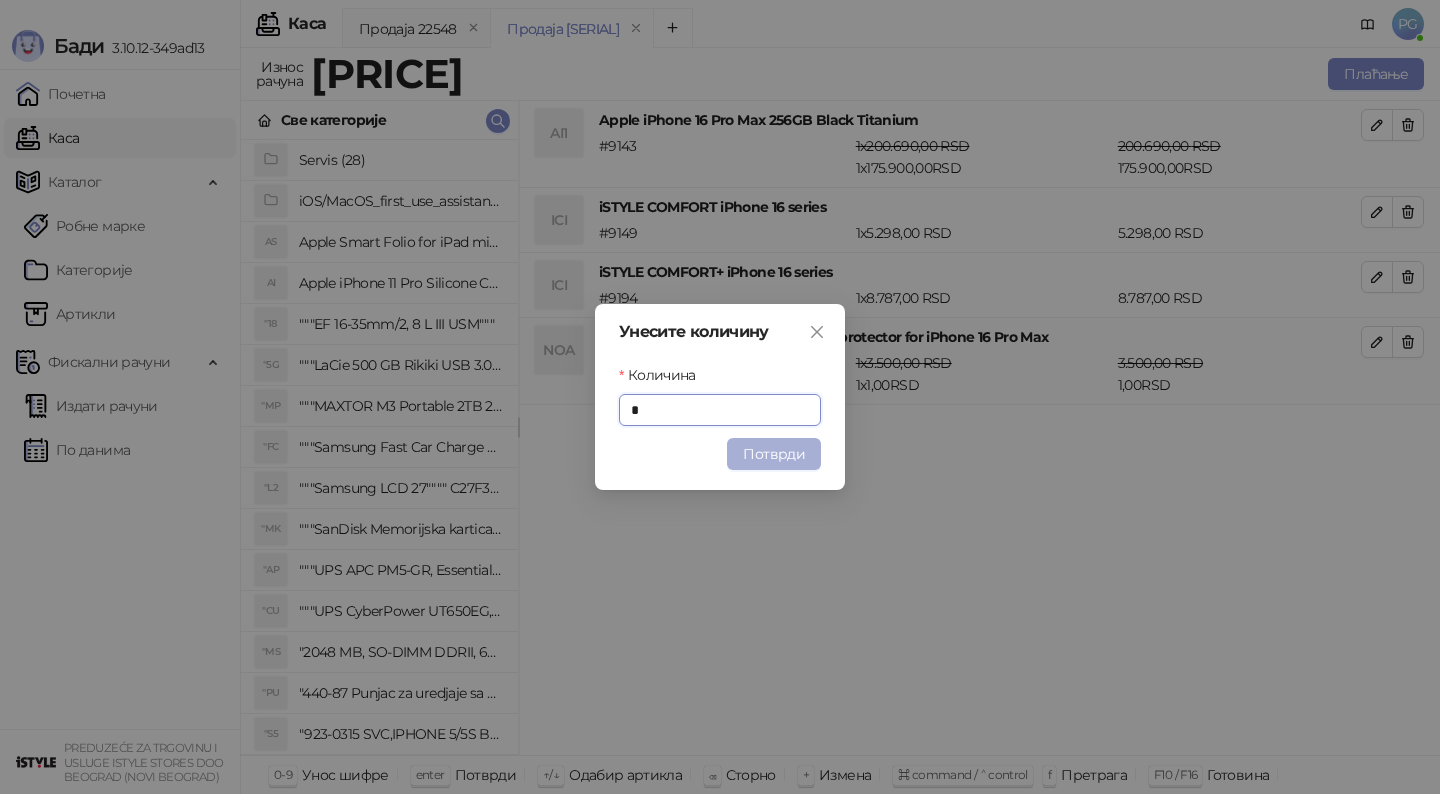 click on "Потврди" at bounding box center (774, 454) 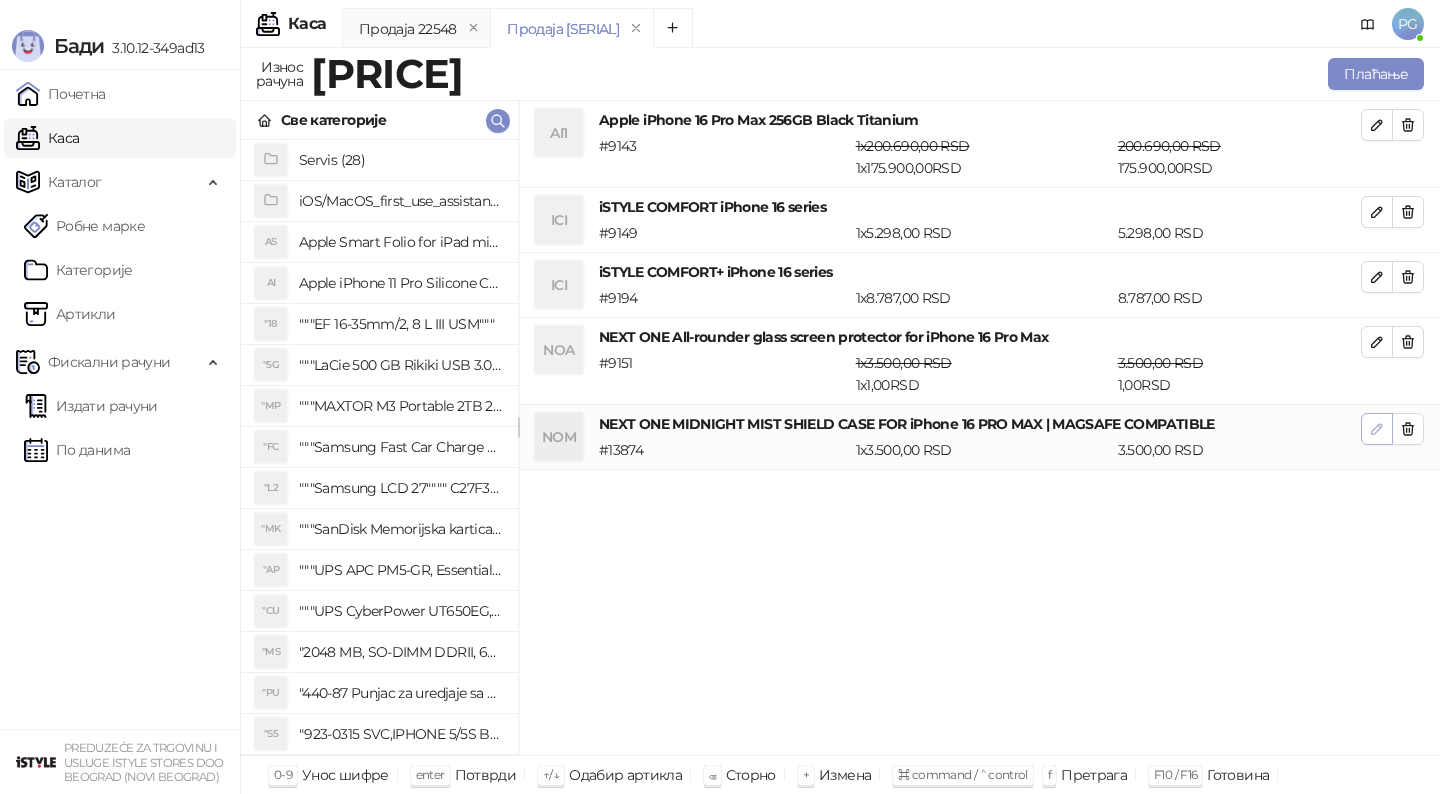 click 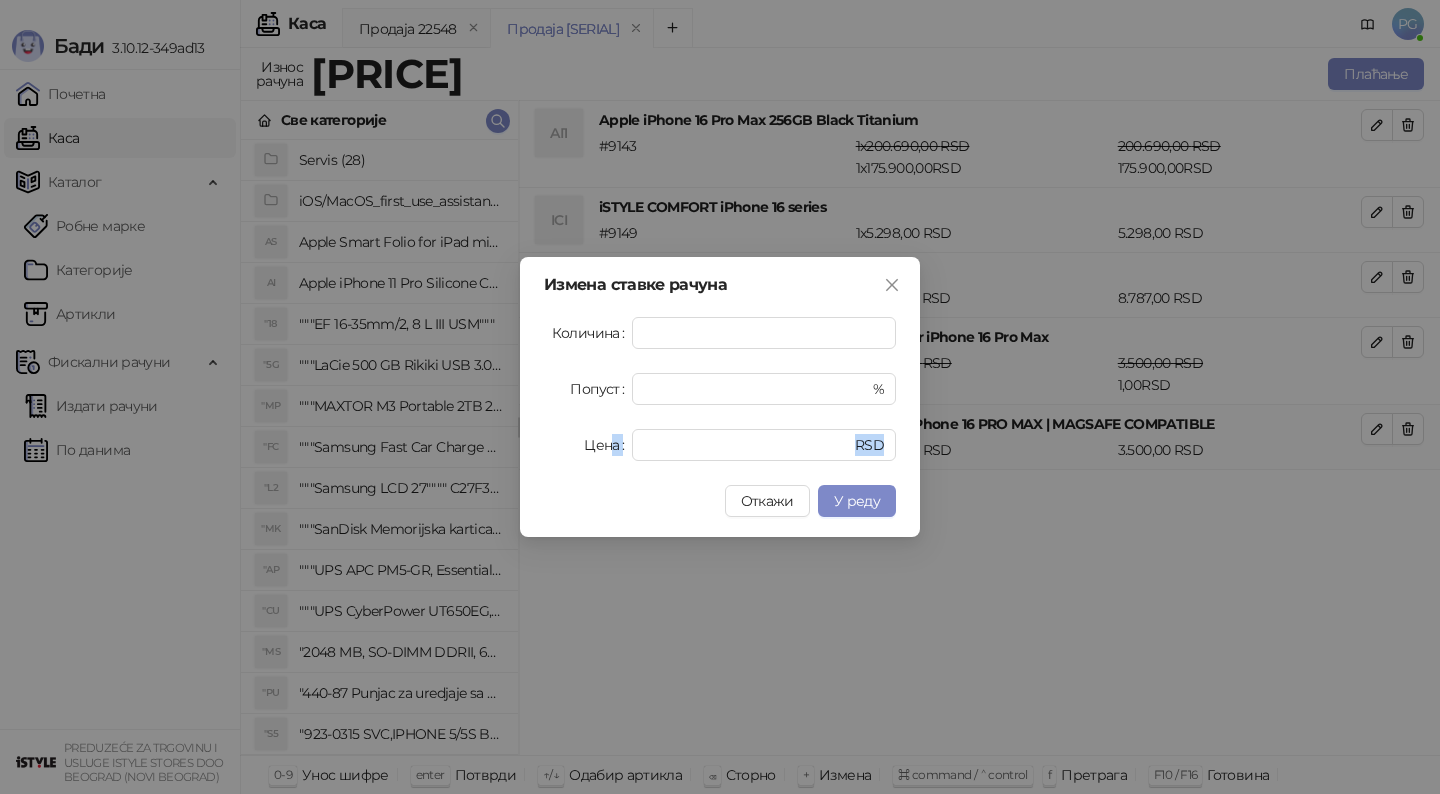 drag, startPoint x: 723, startPoint y: 461, endPoint x: 616, endPoint y: 457, distance: 107.07474 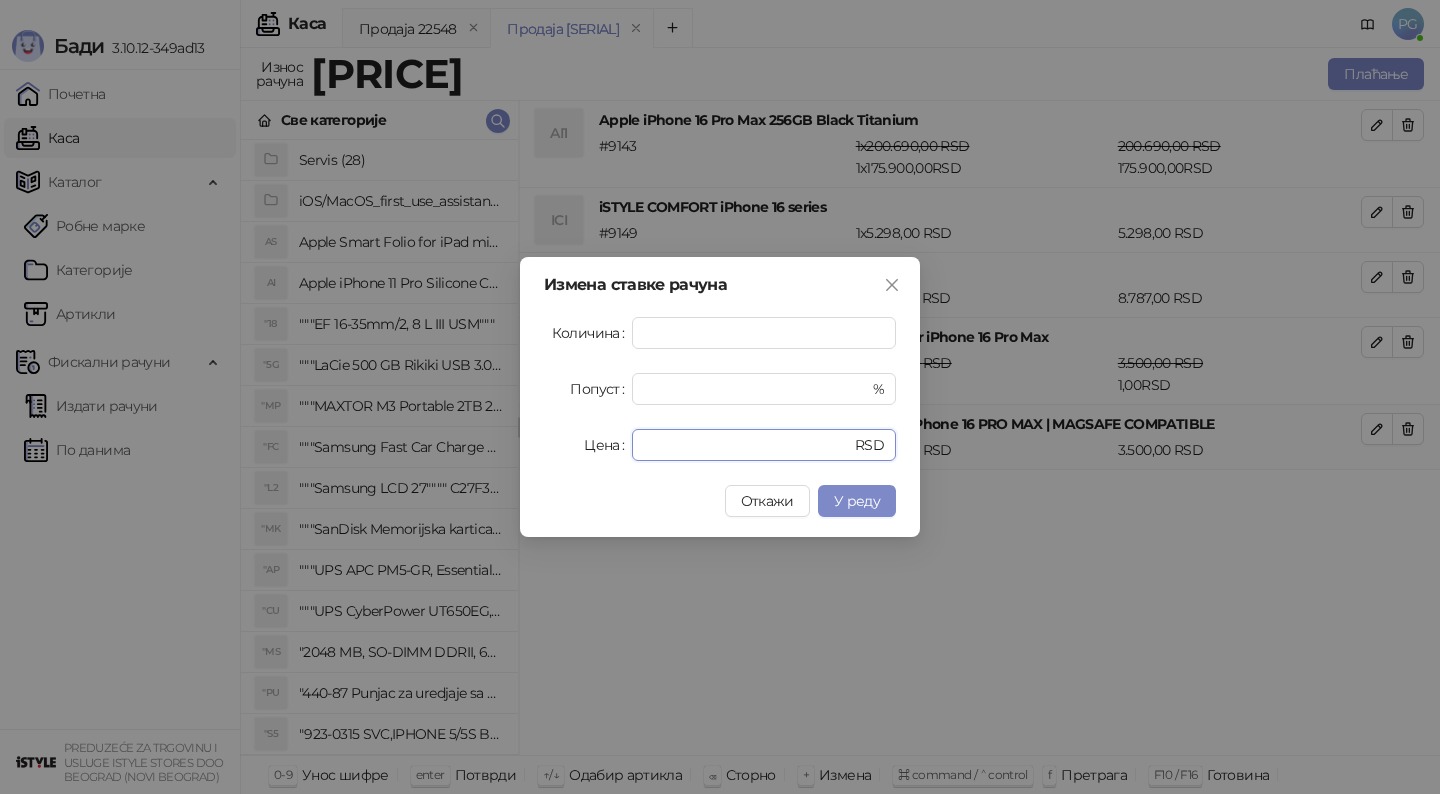 drag, startPoint x: 684, startPoint y: 448, endPoint x: 592, endPoint y: 449, distance: 92.00543 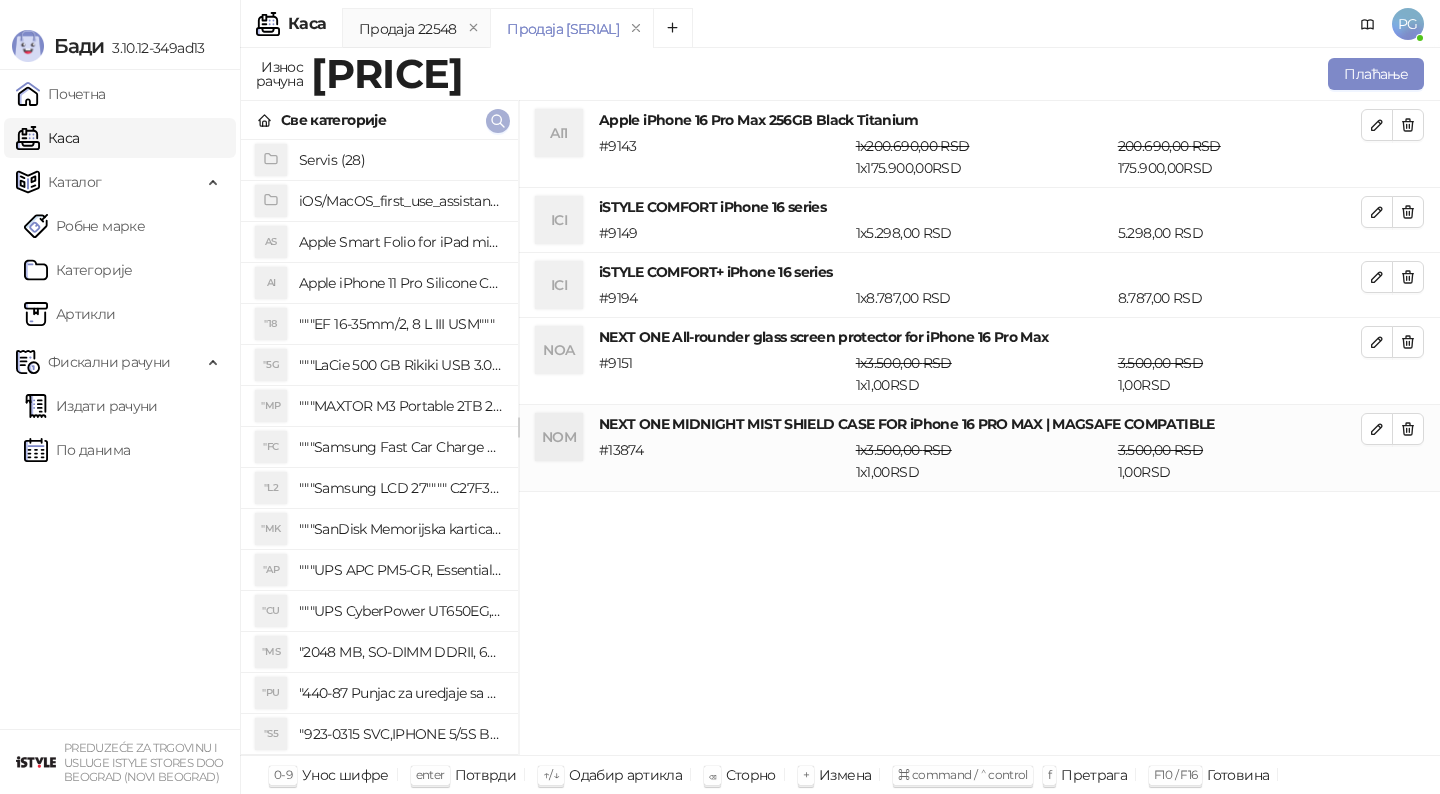click 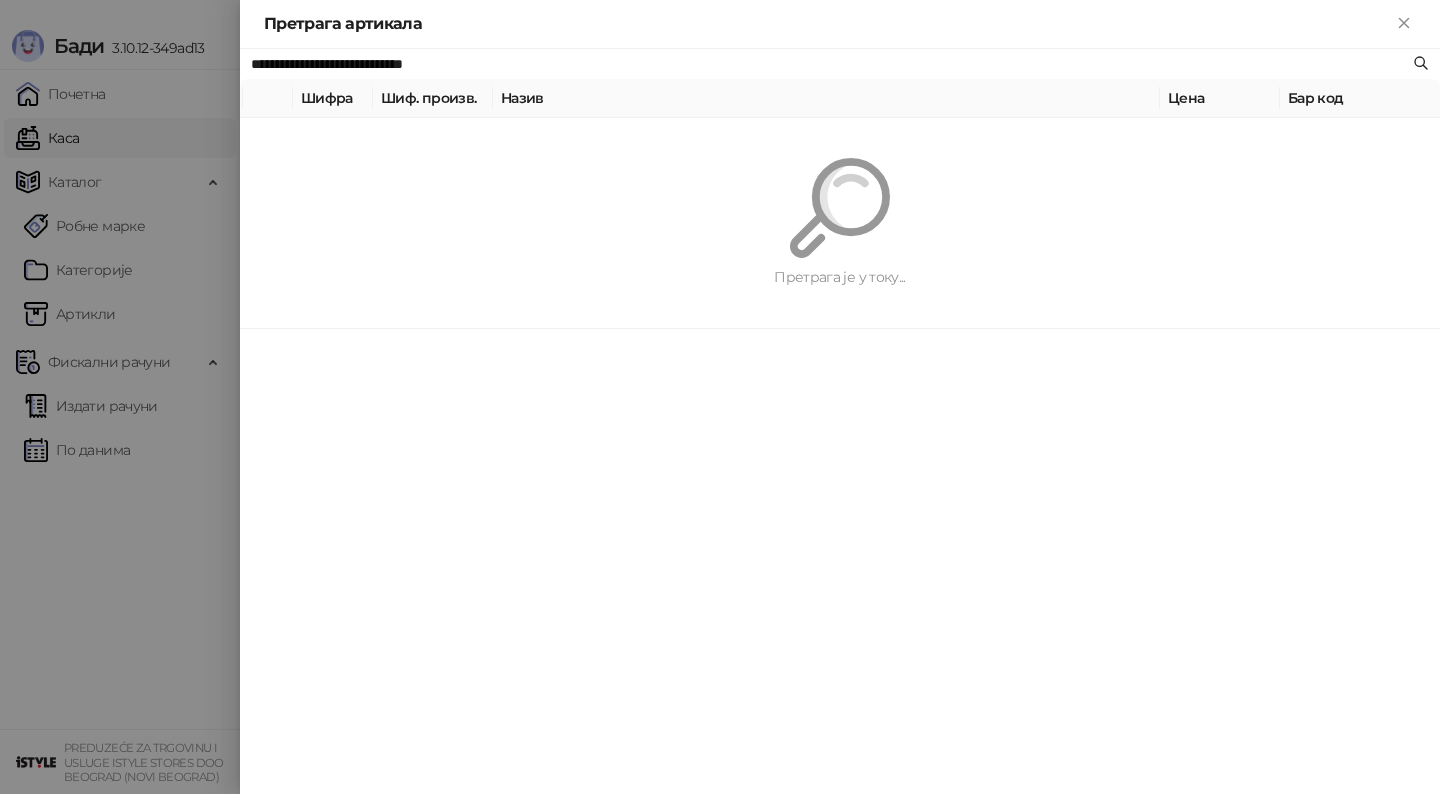 paste 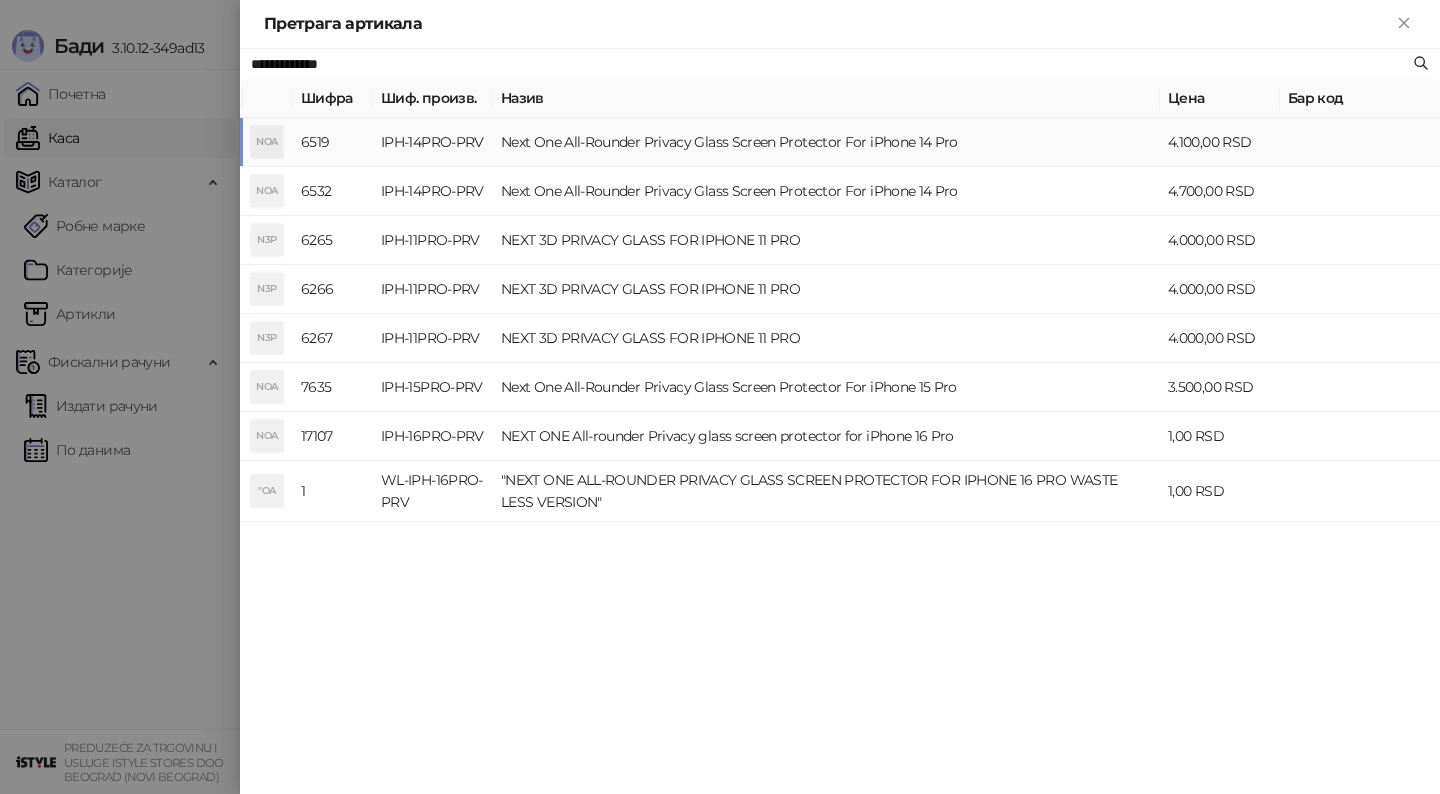 type on "**********" 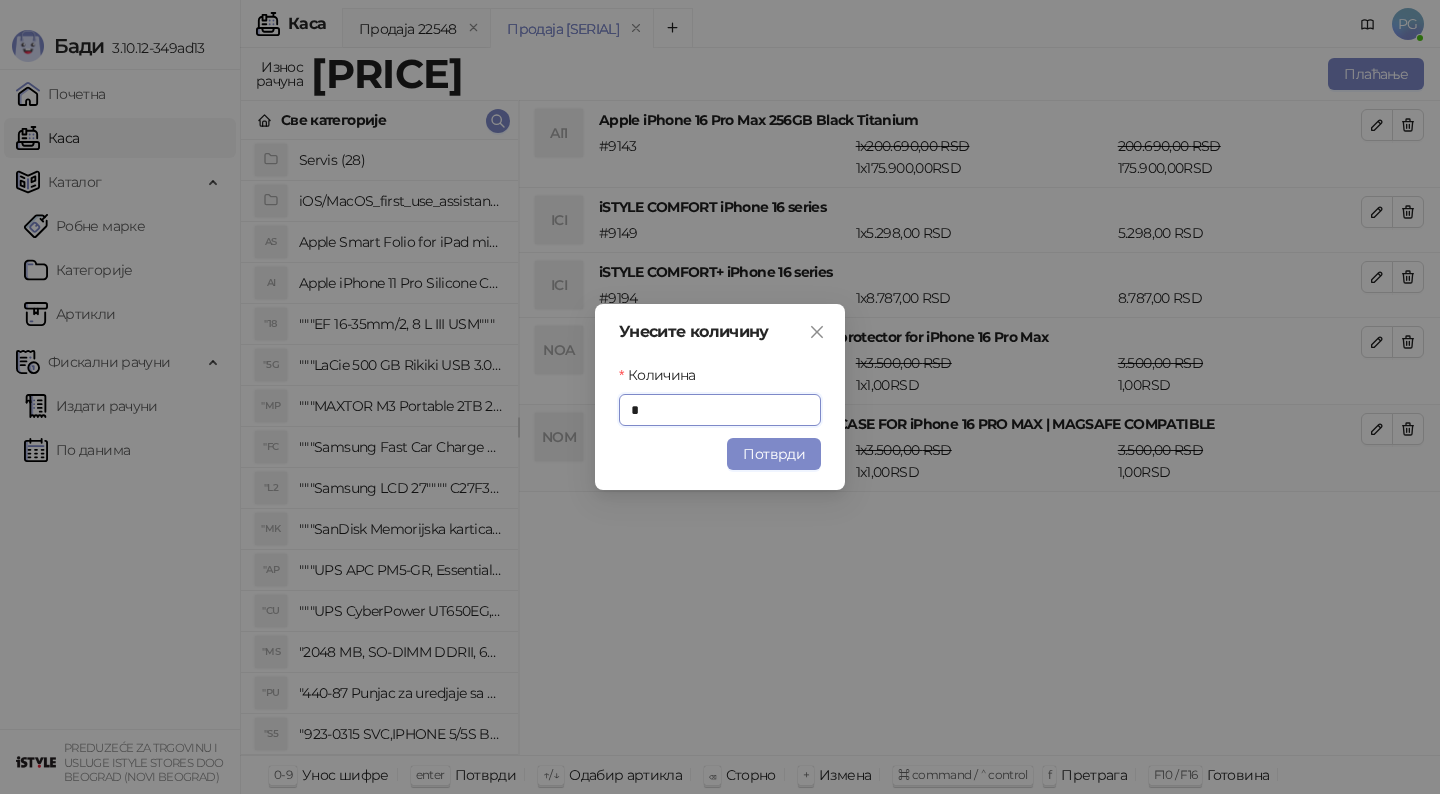 click on "Потврди" at bounding box center [774, 454] 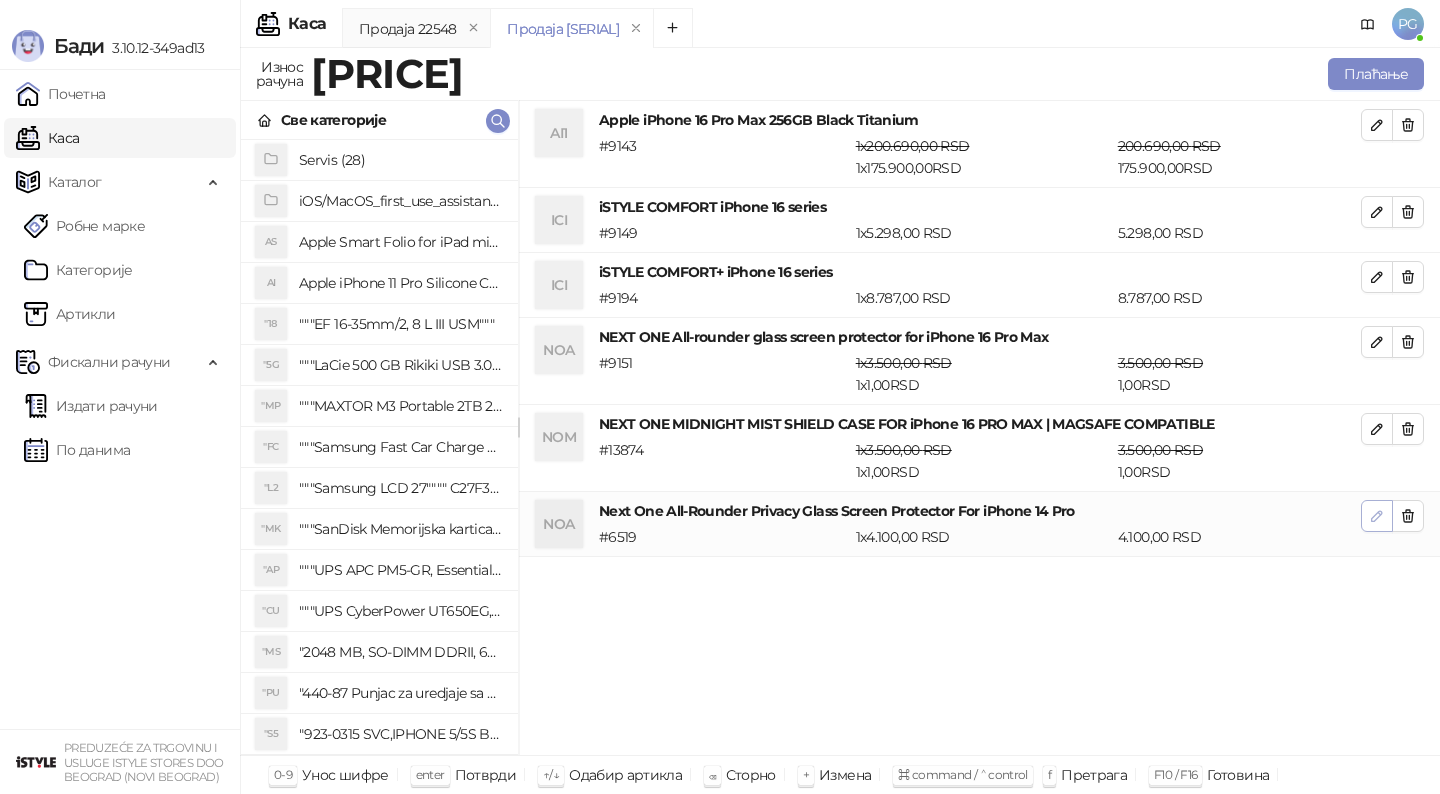 click at bounding box center [1377, 516] 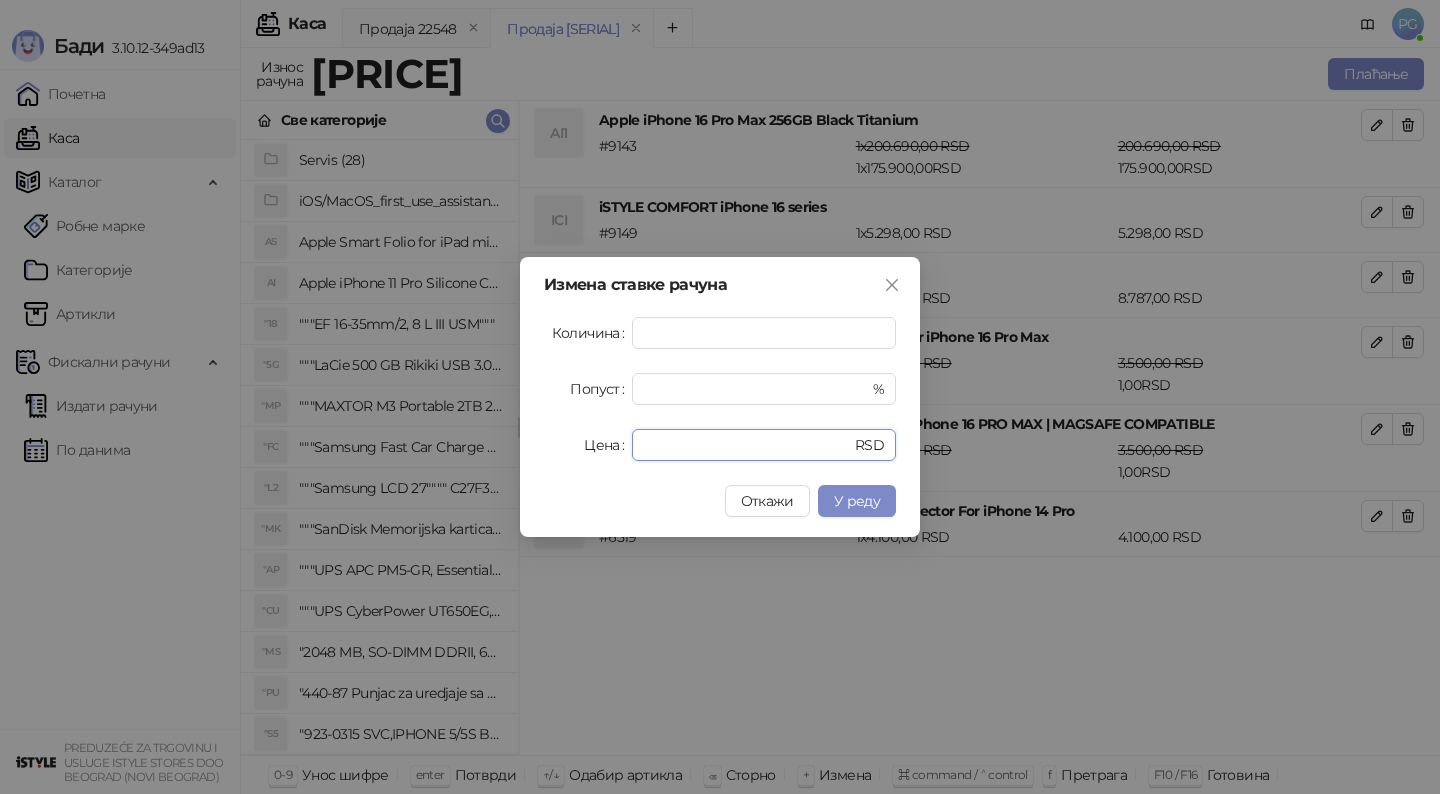 drag, startPoint x: 708, startPoint y: 444, endPoint x: 564, endPoint y: 444, distance: 144 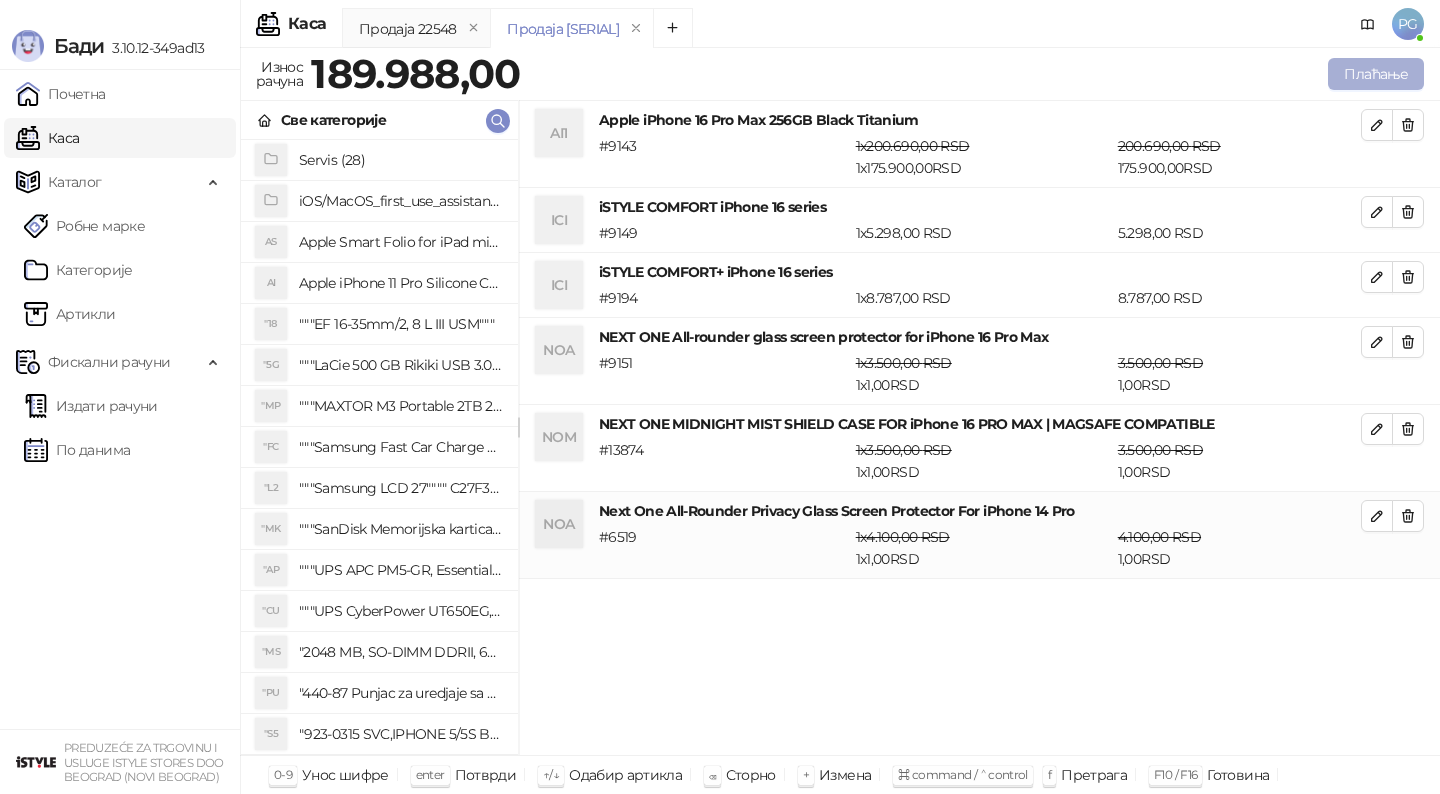 click on "Плаћање" at bounding box center [1376, 74] 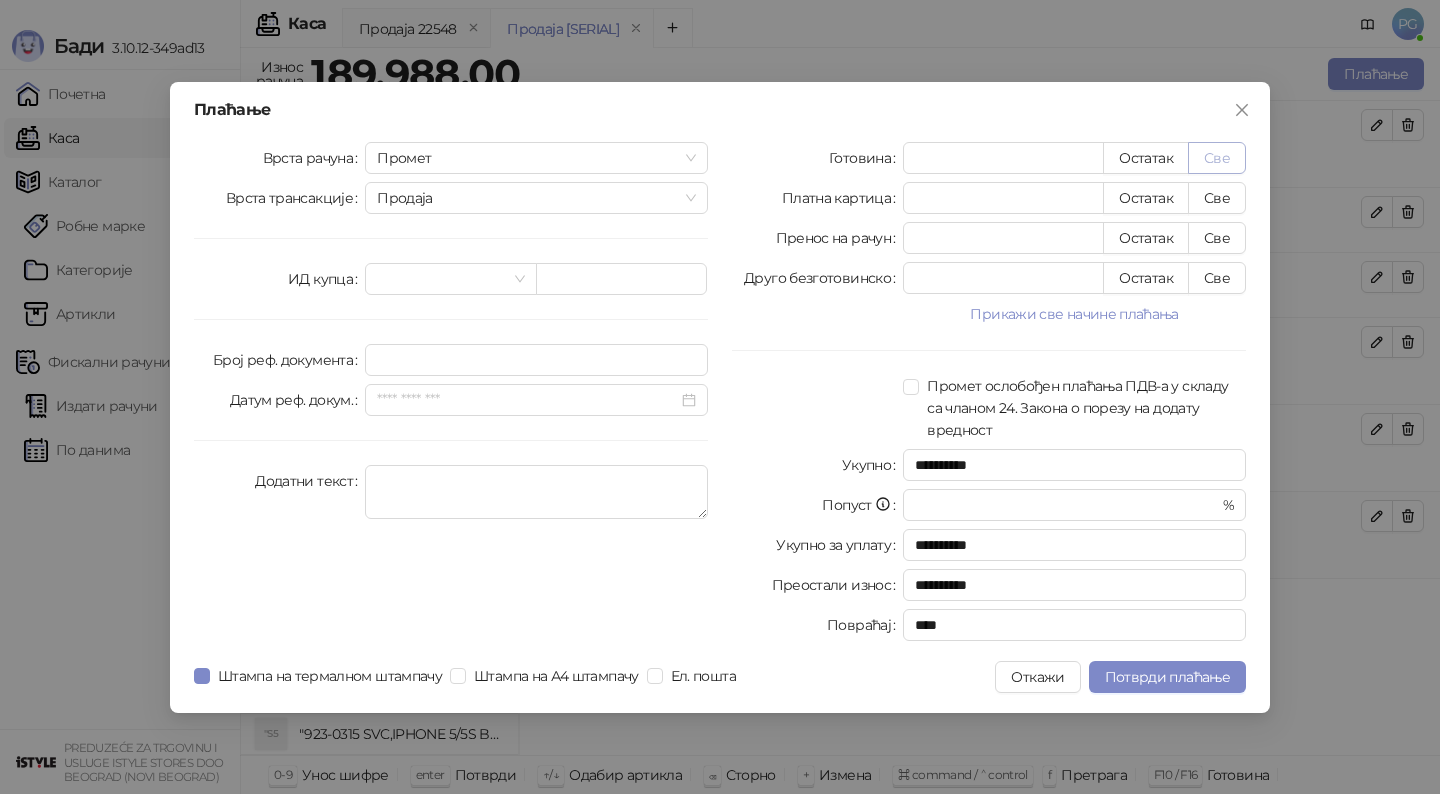 click on "Све" at bounding box center (1217, 158) 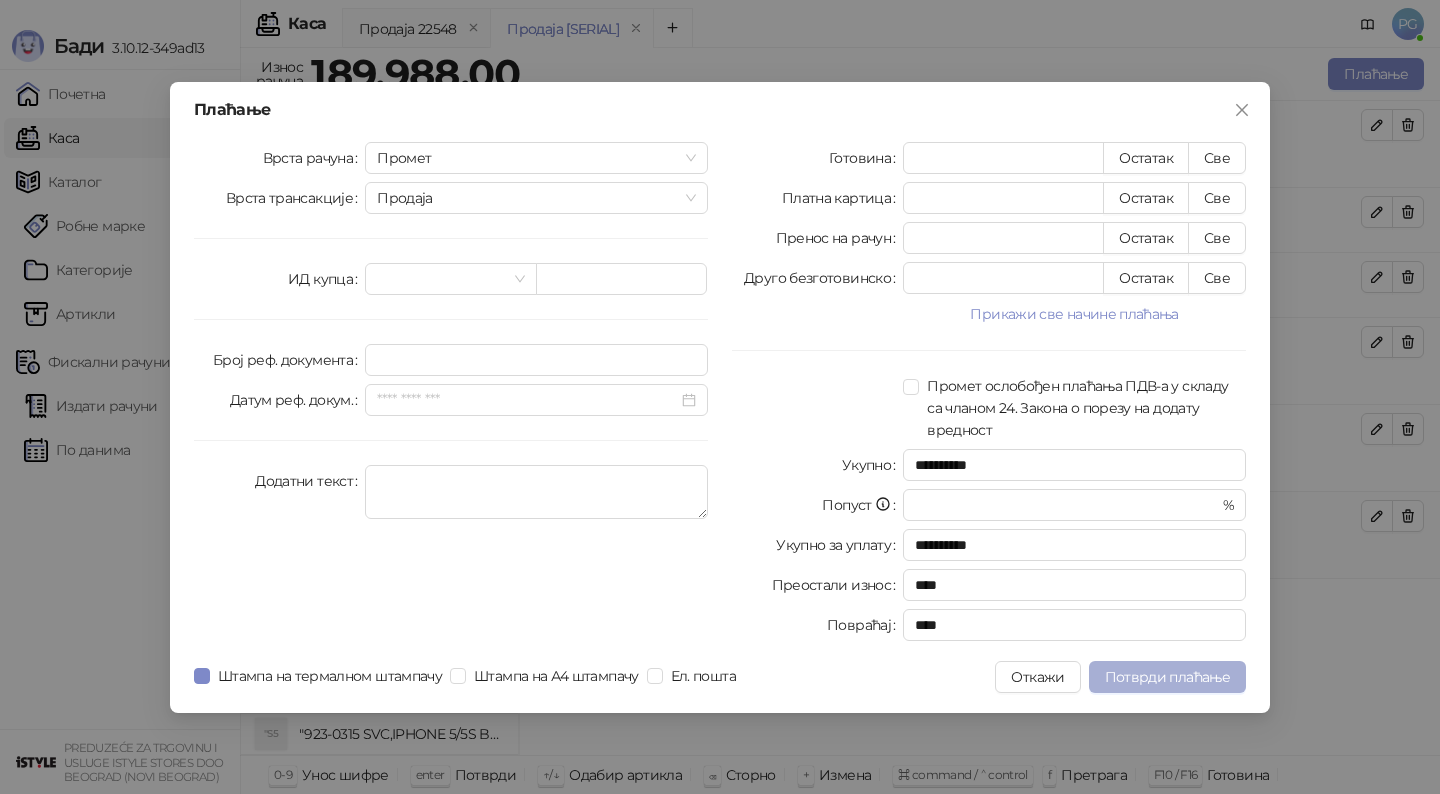 click on "Потврди плаћање" at bounding box center (1167, 677) 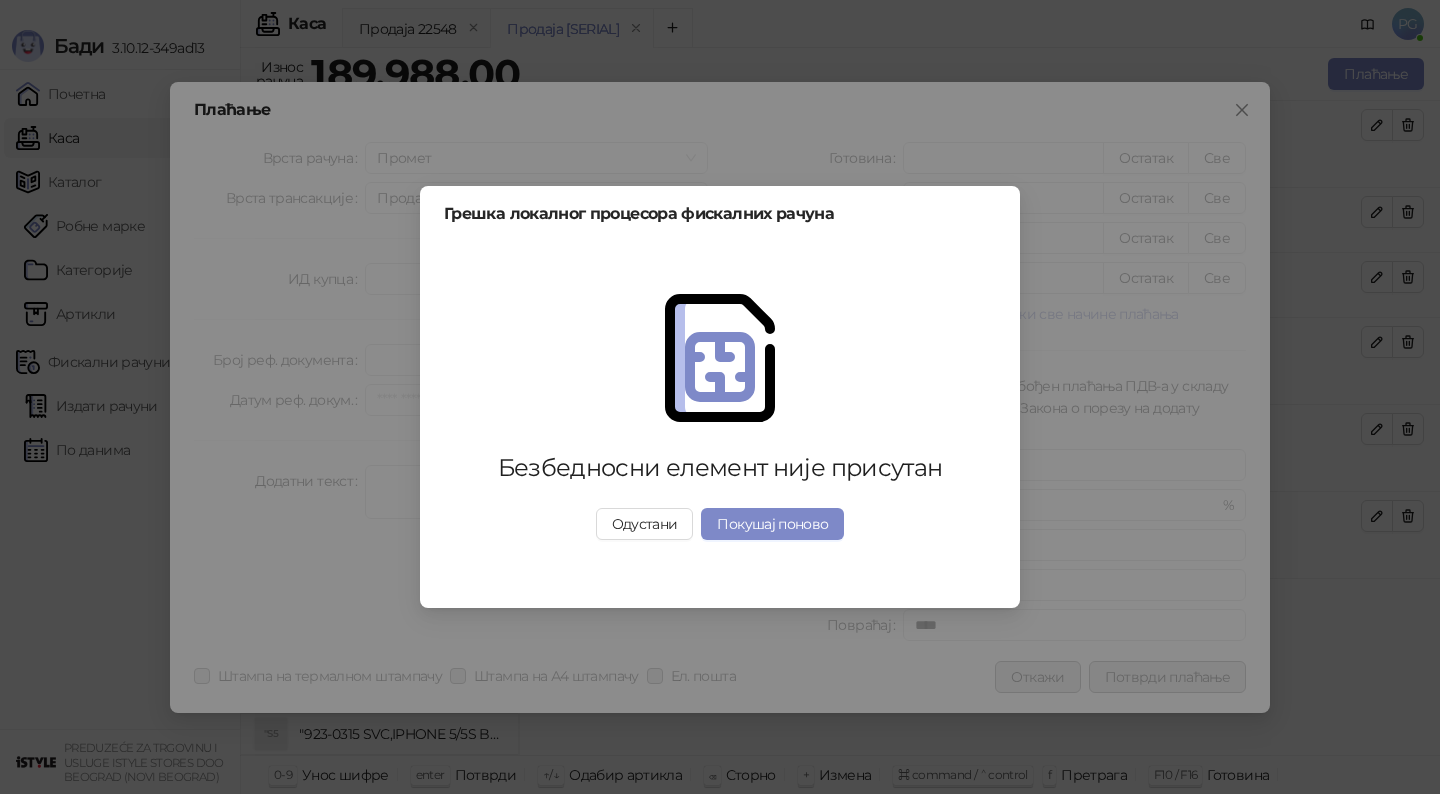 click on "Покушај поново" at bounding box center (772, 524) 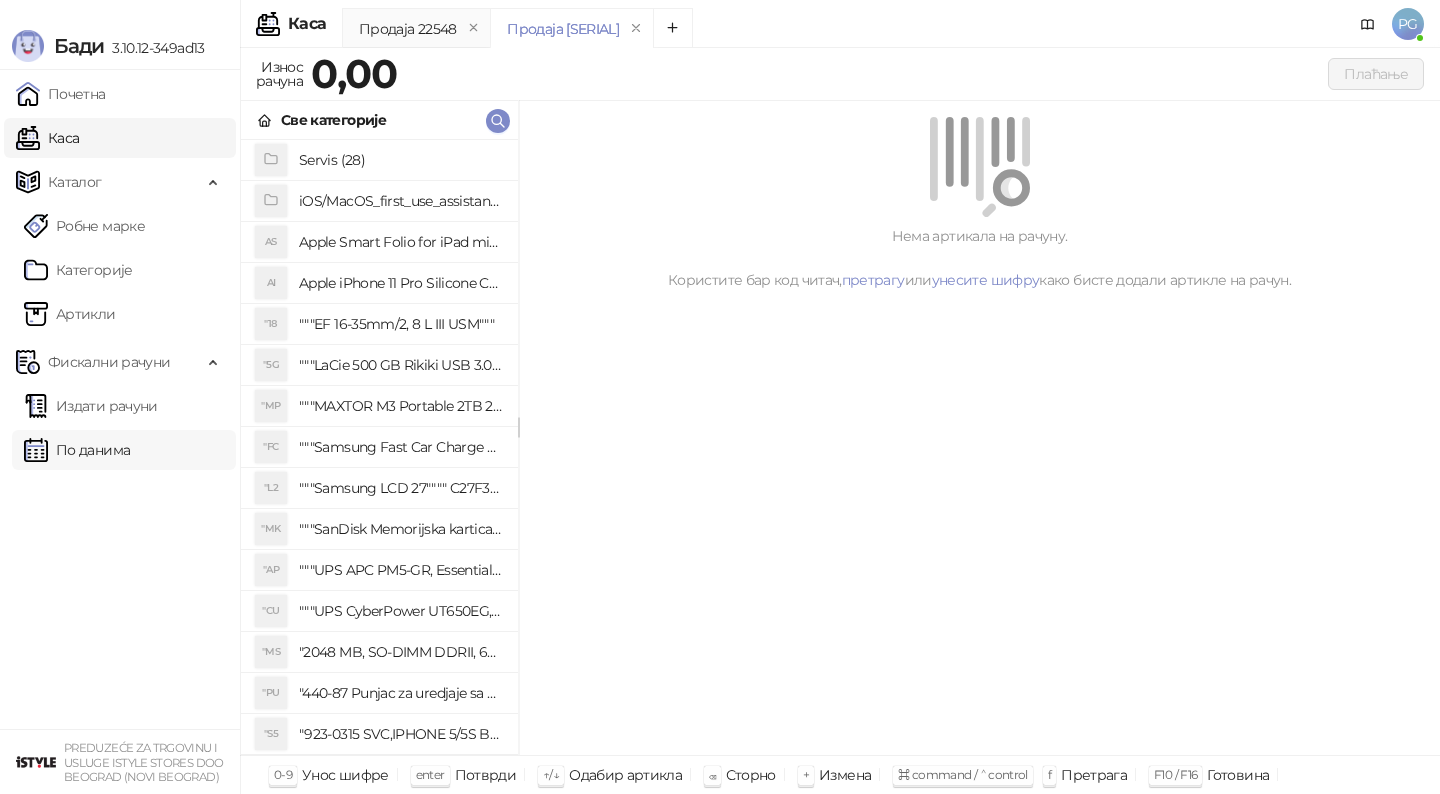 click on "По данима" at bounding box center (77, 450) 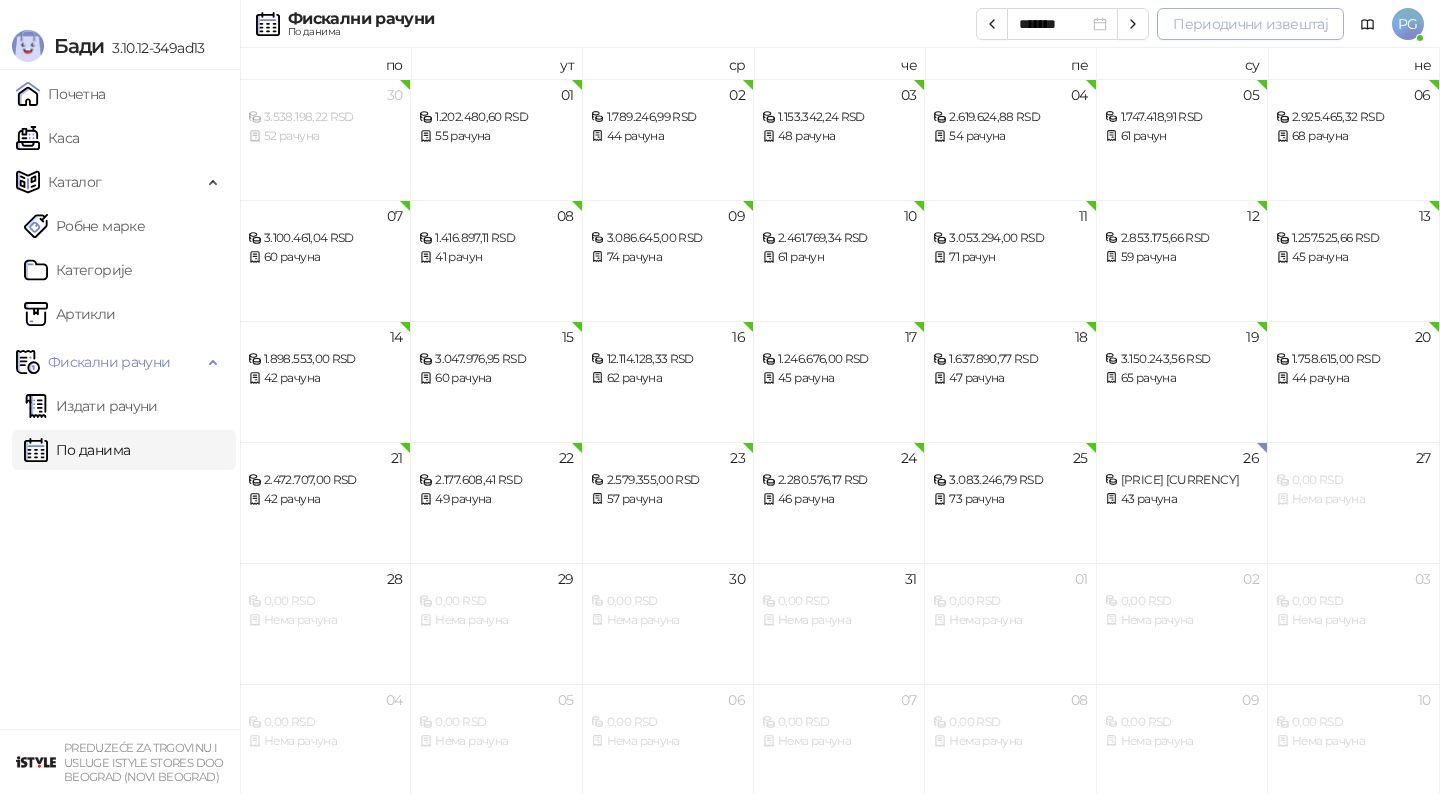 click on "Периодични извештај" at bounding box center [1250, 24] 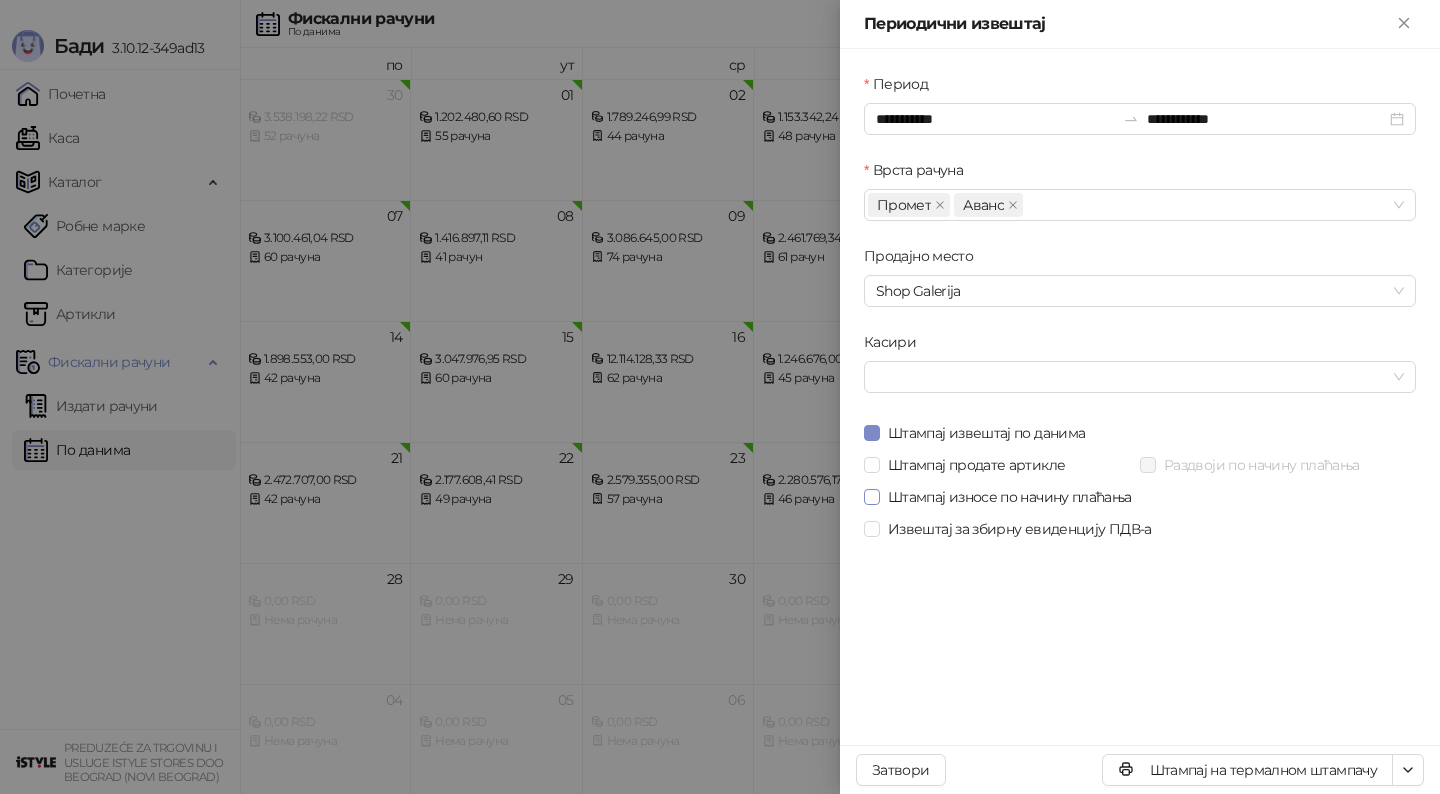 click on "Штампај износе по начину плаћања" at bounding box center (1010, 497) 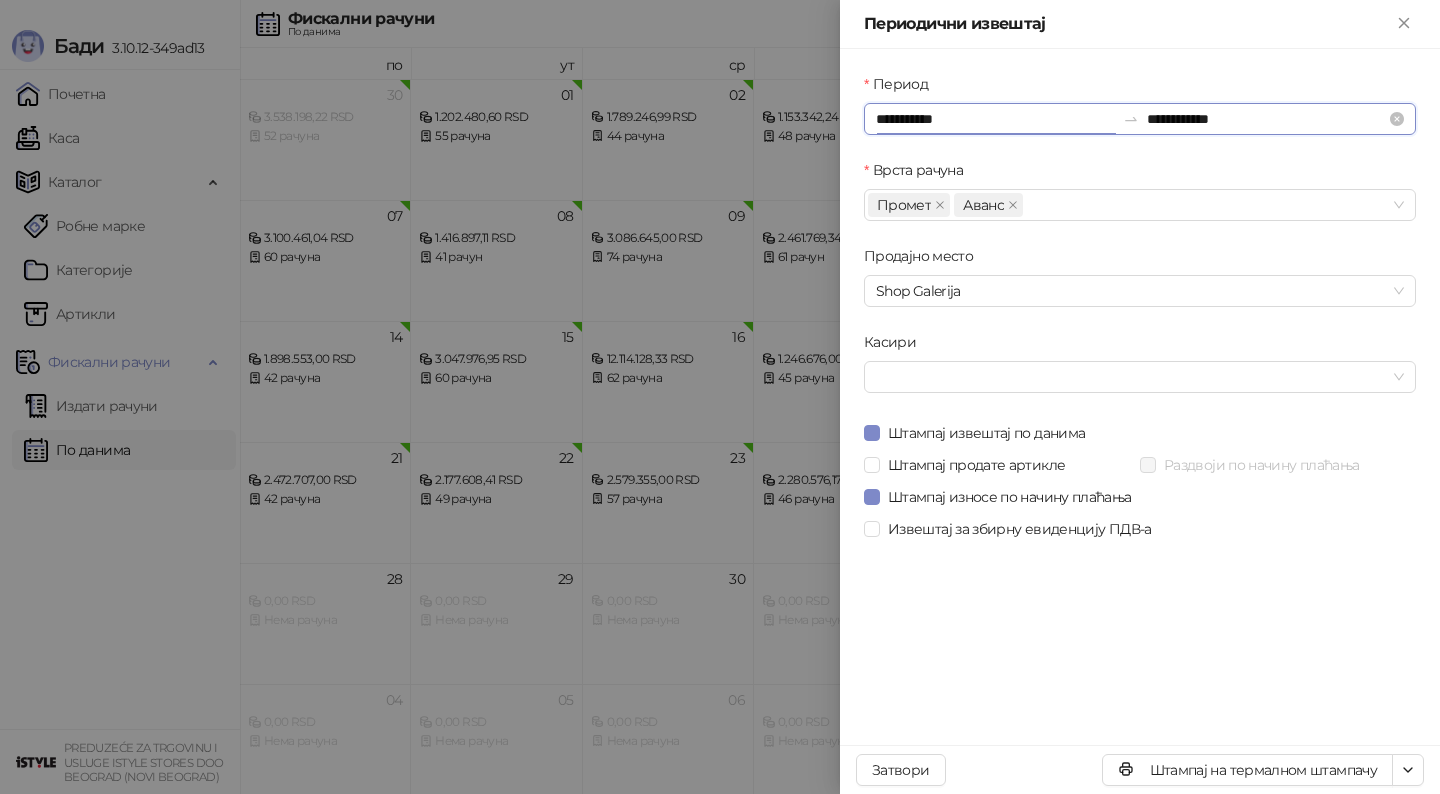click on "**********" at bounding box center [995, 119] 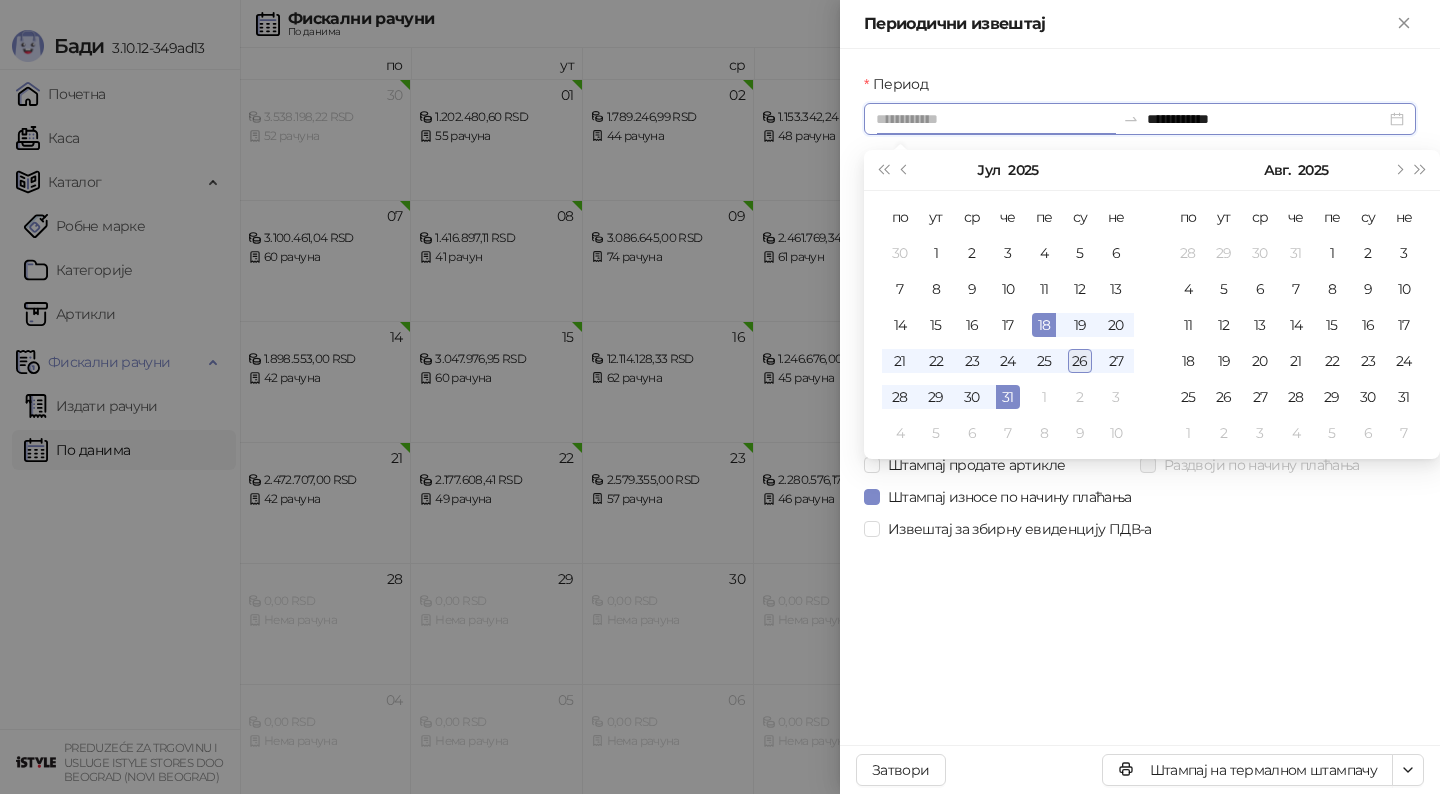 type on "**********" 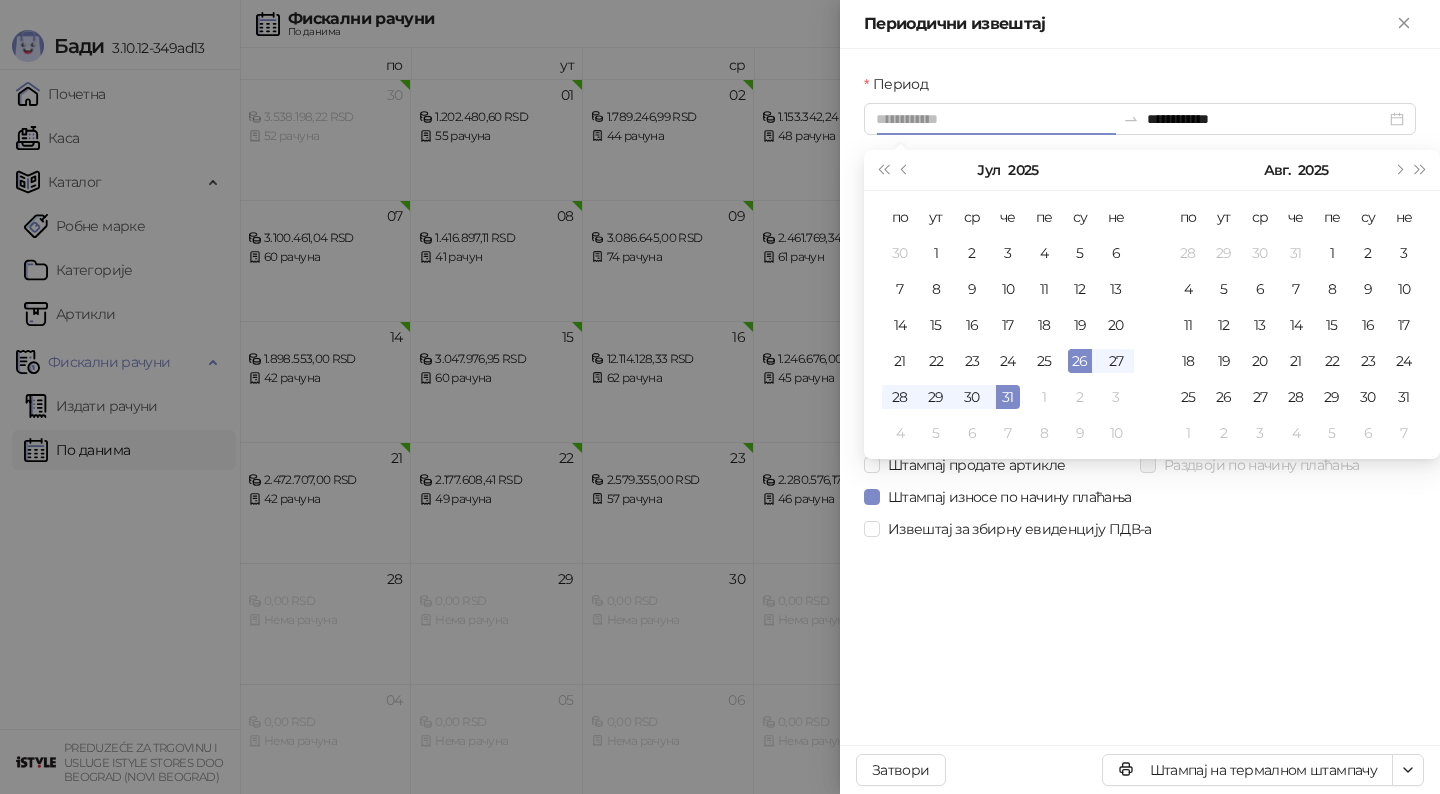 click on "26" at bounding box center [1080, 361] 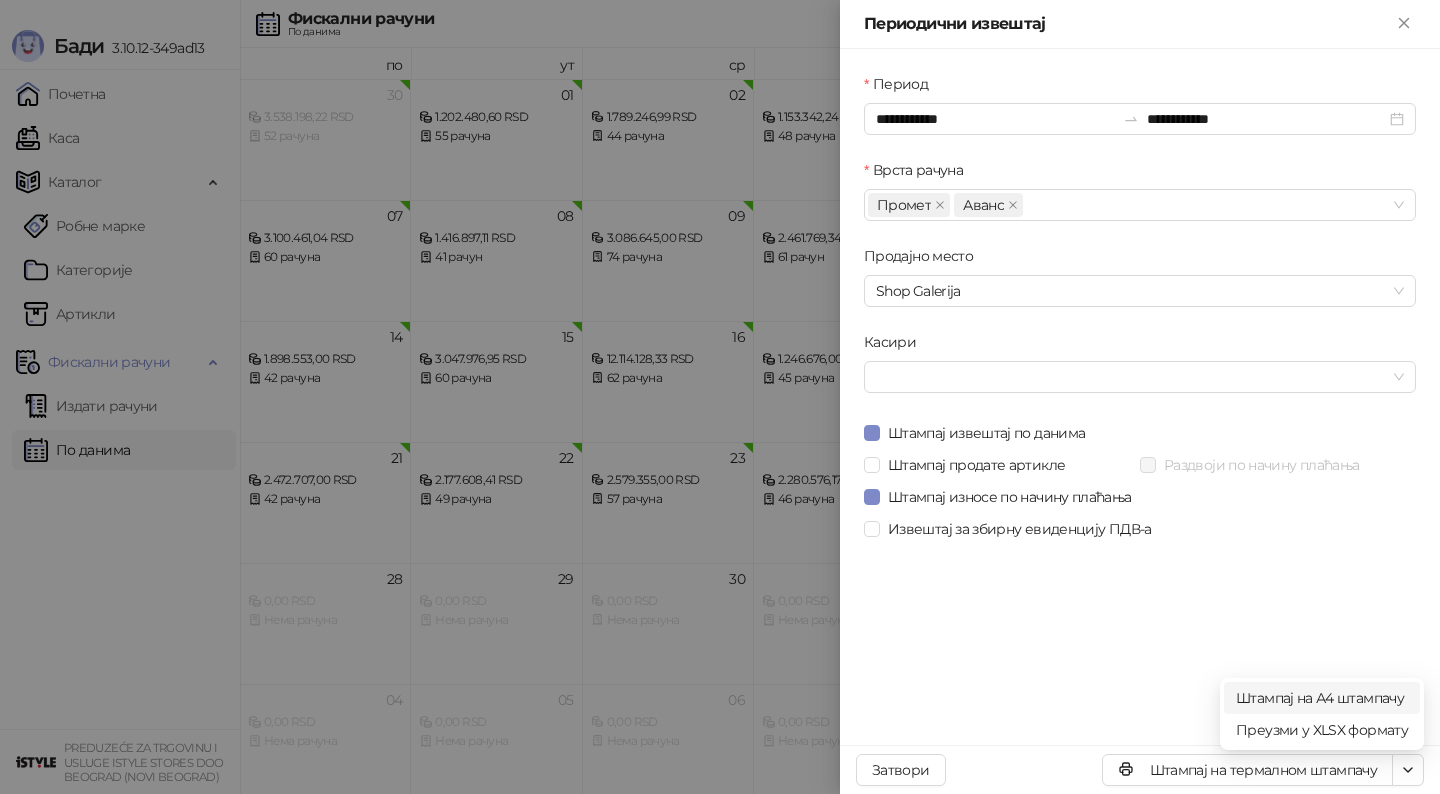 click on "Штампај на А4 штампачу" at bounding box center [1322, 698] 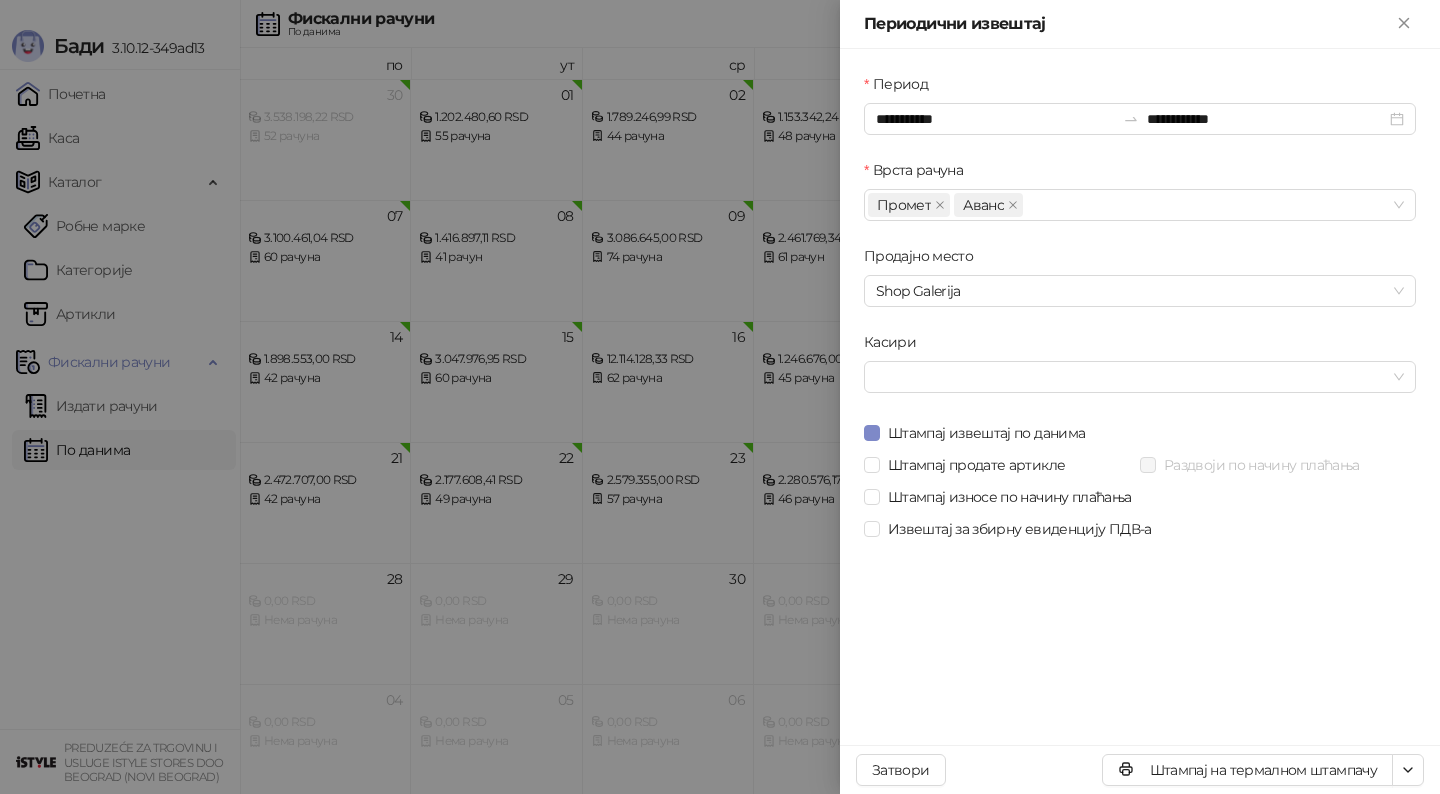 click at bounding box center [720, 397] 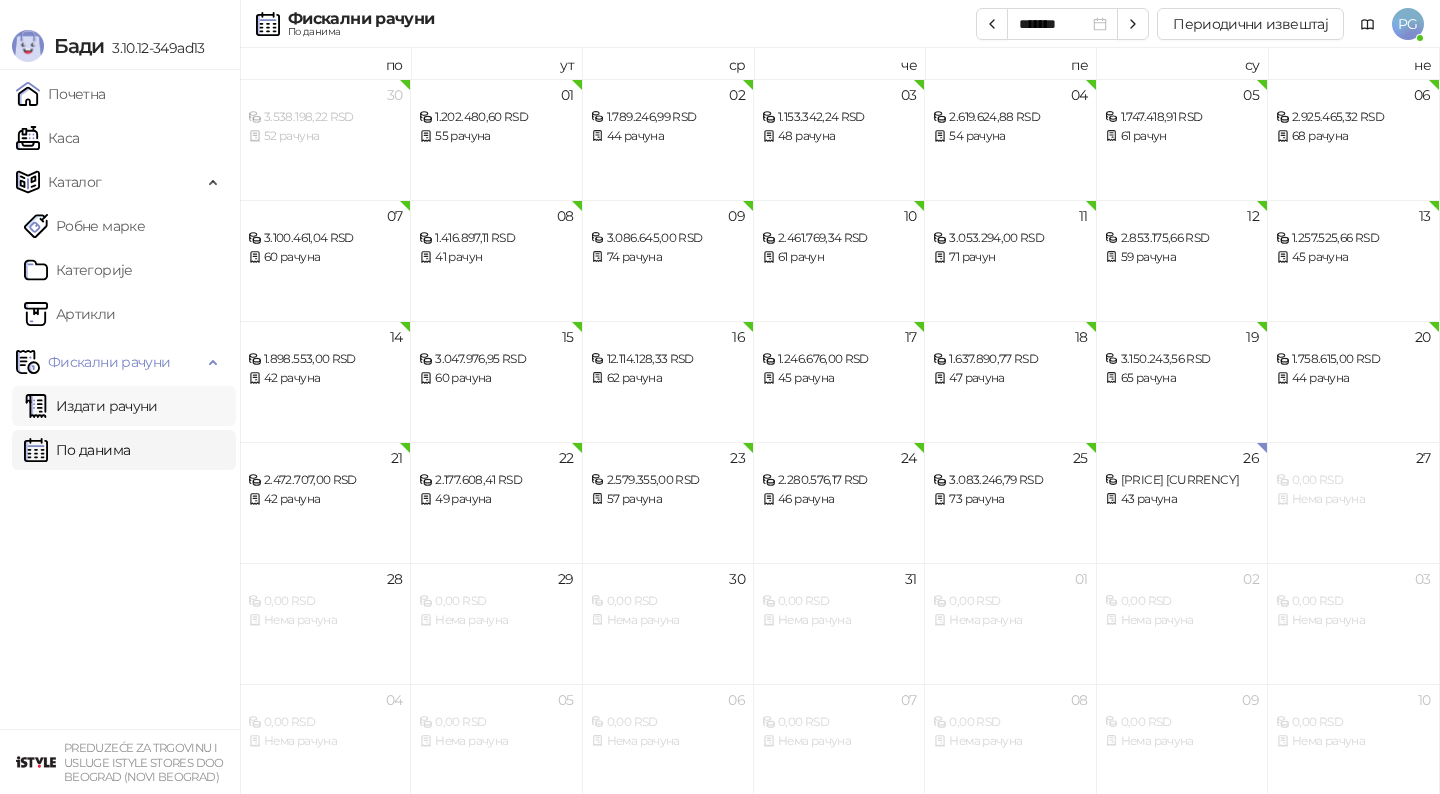 click on "Издати рачуни" at bounding box center [91, 406] 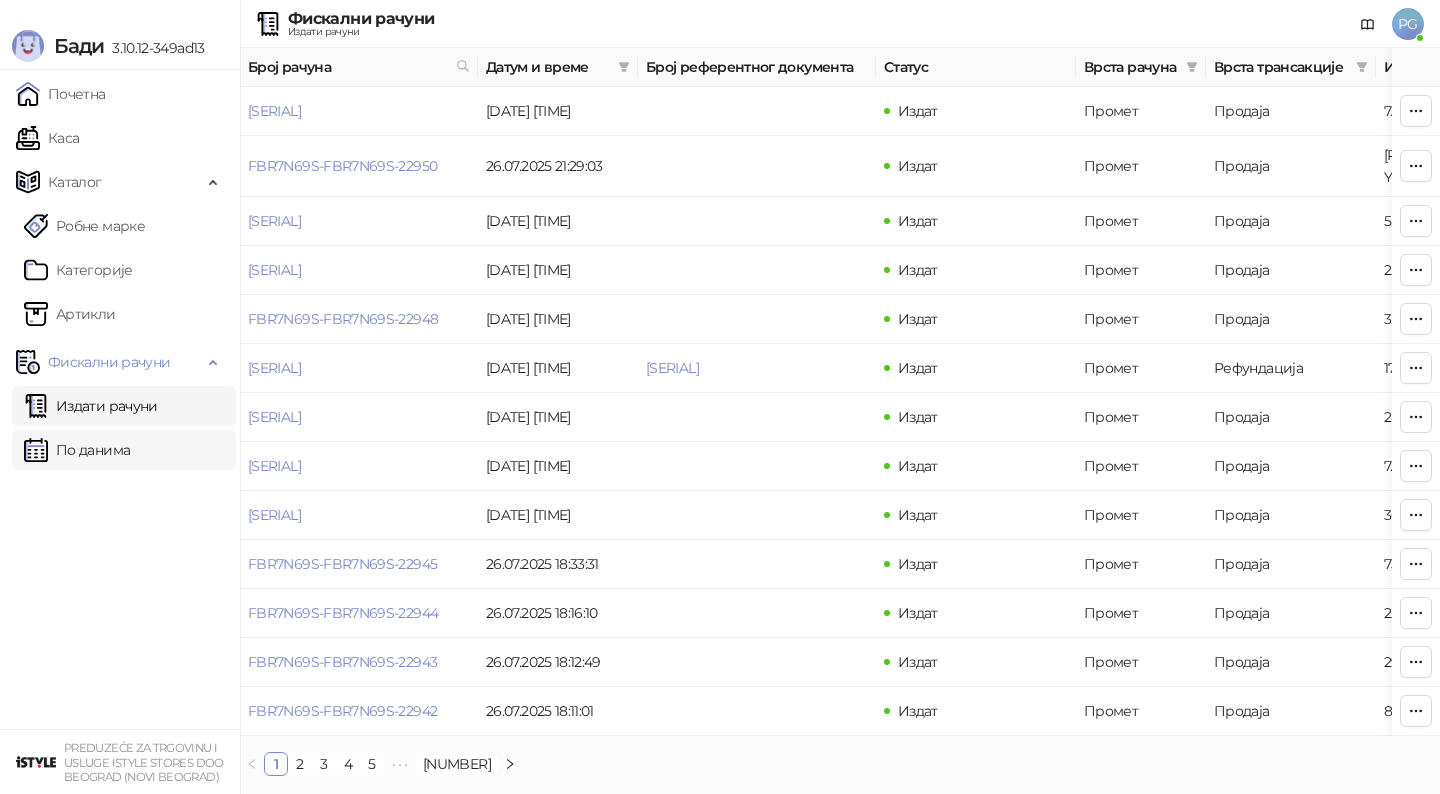 click on "По данима" at bounding box center (77, 450) 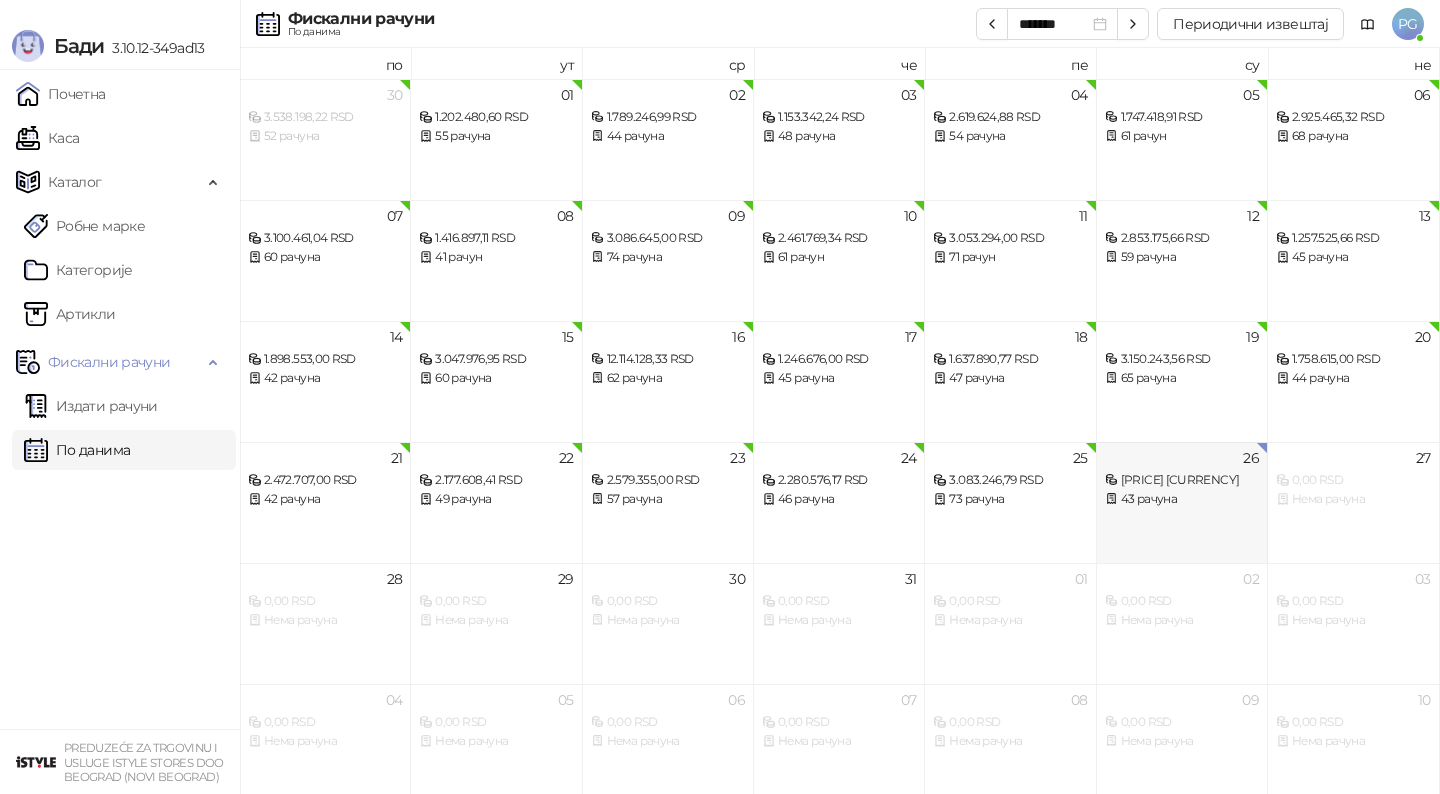 click on "[PRICE] [CURRENCY]" at bounding box center [1182, 480] 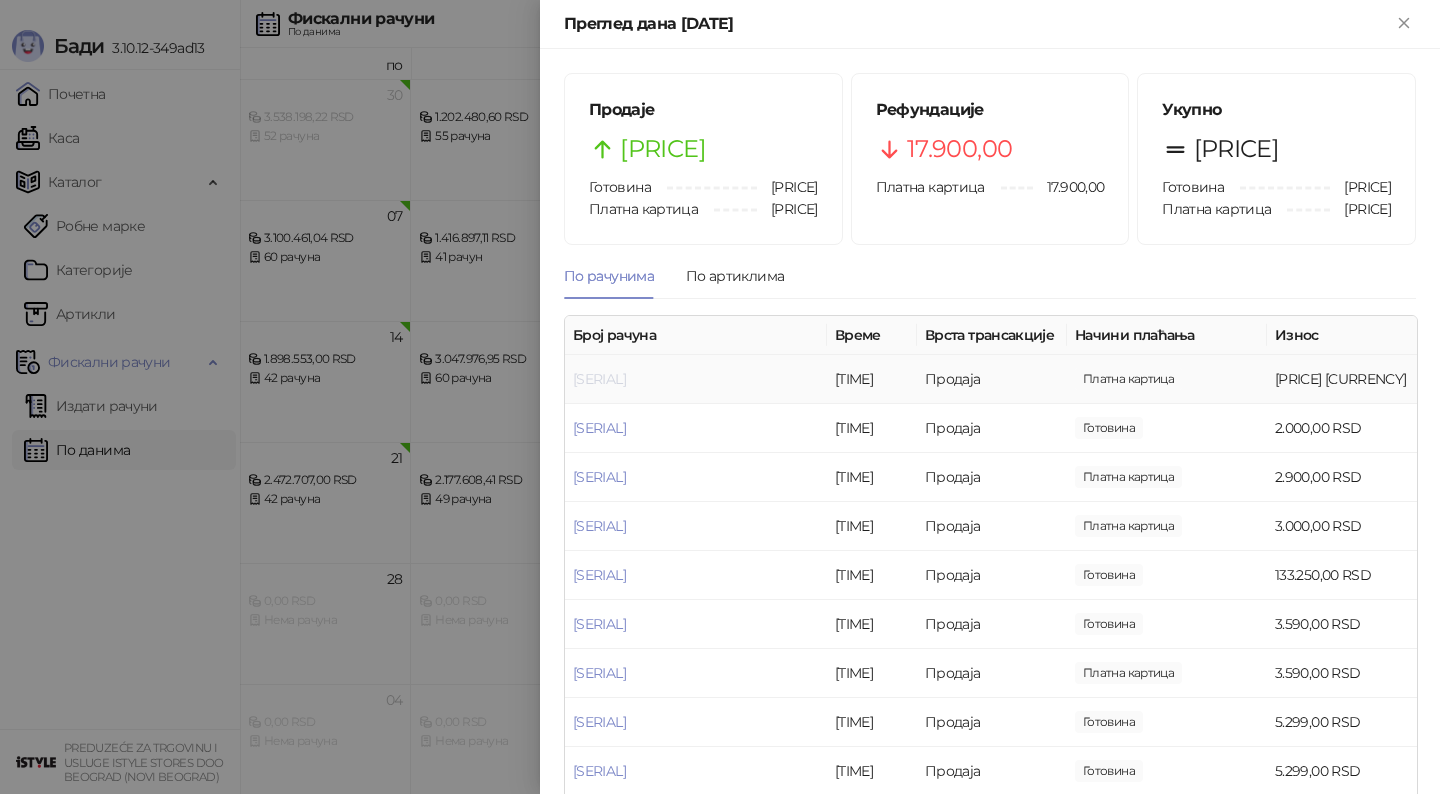 click on "[SERIAL]" at bounding box center [599, 379] 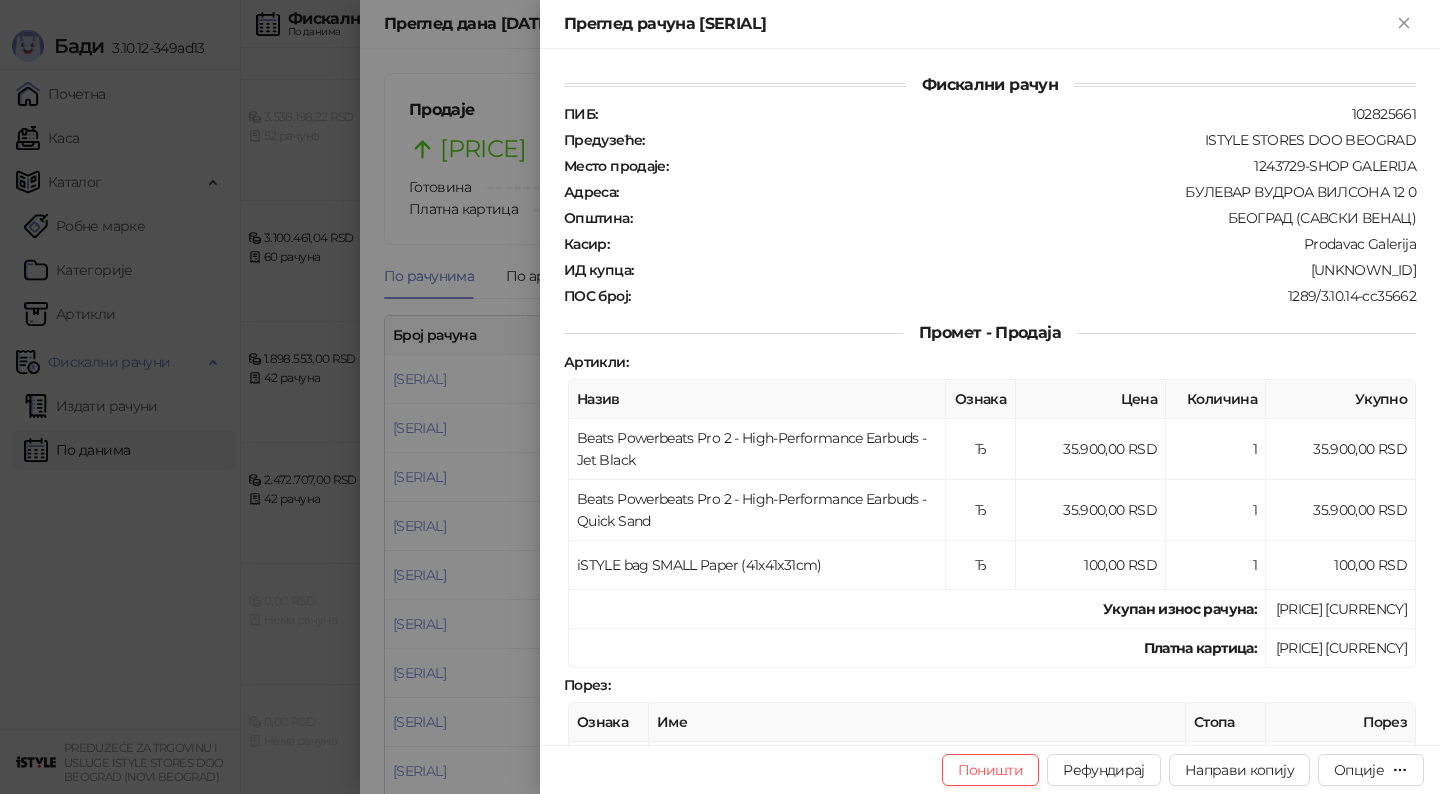 click at bounding box center (720, 397) 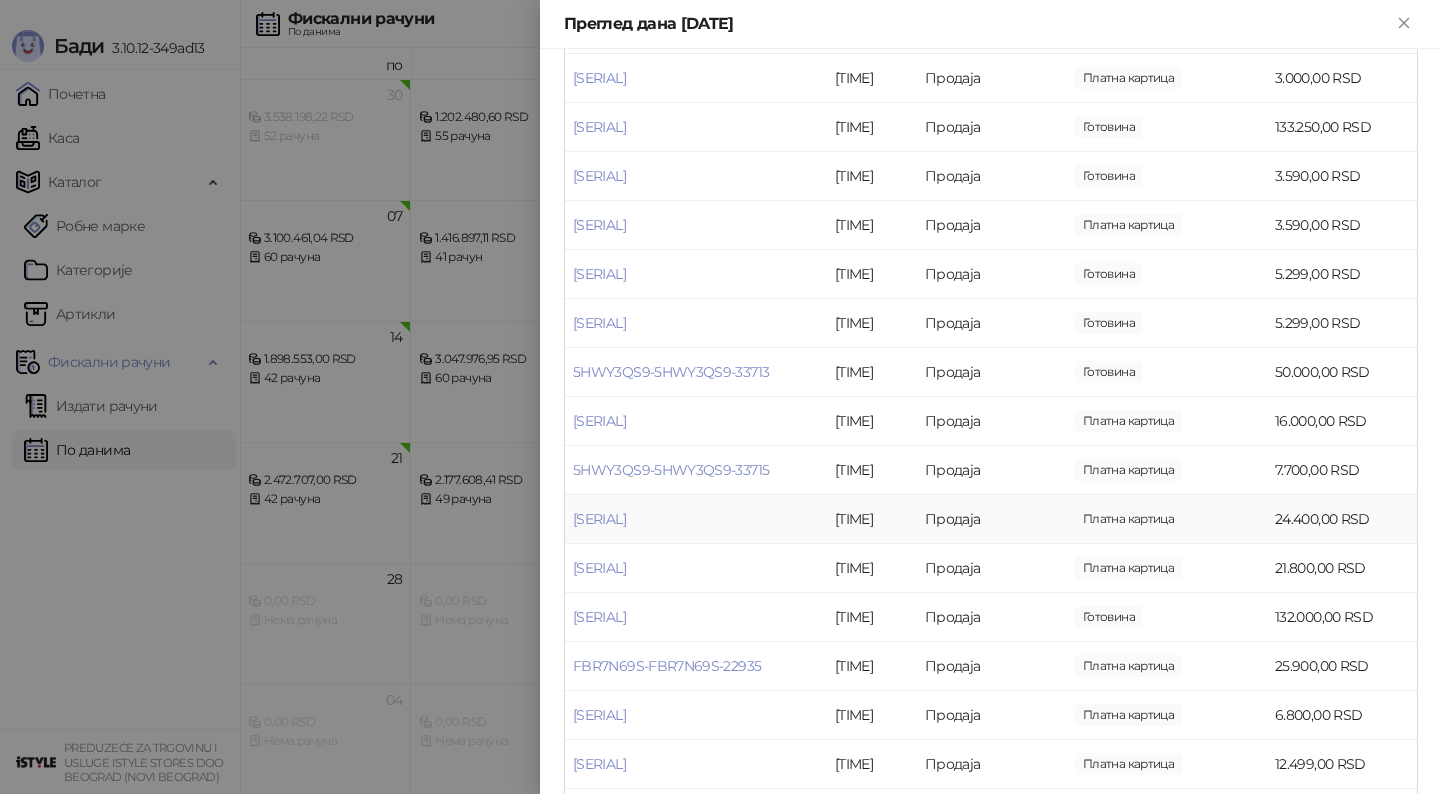 scroll, scrollTop: 1692, scrollLeft: 0, axis: vertical 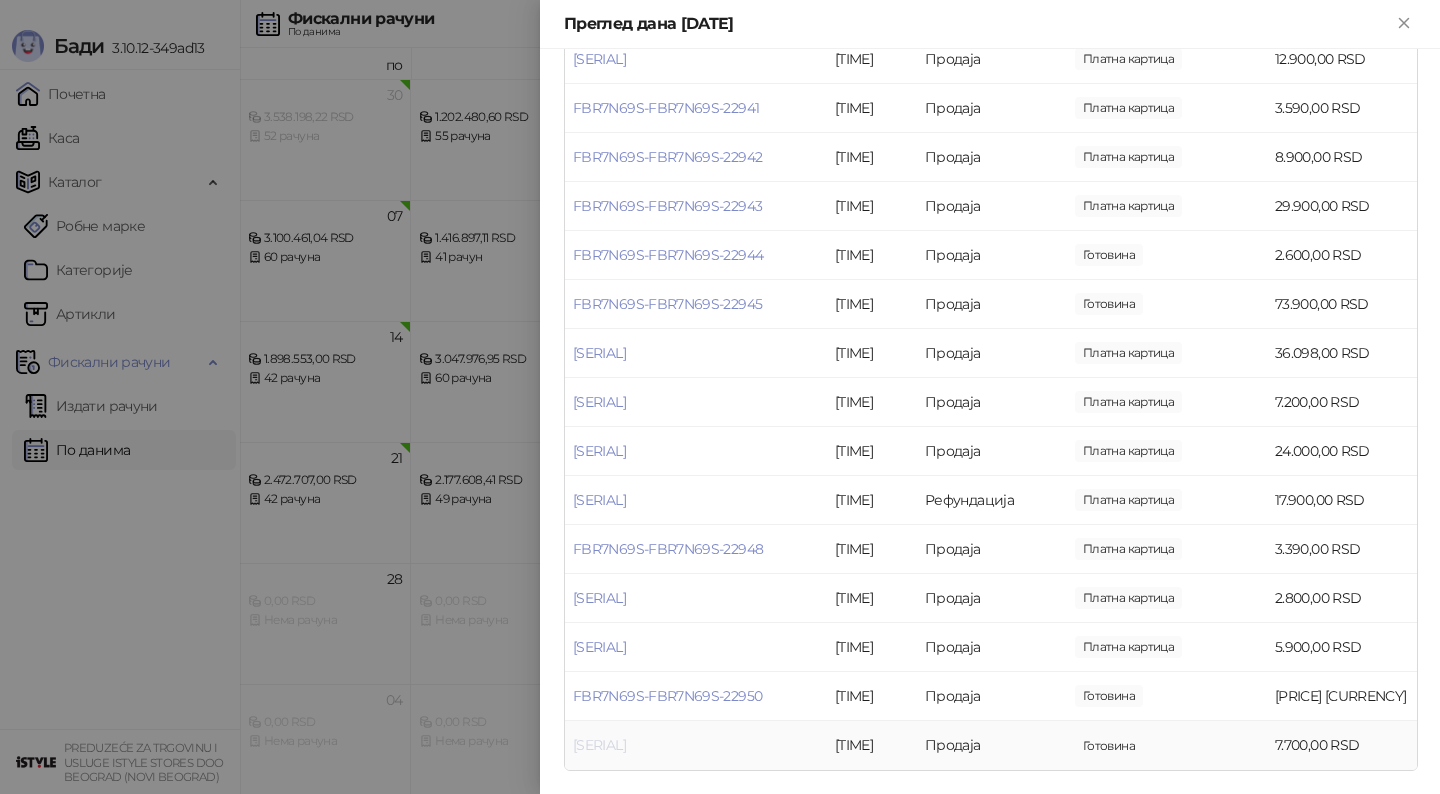 click on "[SERIAL]" at bounding box center (599, 745) 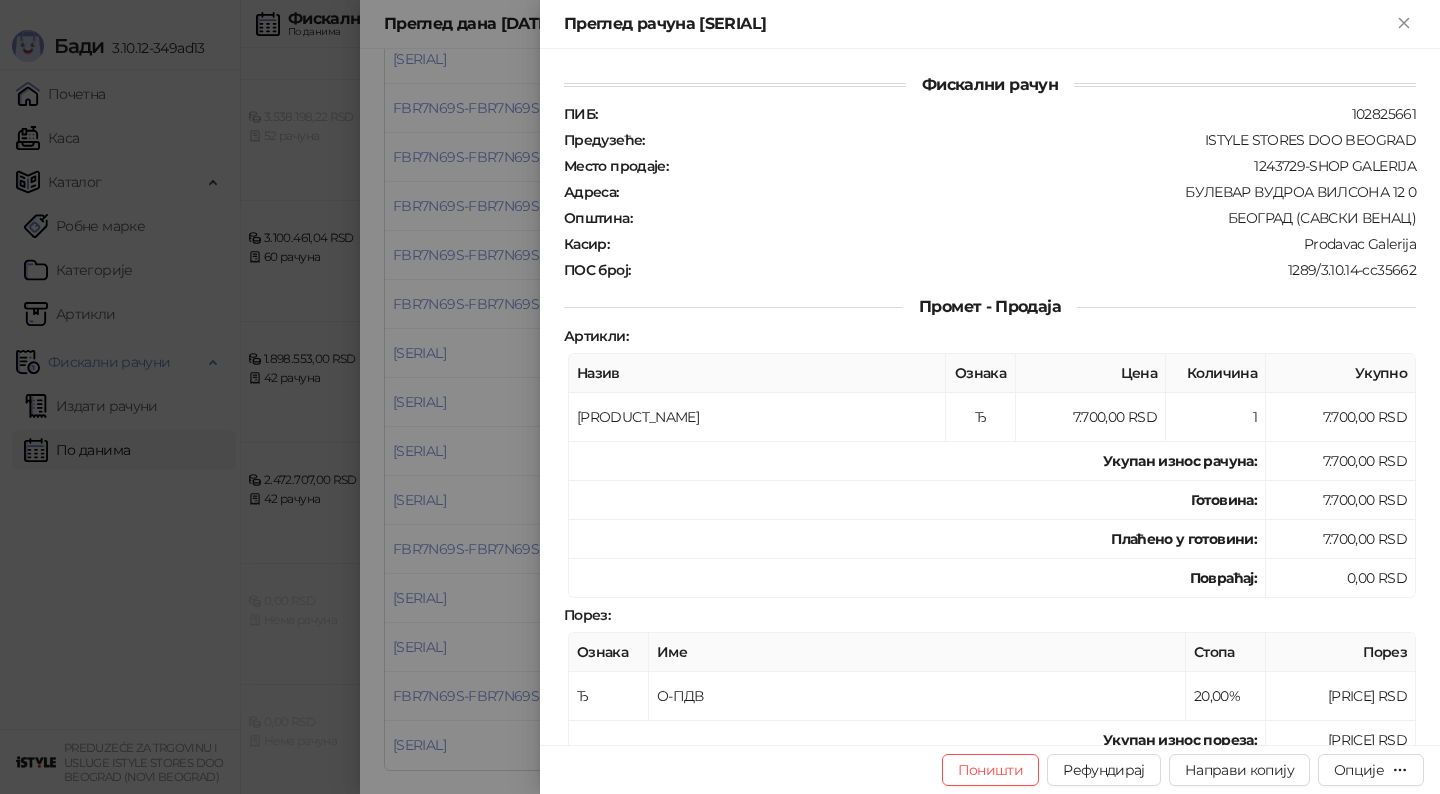 click at bounding box center (720, 397) 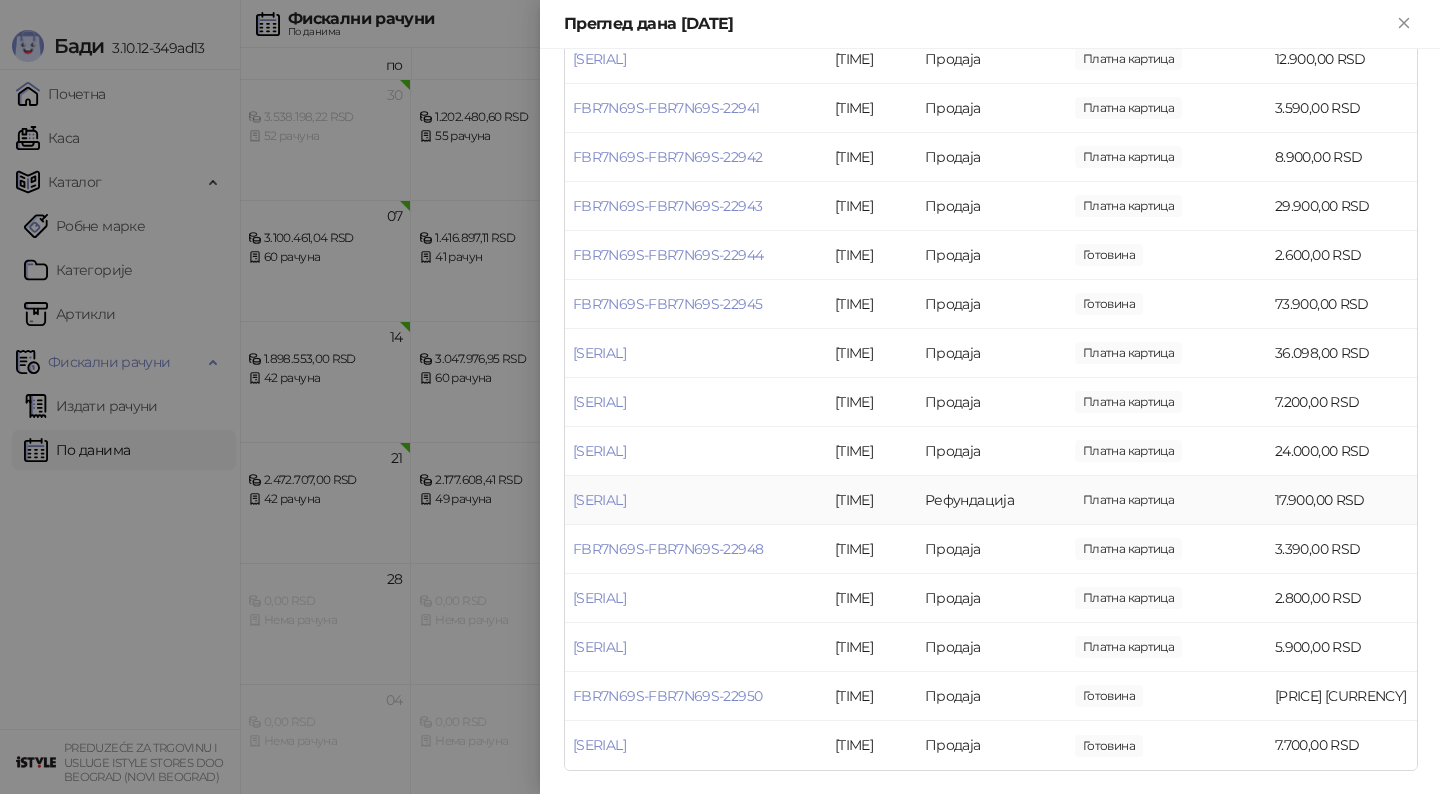 click on "[SERIAL]" at bounding box center [696, 500] 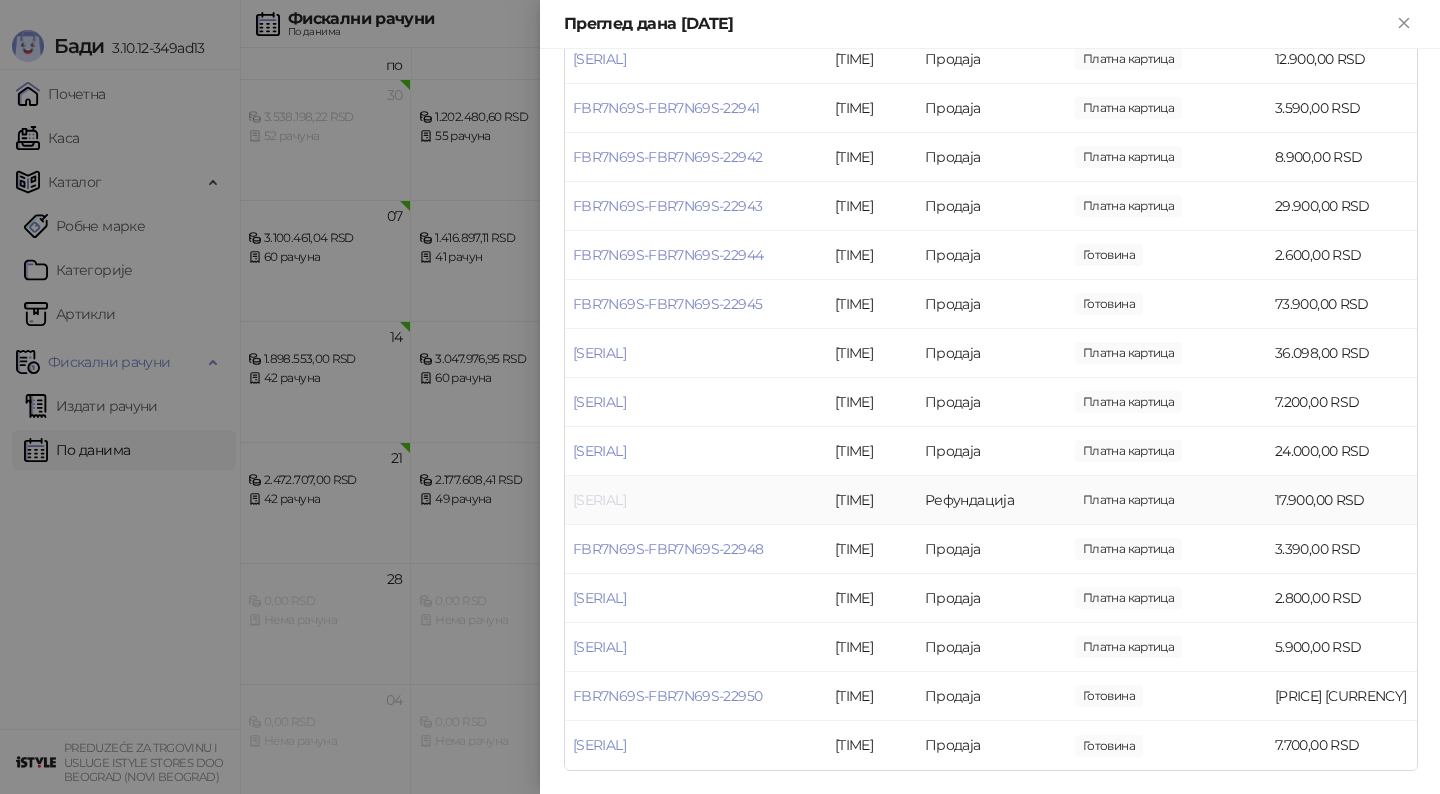 click on "[SERIAL]" at bounding box center [599, 500] 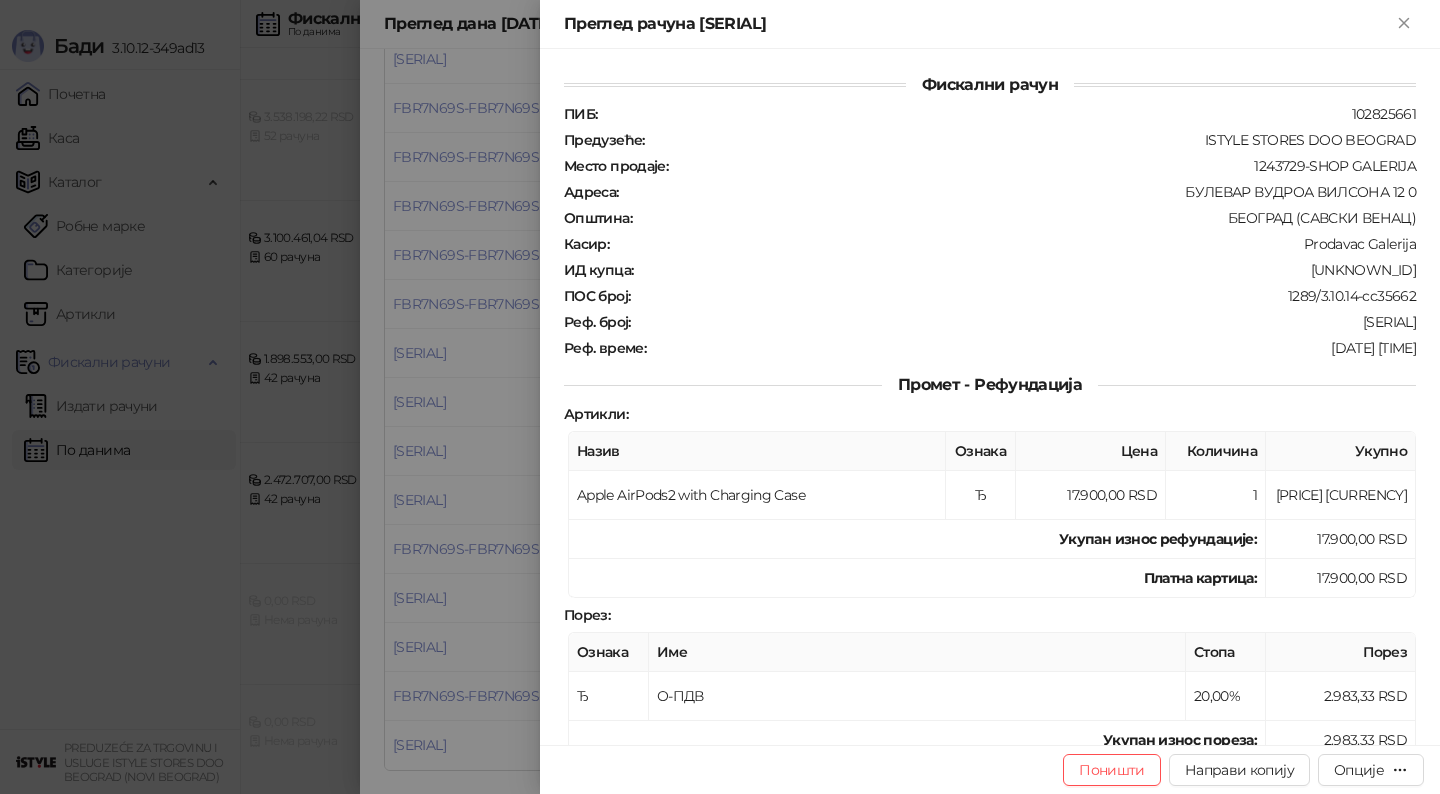 click at bounding box center [720, 397] 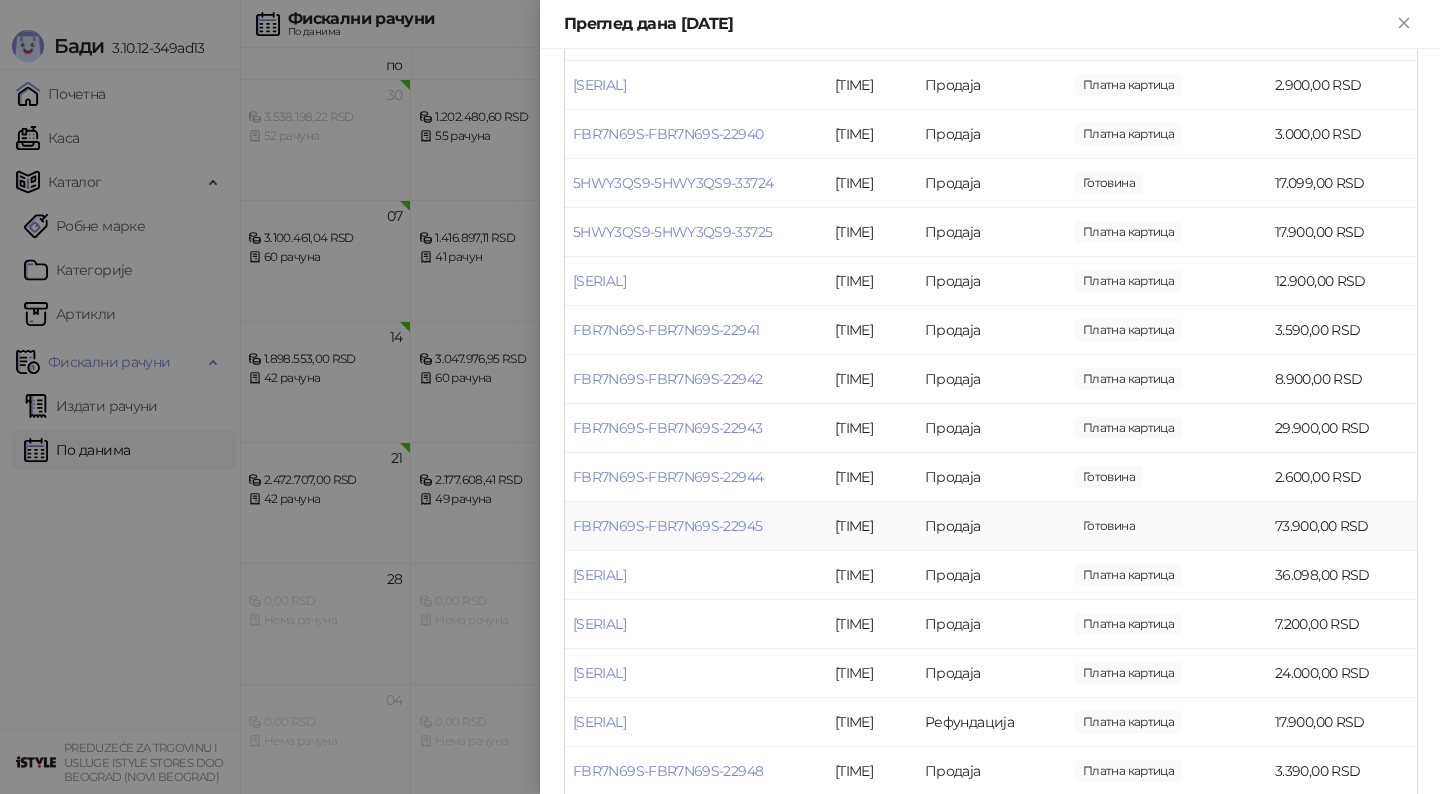 scroll, scrollTop: 1471, scrollLeft: 0, axis: vertical 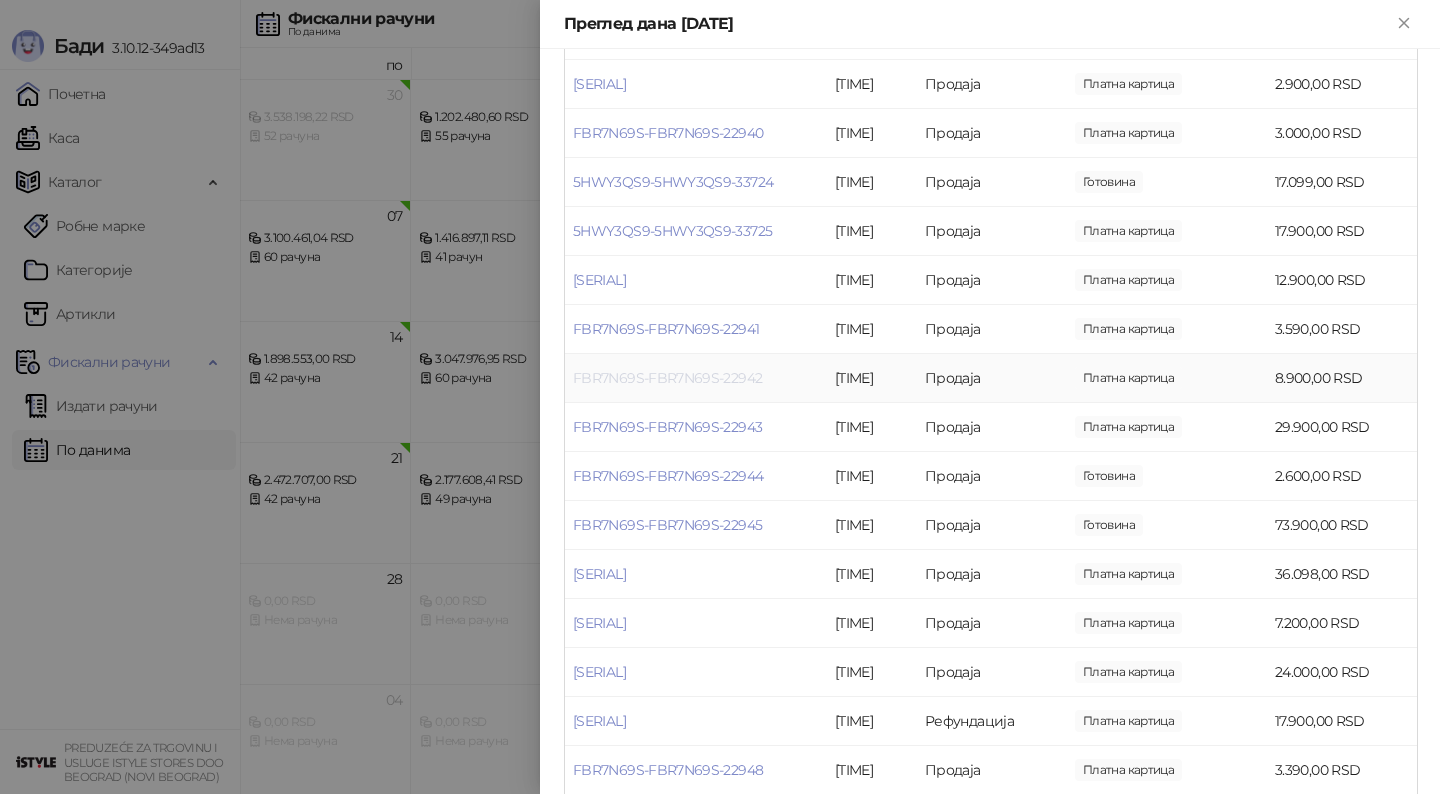 click on "FBR7N69S-FBR7N69S-22942" at bounding box center (667, 378) 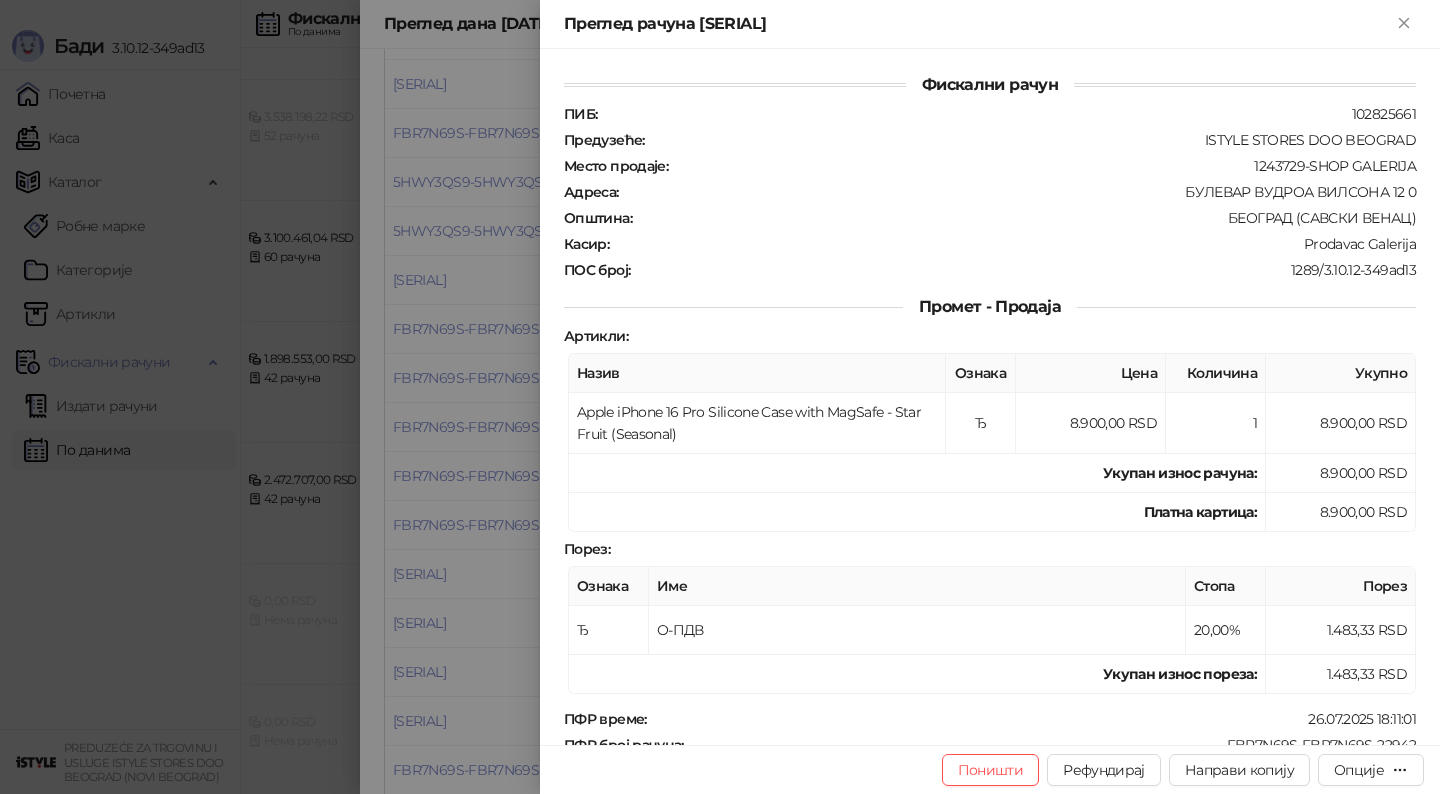 click at bounding box center [720, 397] 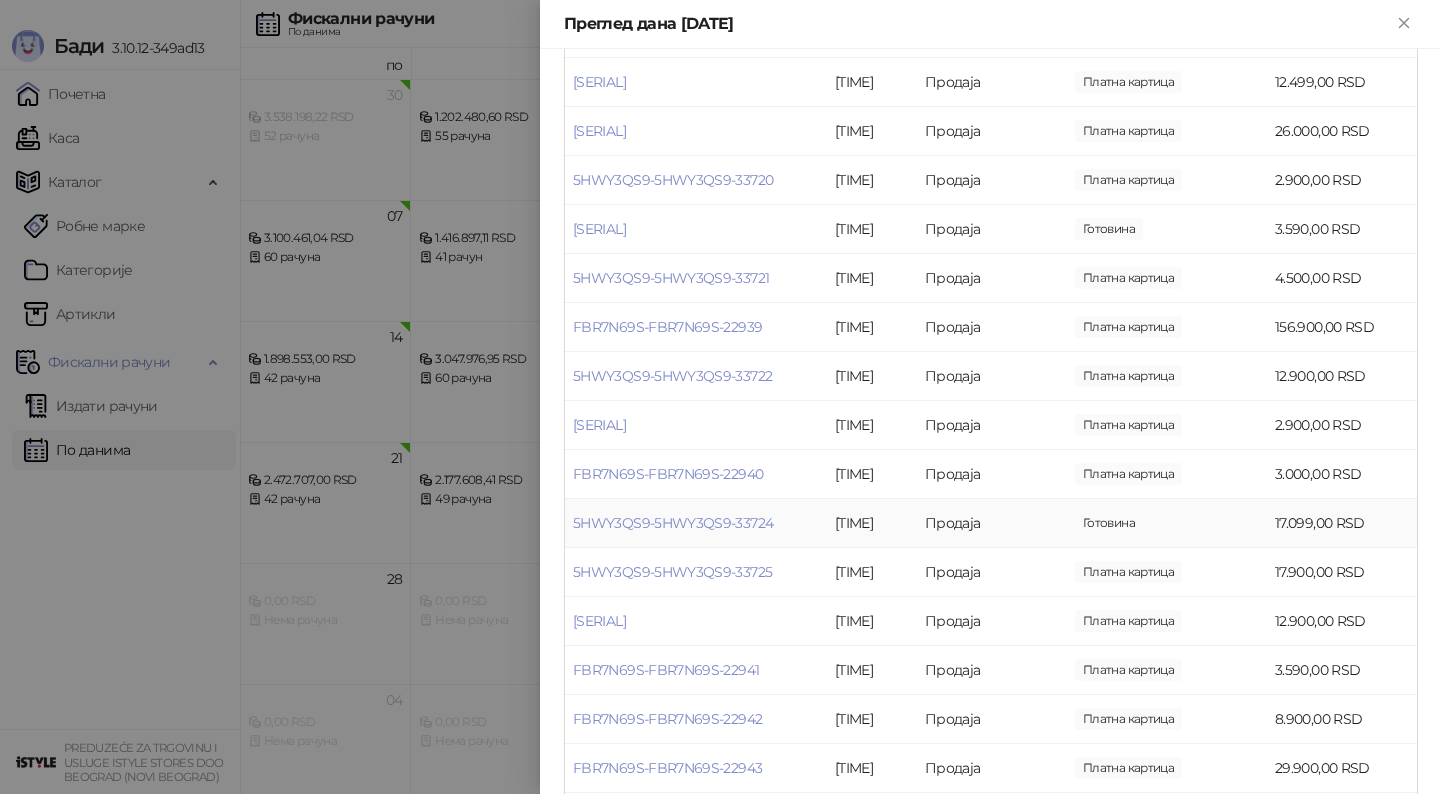 scroll, scrollTop: 1129, scrollLeft: 0, axis: vertical 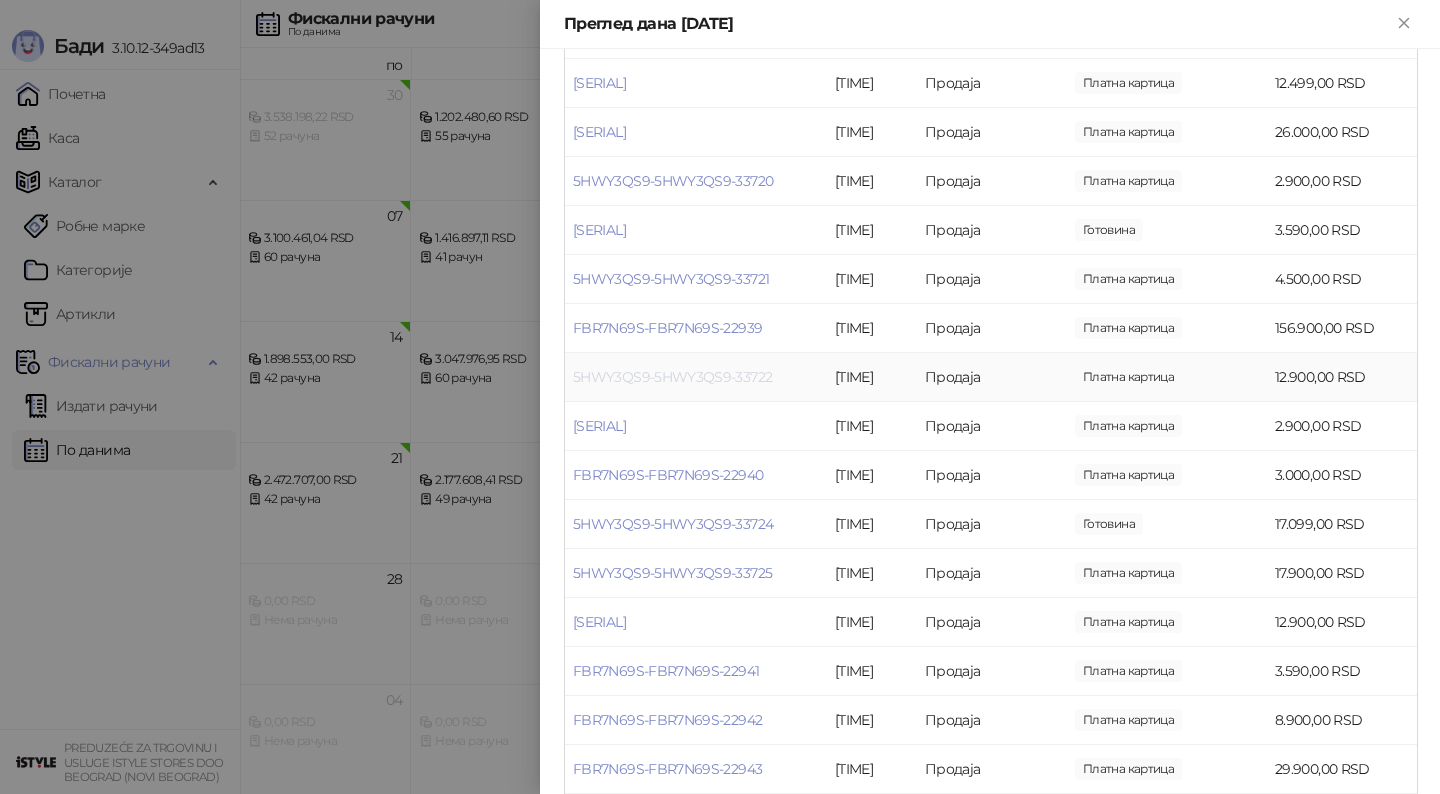 click on "5HWY3QS9-5HWY3QS9-33722" at bounding box center (672, 377) 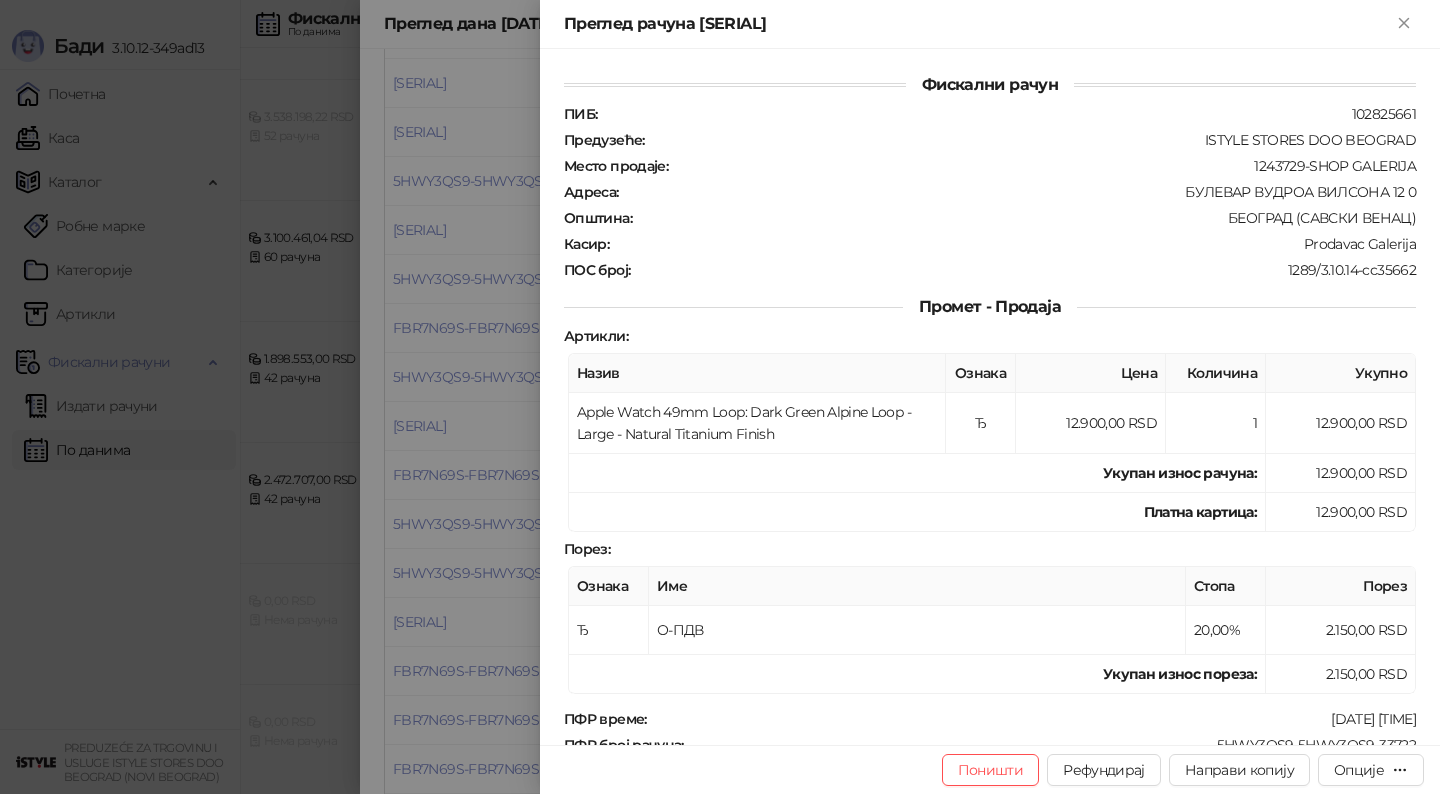 click at bounding box center [720, 397] 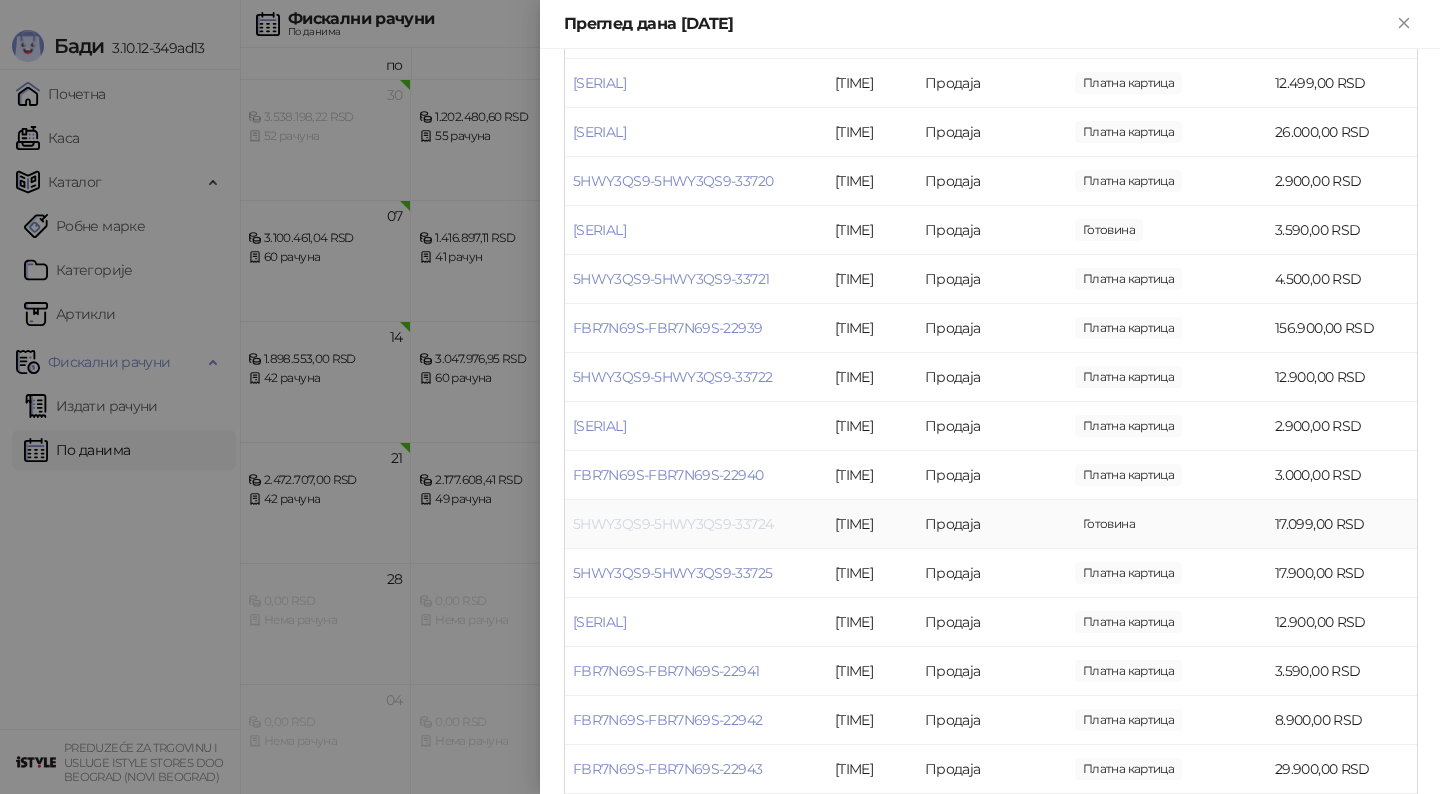 click on "5HWY3QS9-5HWY3QS9-33724" at bounding box center (673, 524) 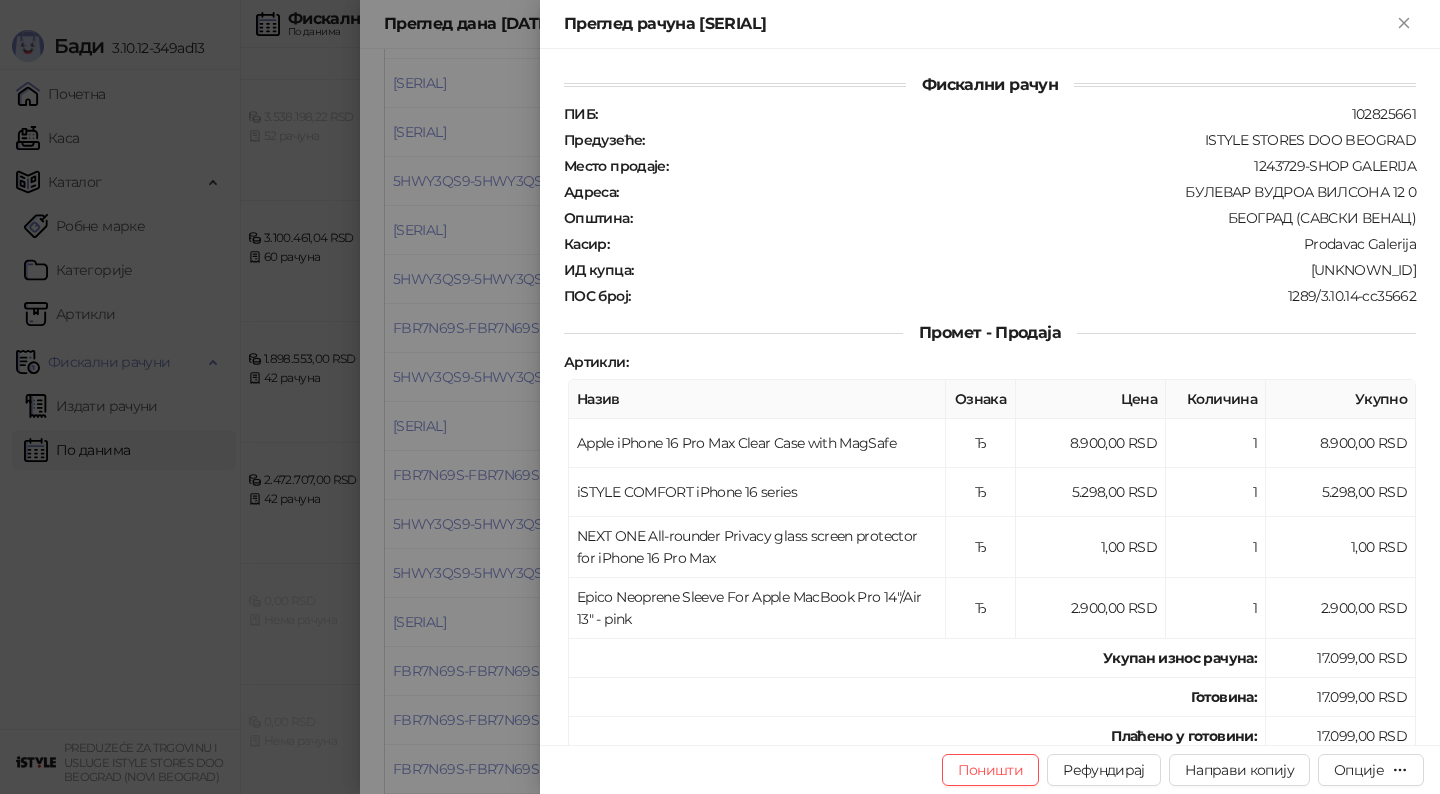click at bounding box center (720, 397) 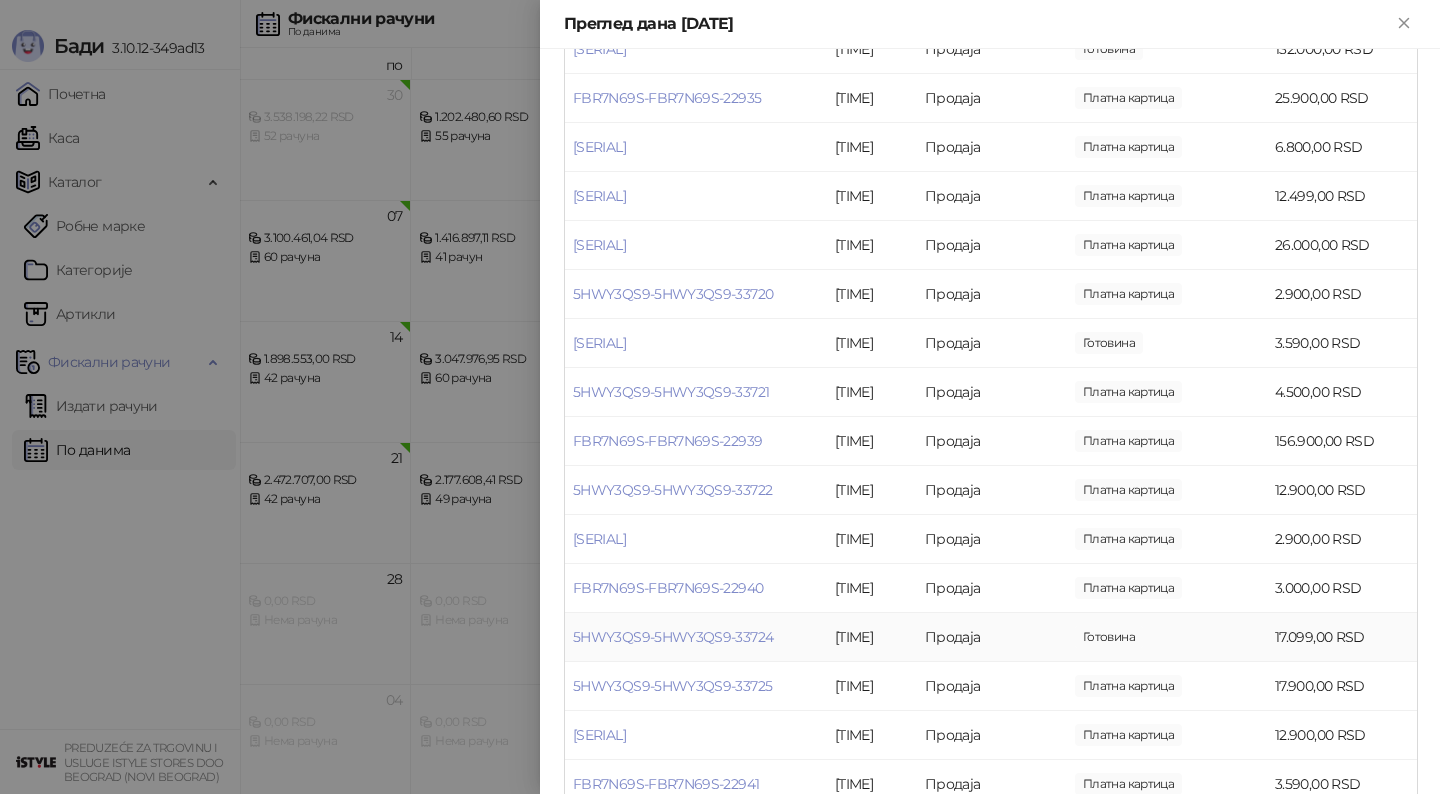 scroll, scrollTop: 1010, scrollLeft: 0, axis: vertical 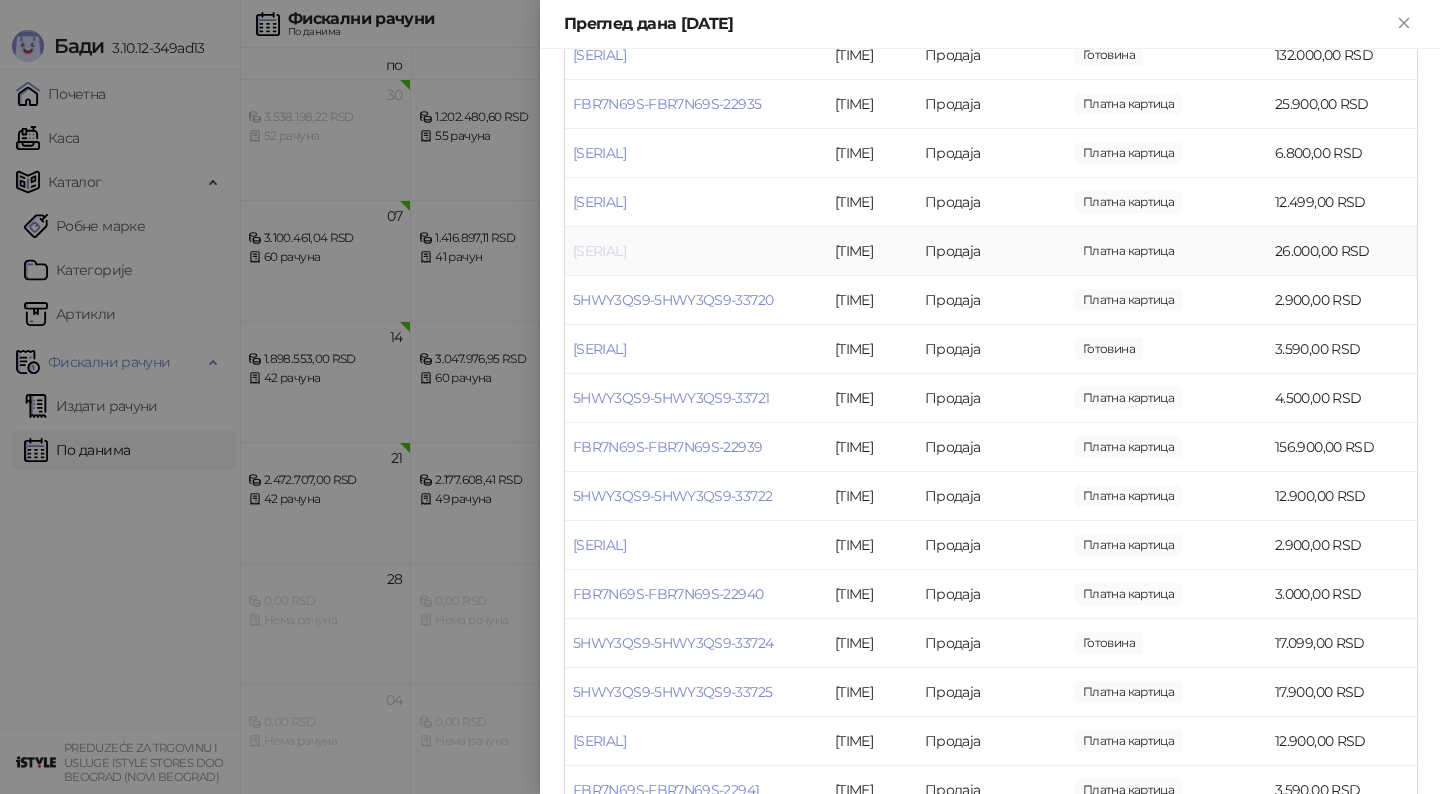 click on "[SERIAL]" at bounding box center (599, 251) 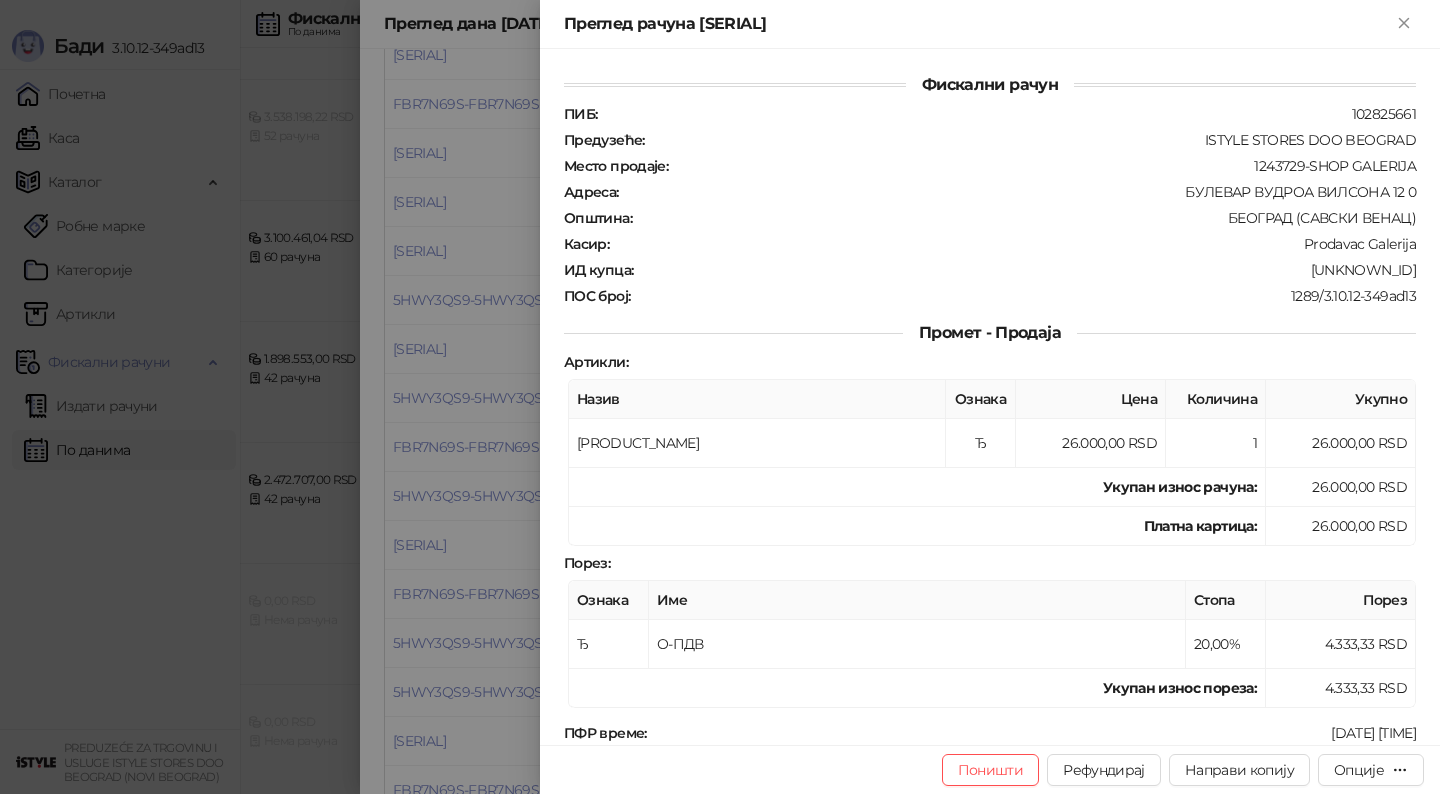 click at bounding box center (720, 397) 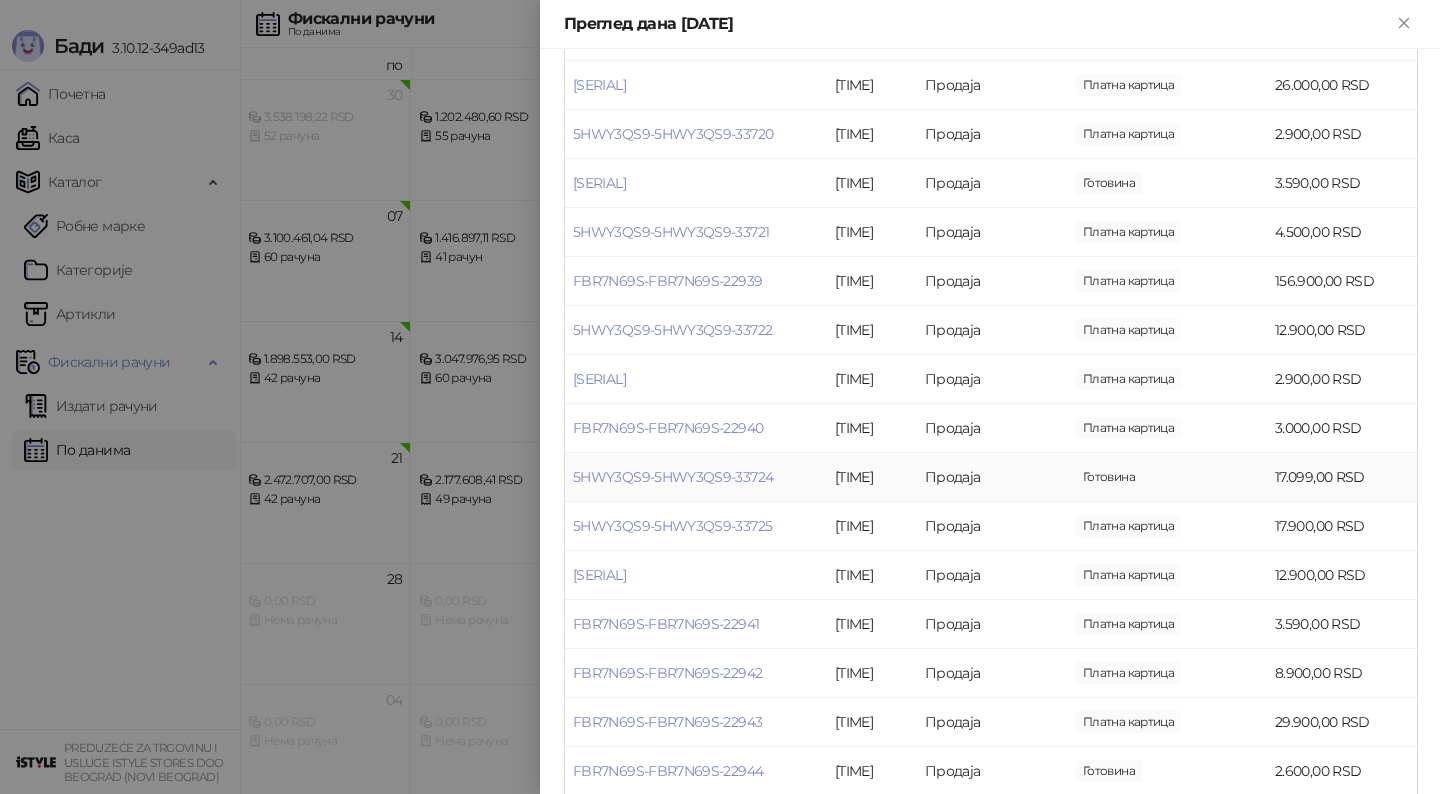 scroll, scrollTop: 1174, scrollLeft: 0, axis: vertical 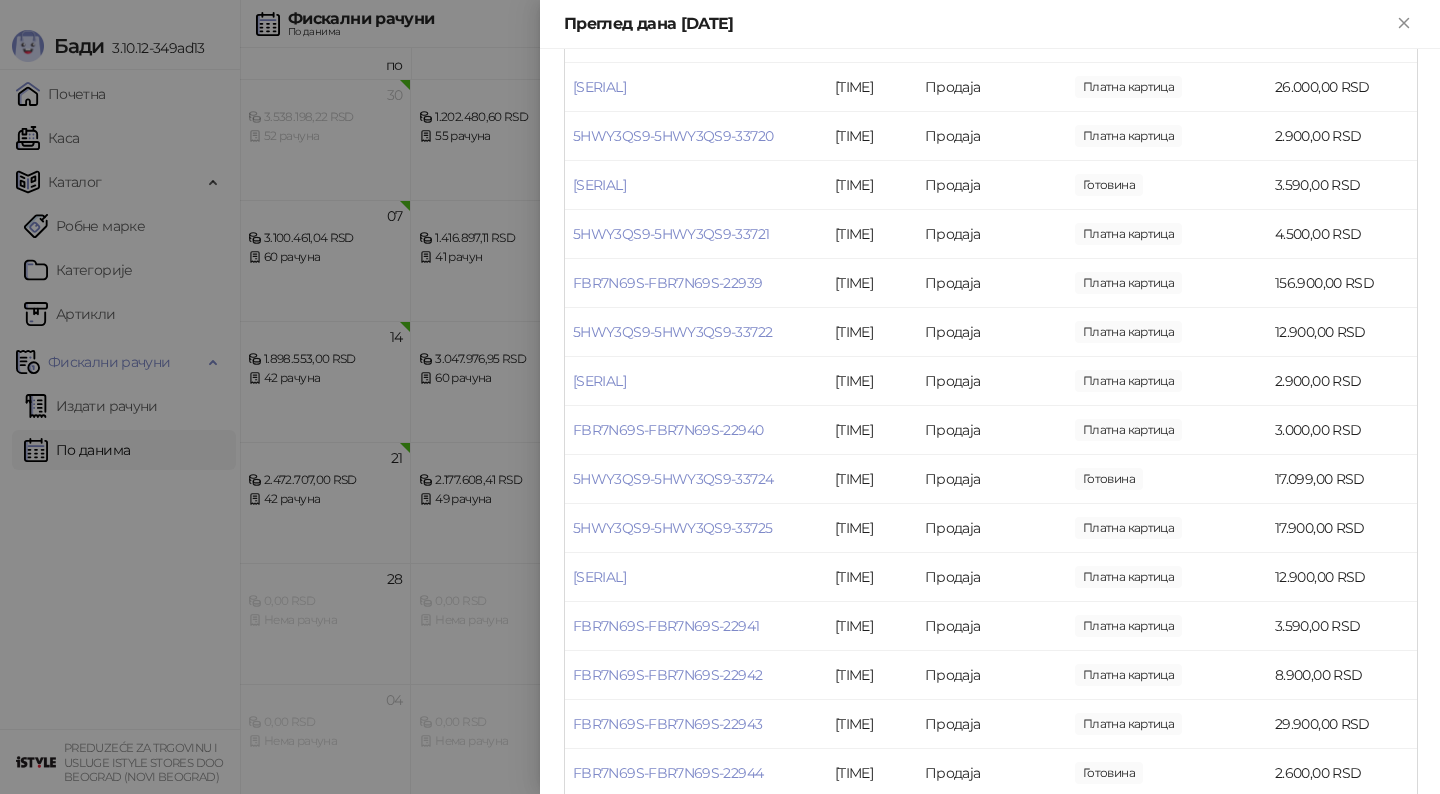 click at bounding box center (720, 397) 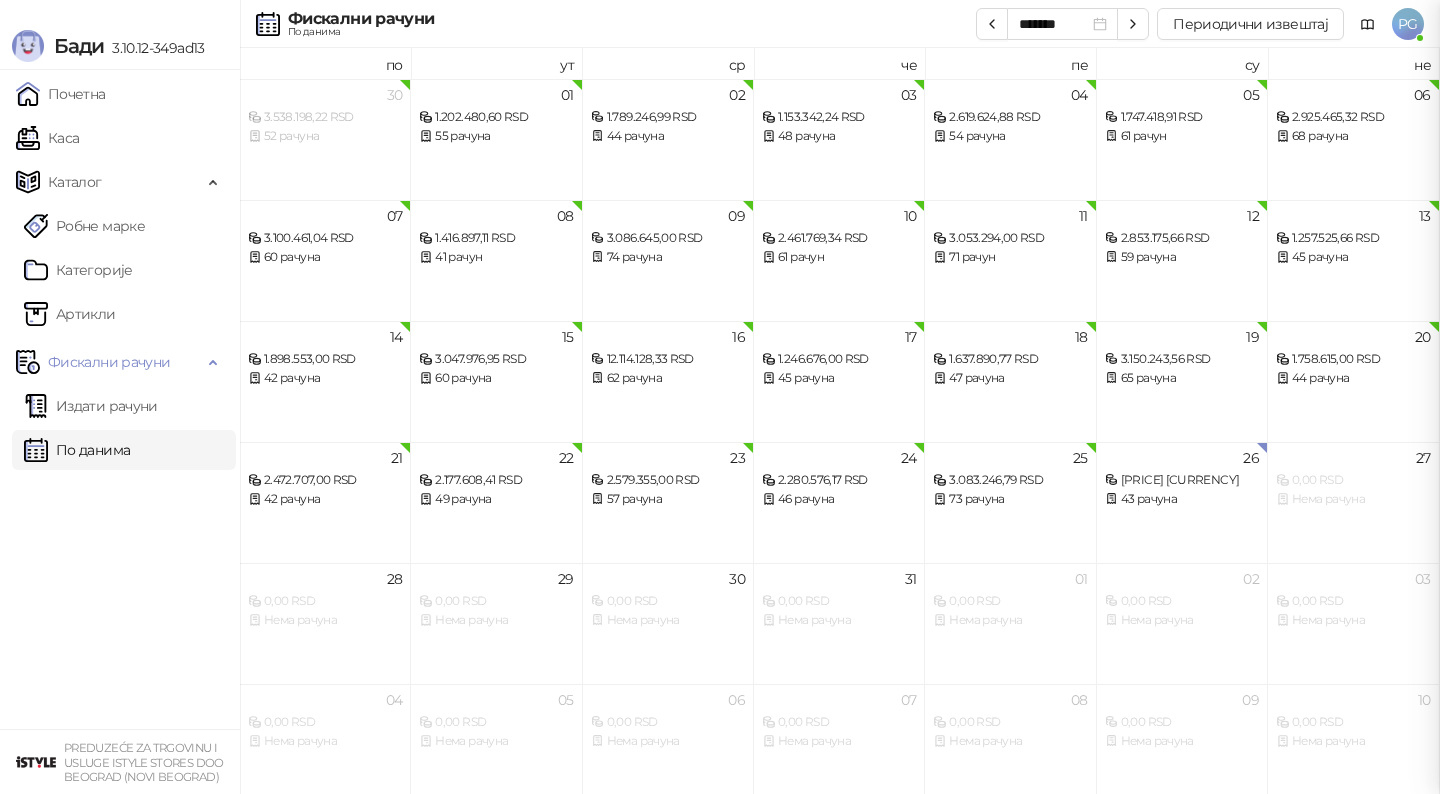 scroll, scrollTop: 0, scrollLeft: 0, axis: both 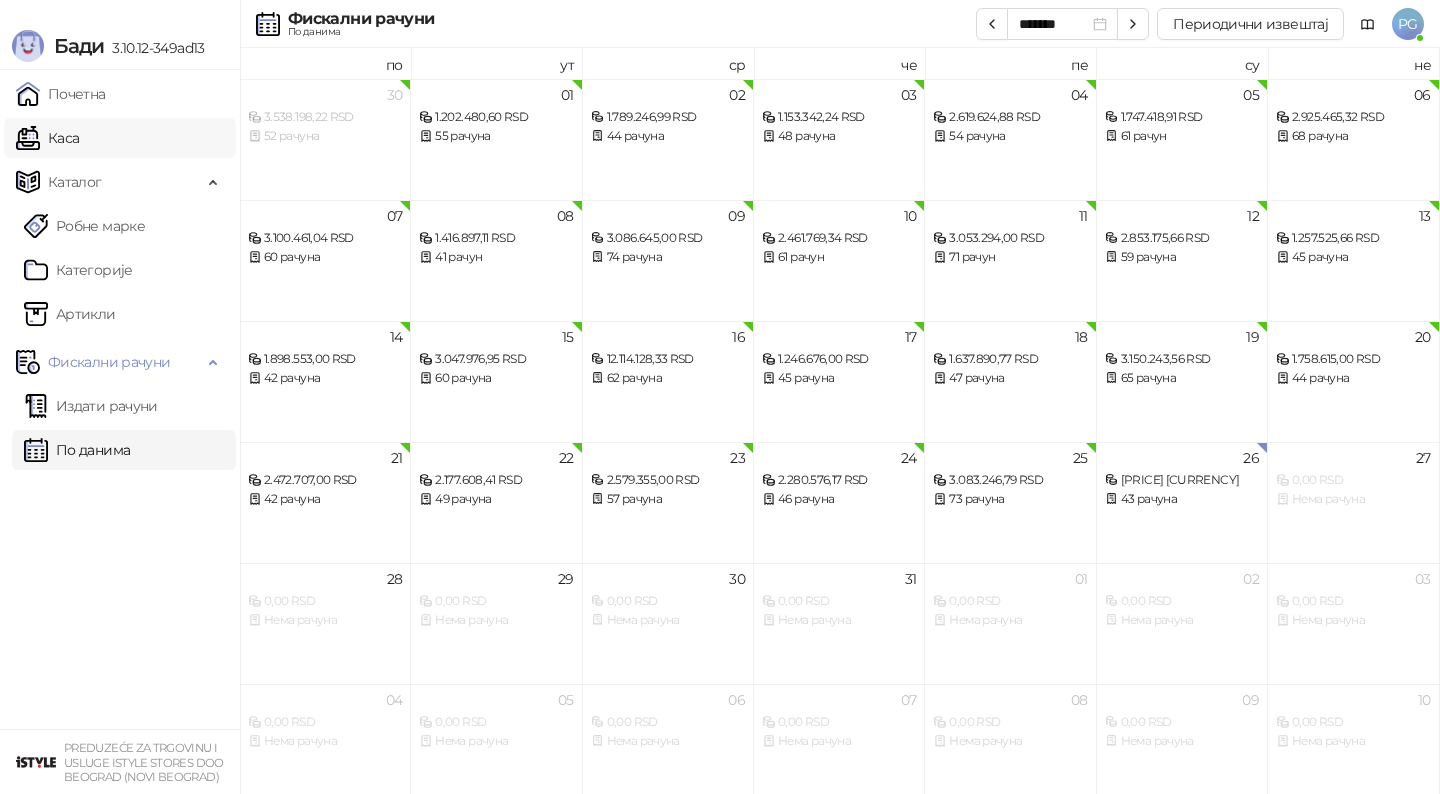 click on "Каса" at bounding box center [47, 138] 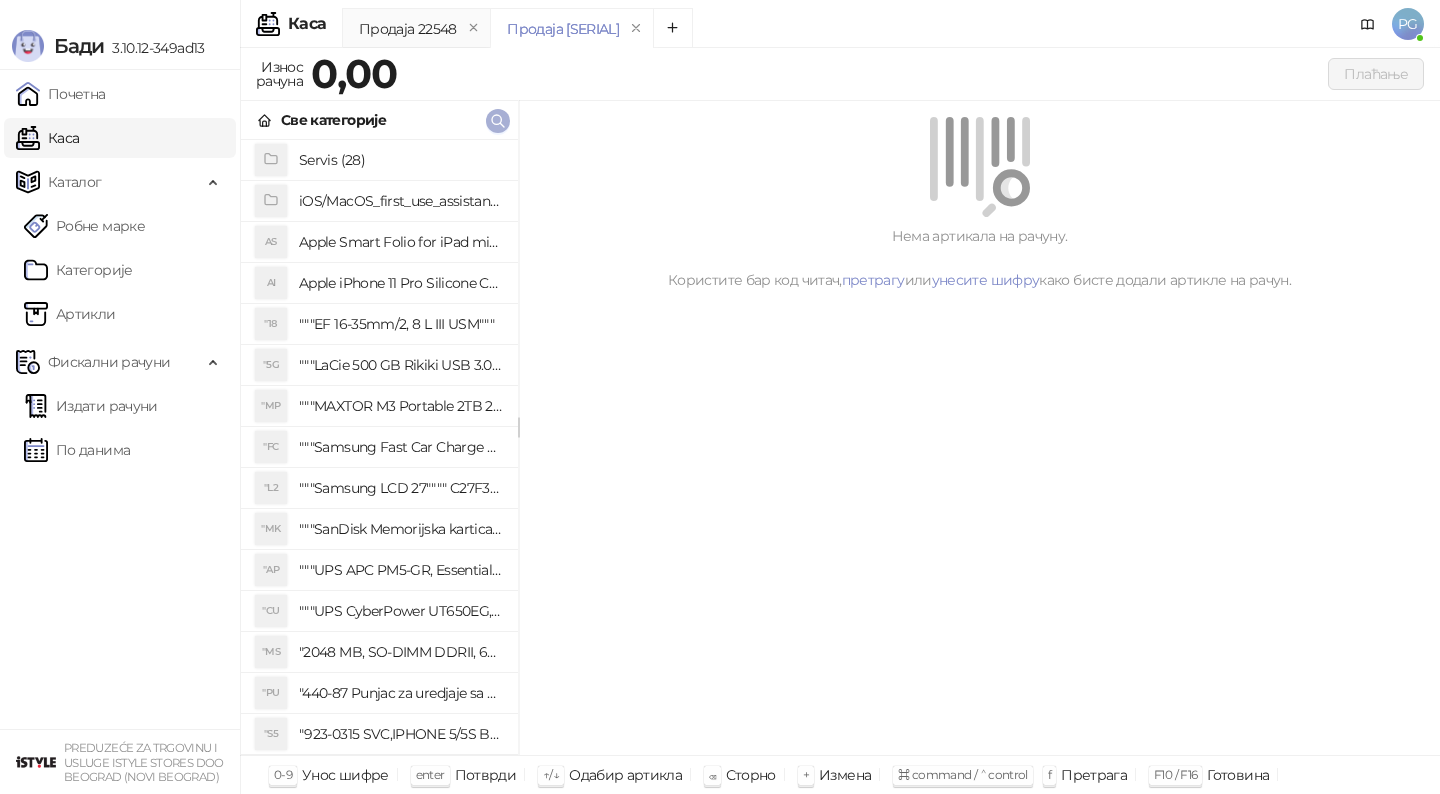 click 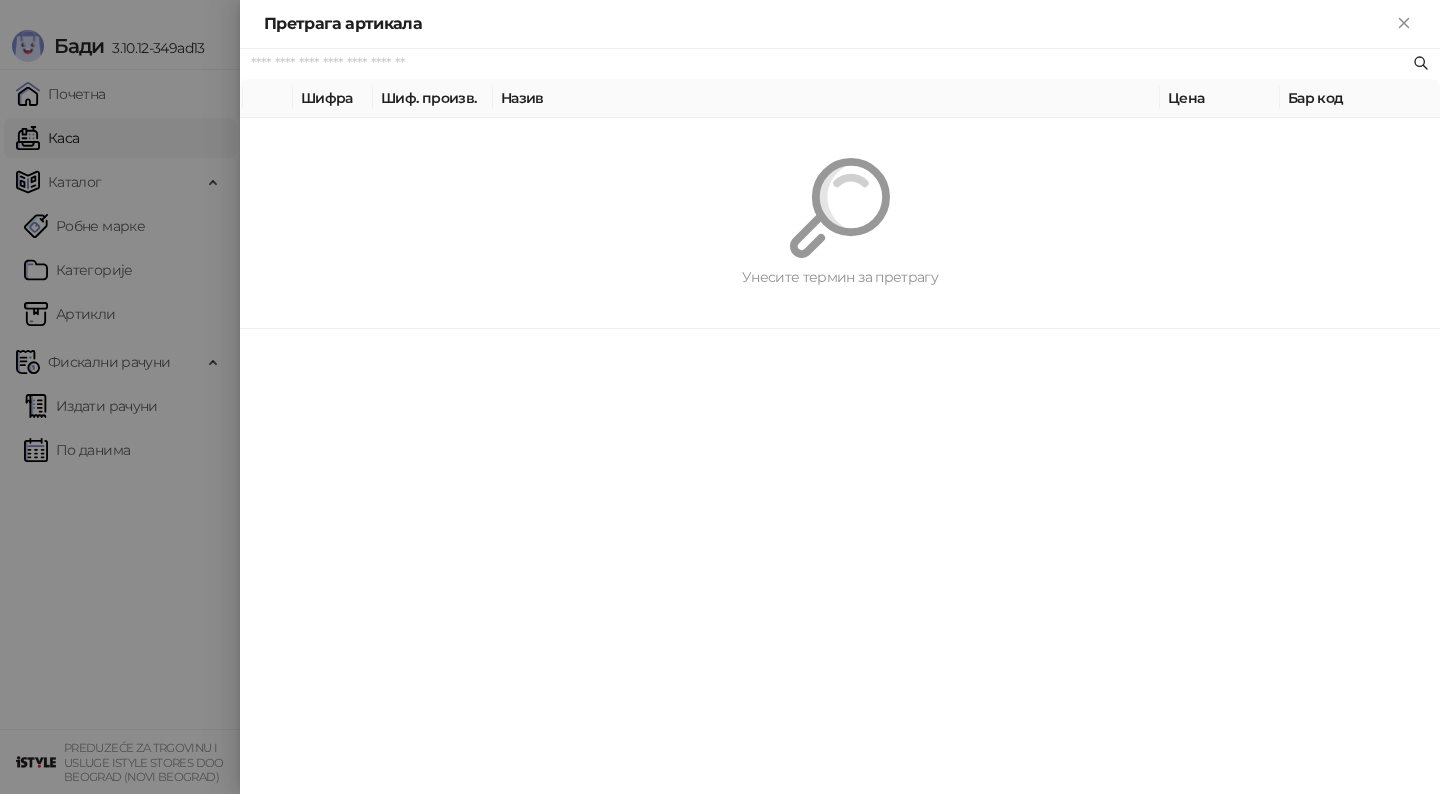 paste on "*********" 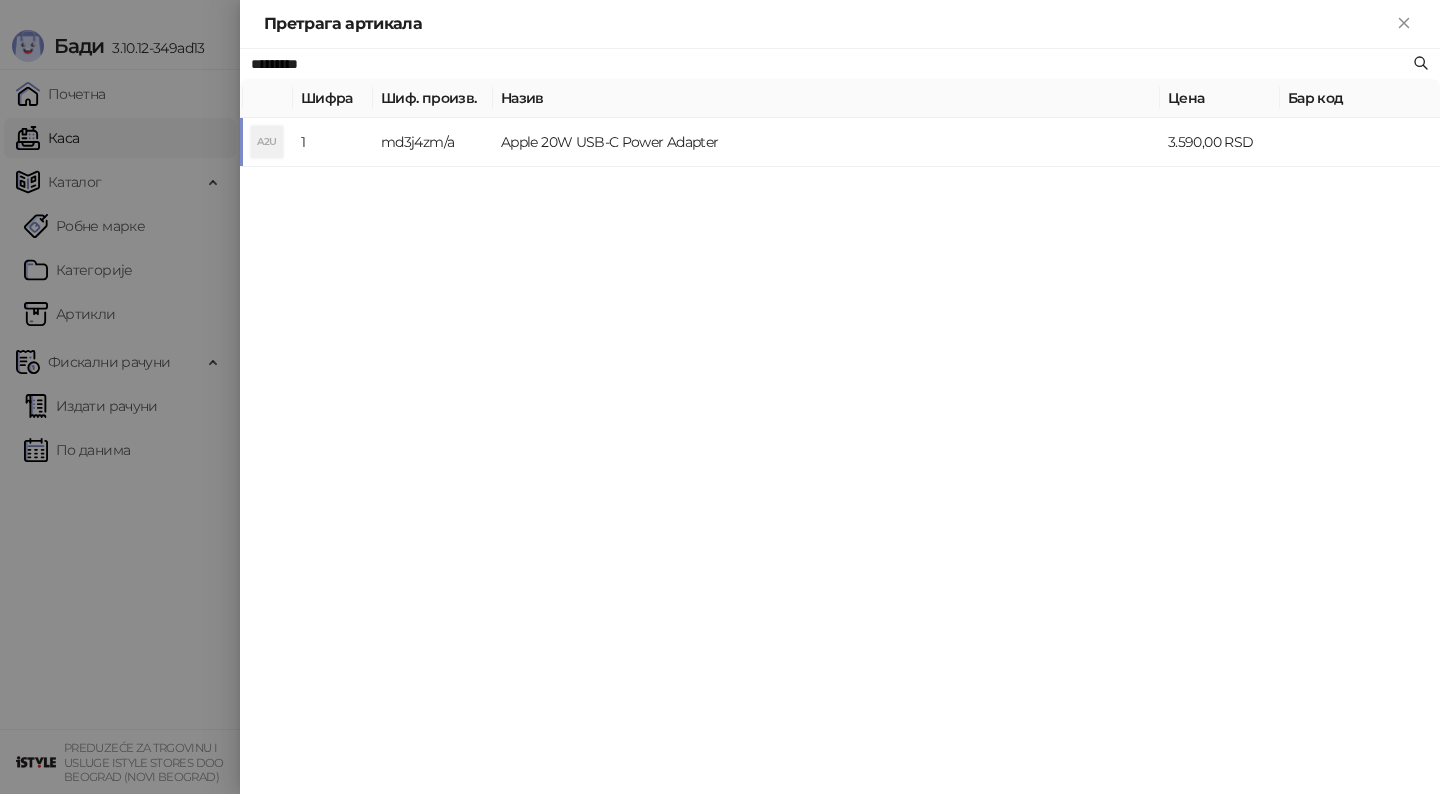 type on "*********" 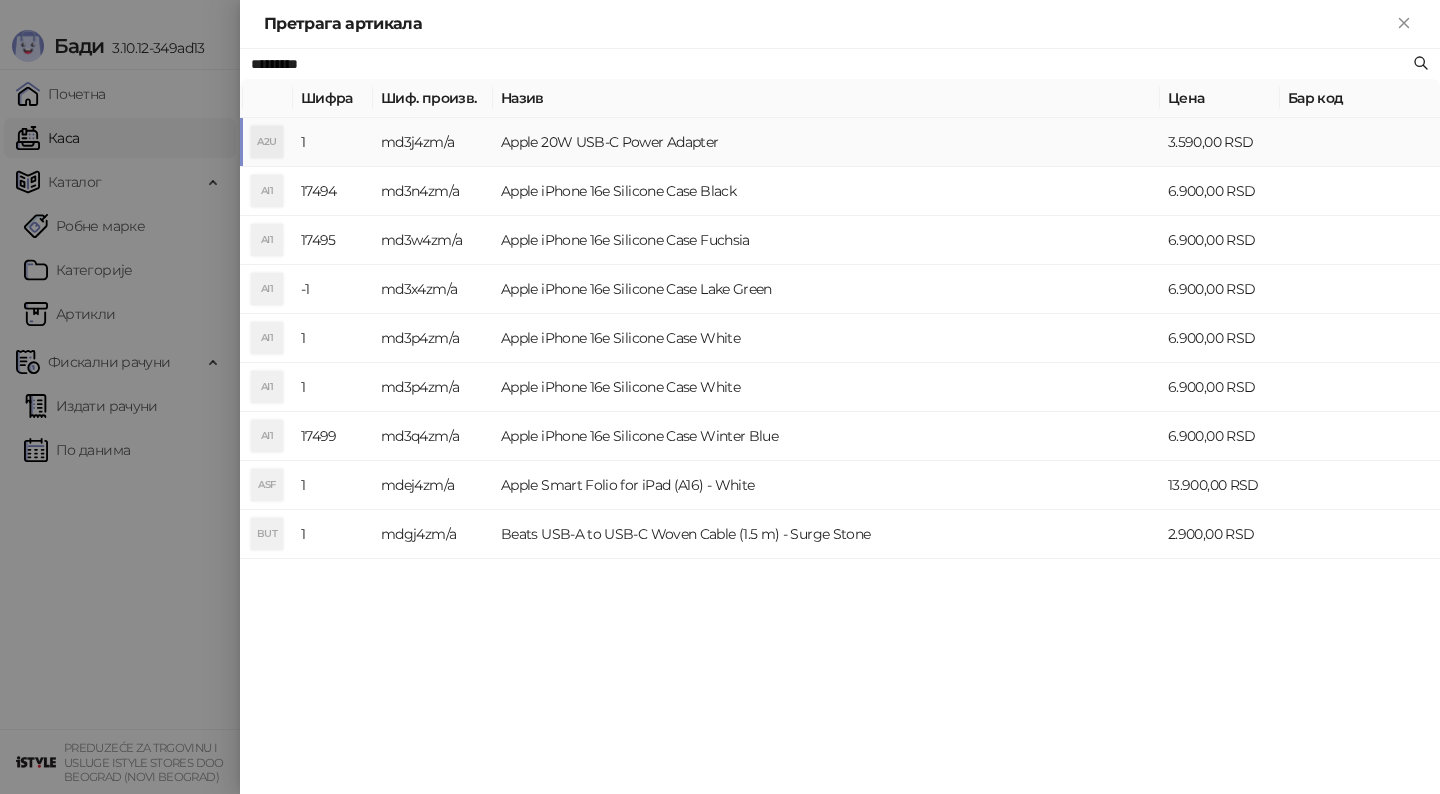 click on "Apple 20W USB-C Power Adapter" at bounding box center [826, 142] 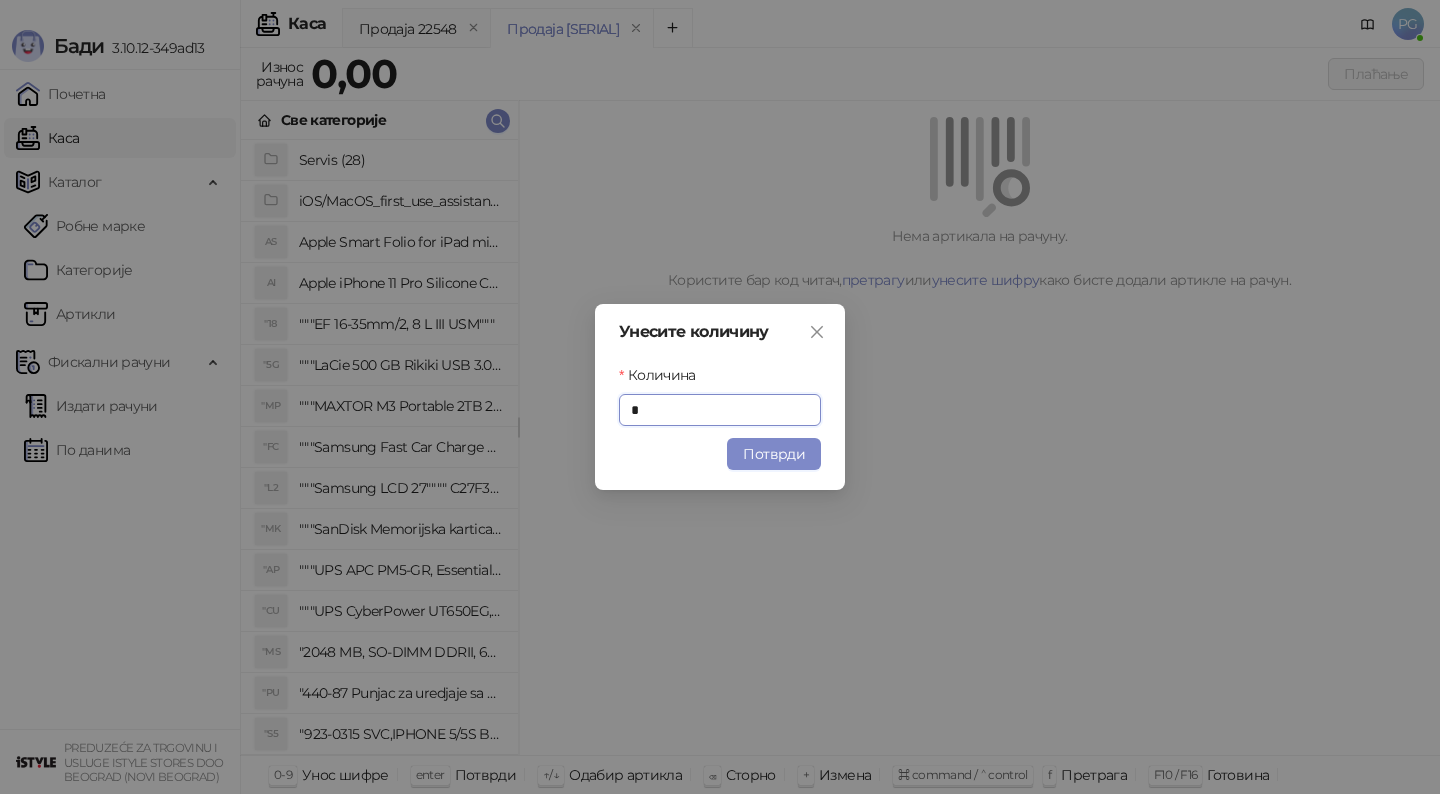 click on "Потврди" at bounding box center [774, 454] 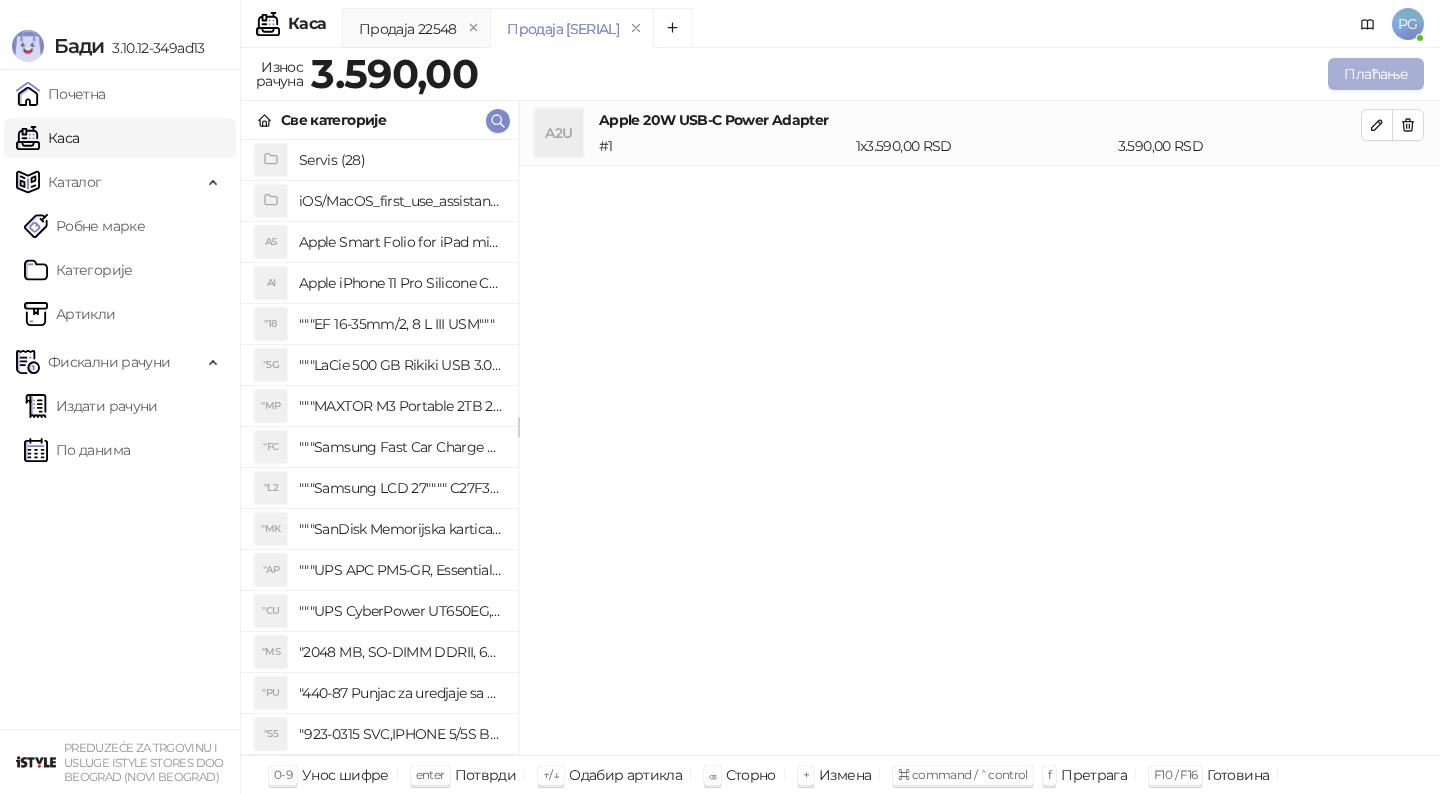 click on "Плаћање" at bounding box center [1376, 74] 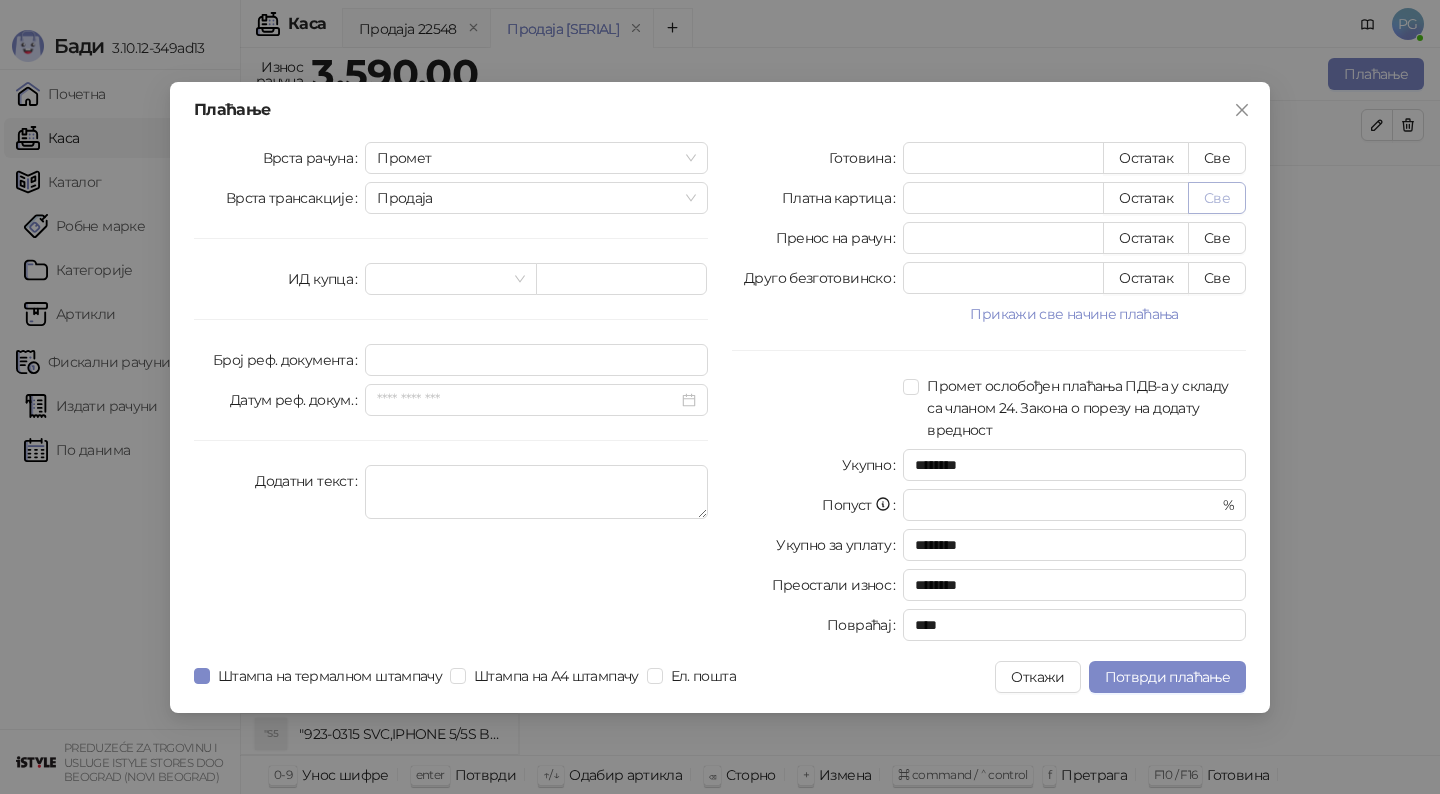 click on "Све" at bounding box center (1217, 198) 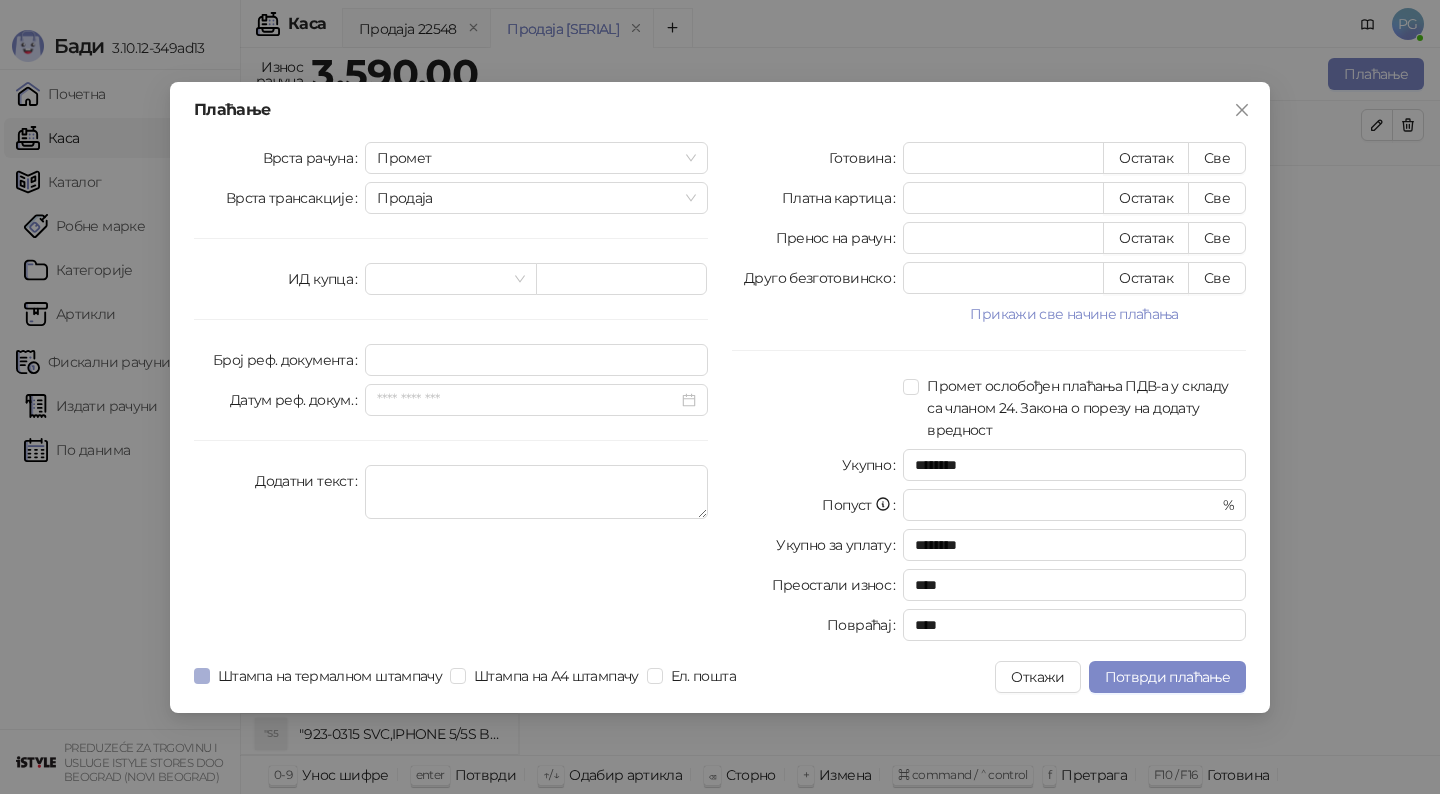 click on "Штампа на термалном штампачу" at bounding box center (330, 676) 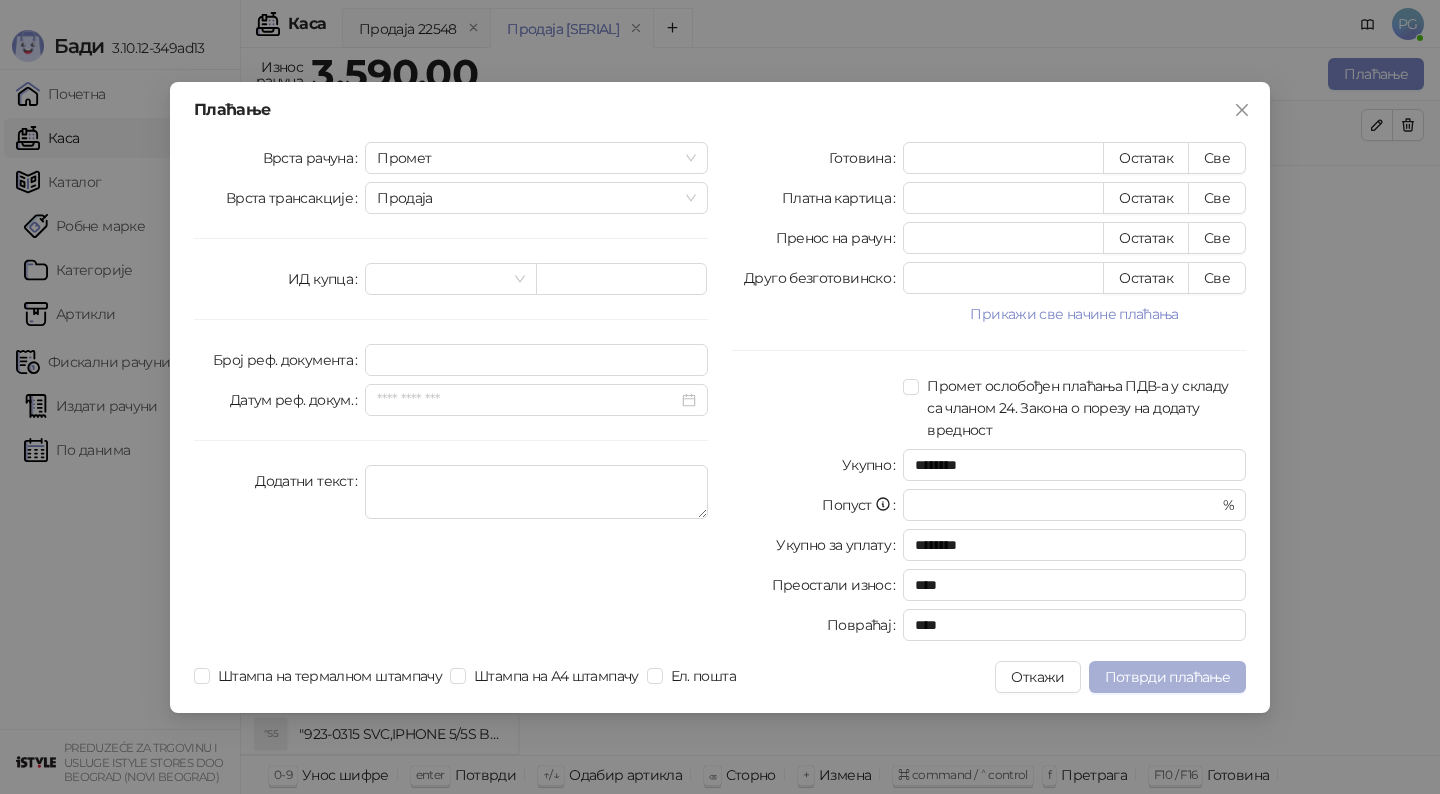 click on "Потврди плаћање" at bounding box center (1167, 677) 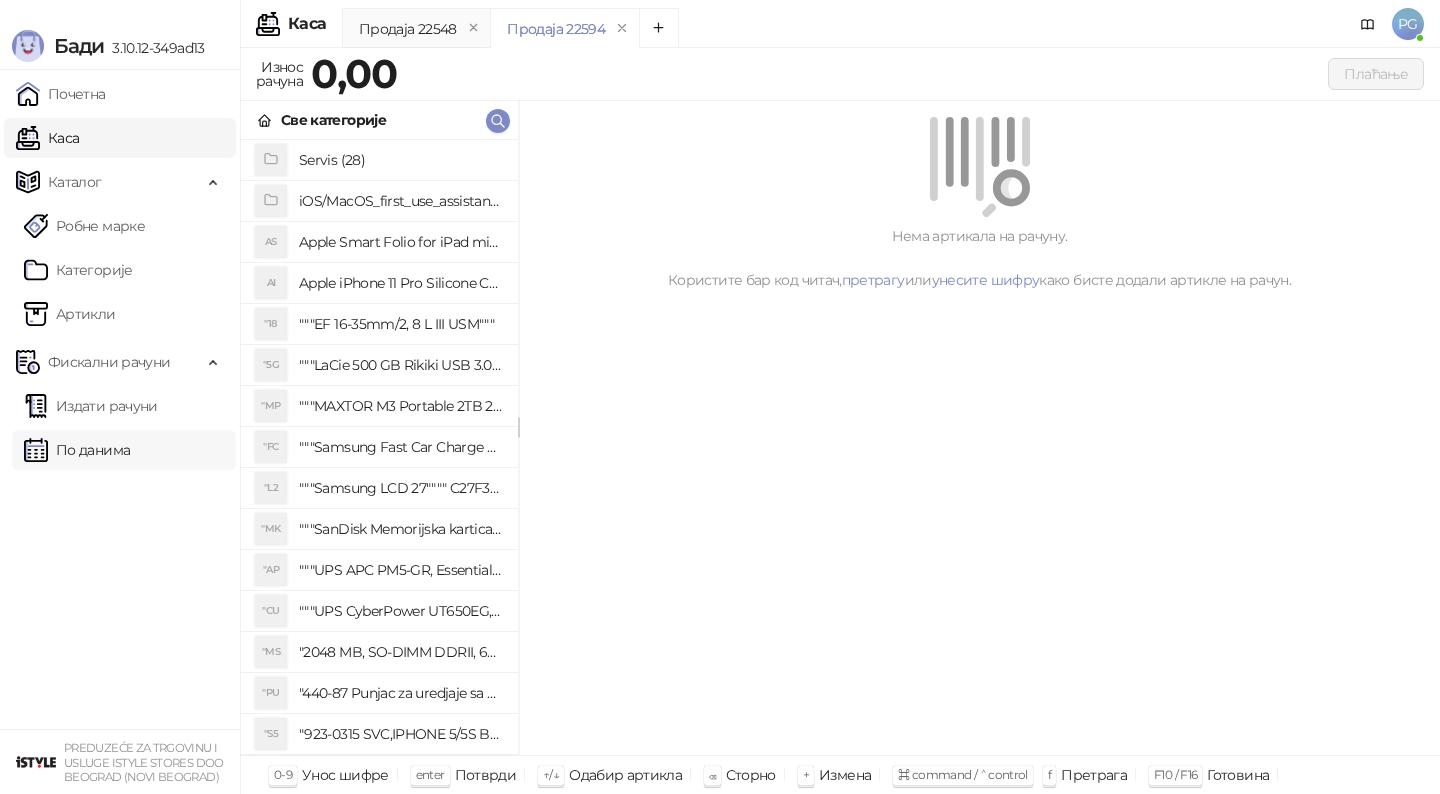 click on "По данима" at bounding box center (77, 450) 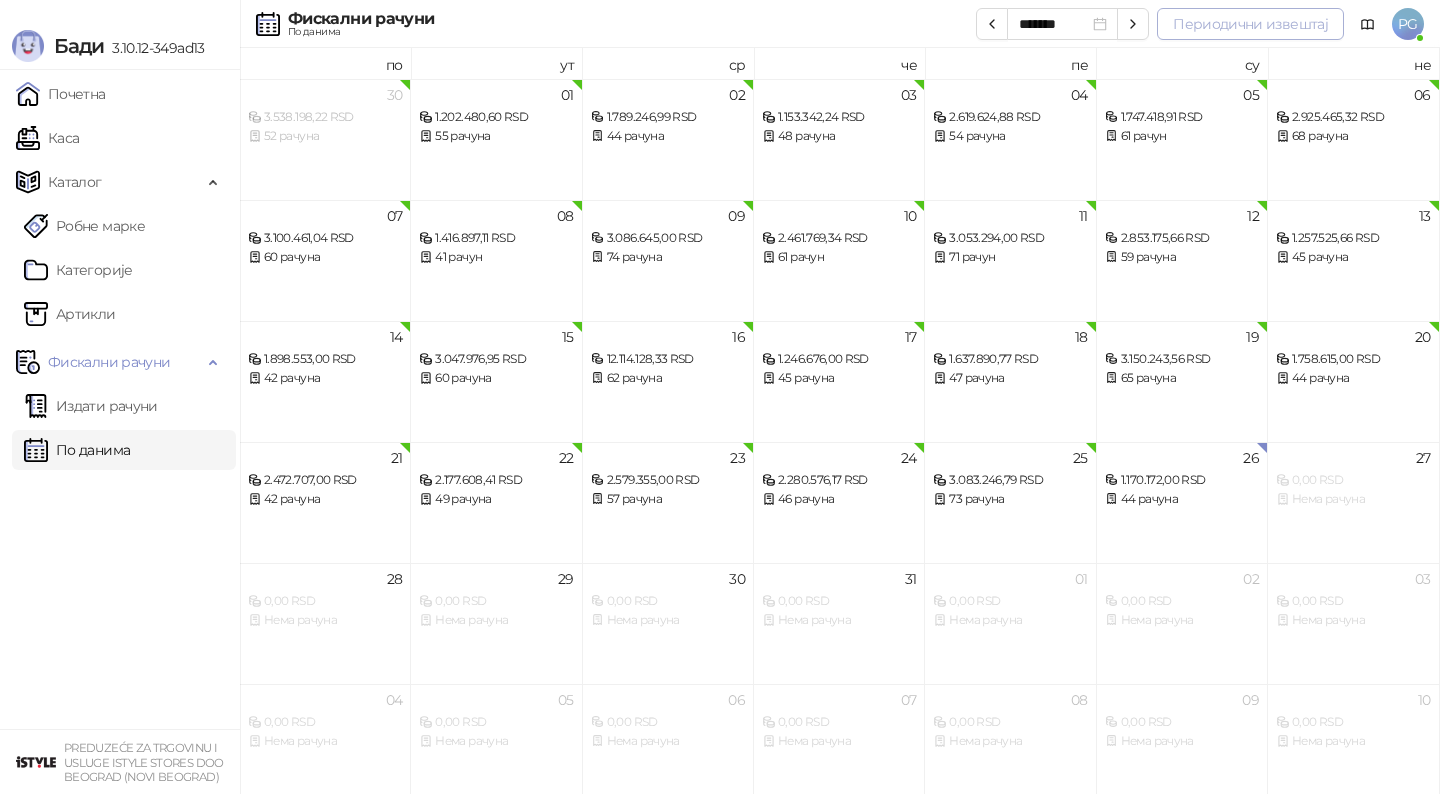 click on "Периодични извештај" at bounding box center (1250, 24) 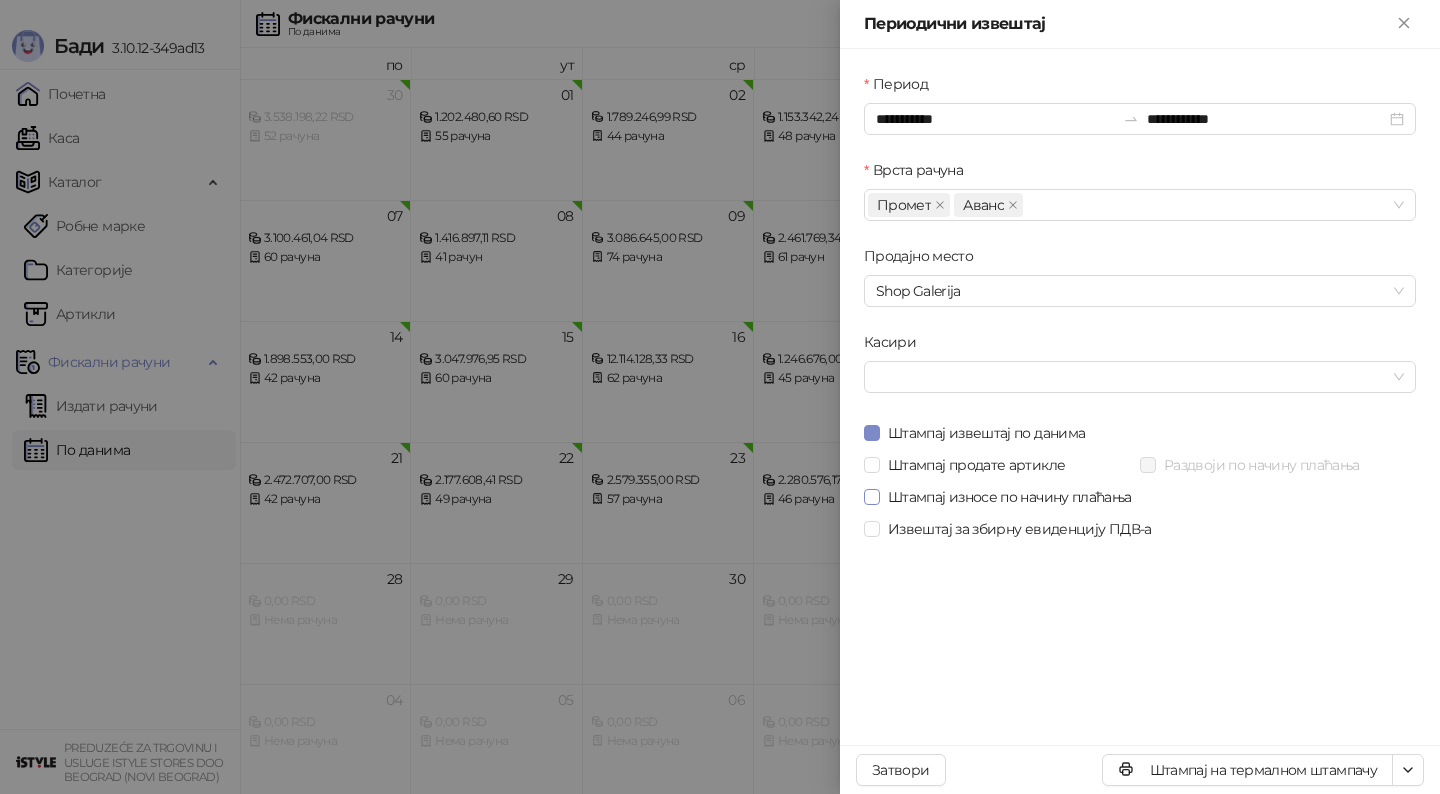 click on "Штампај износе по начину плаћања" at bounding box center (1010, 497) 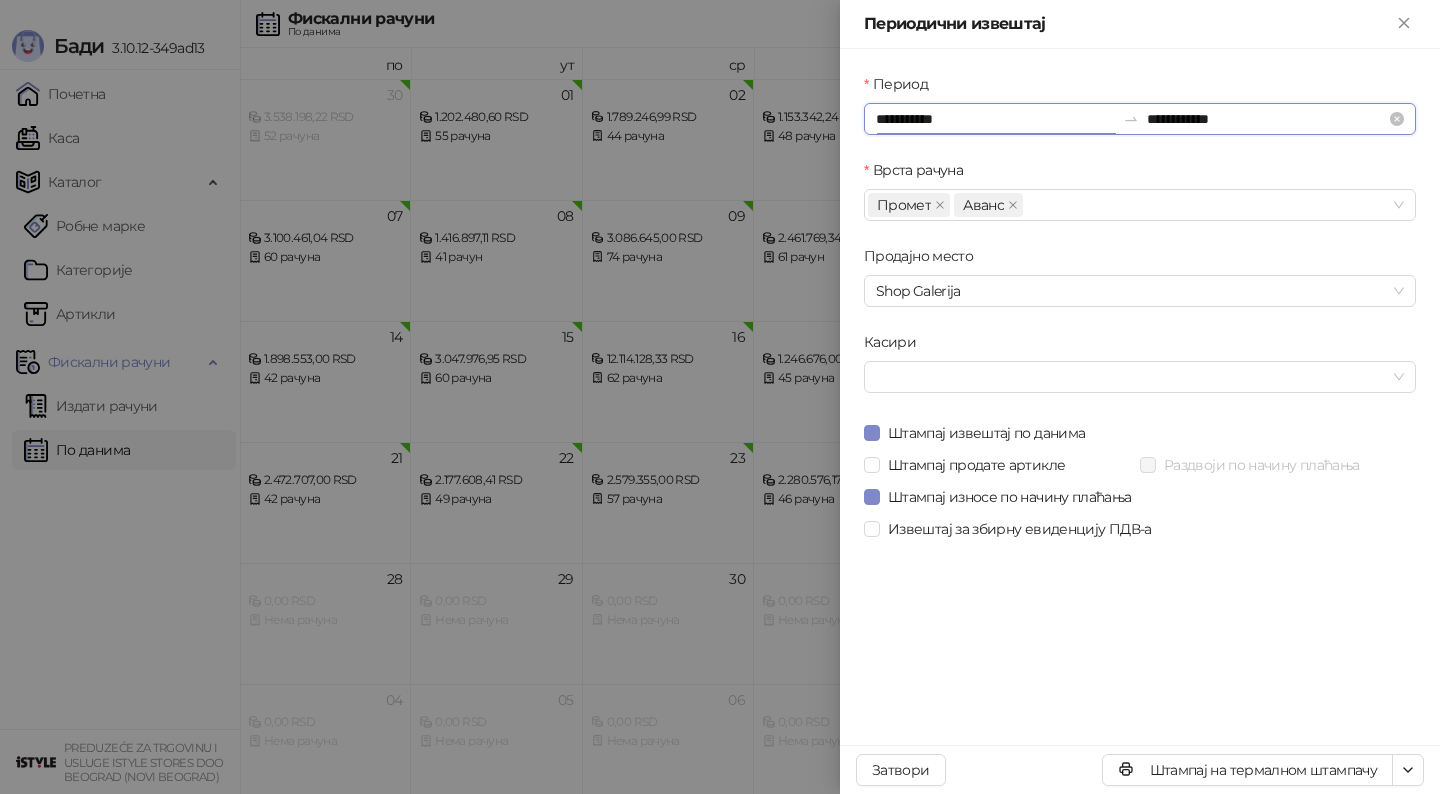 click on "**********" at bounding box center [995, 119] 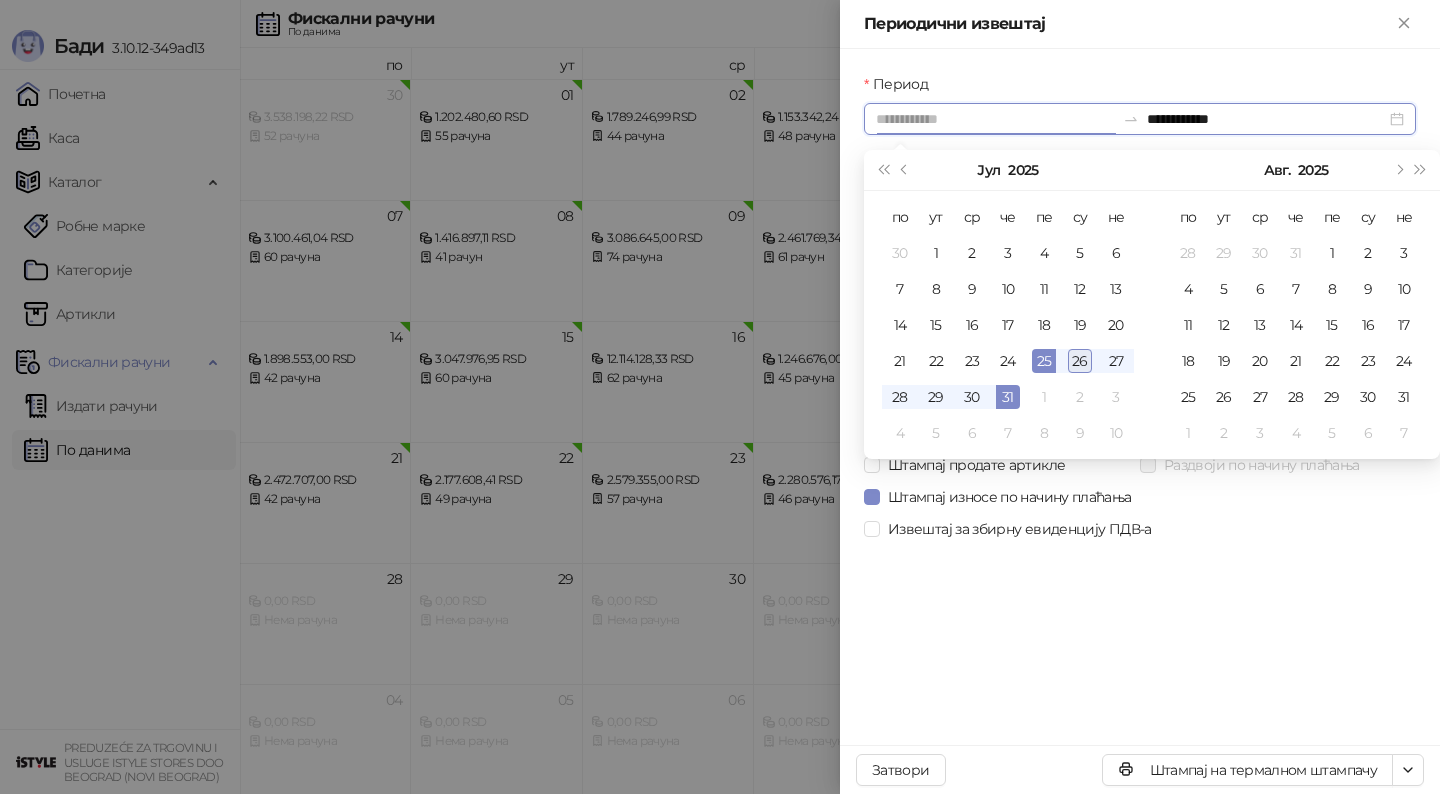 type on "**********" 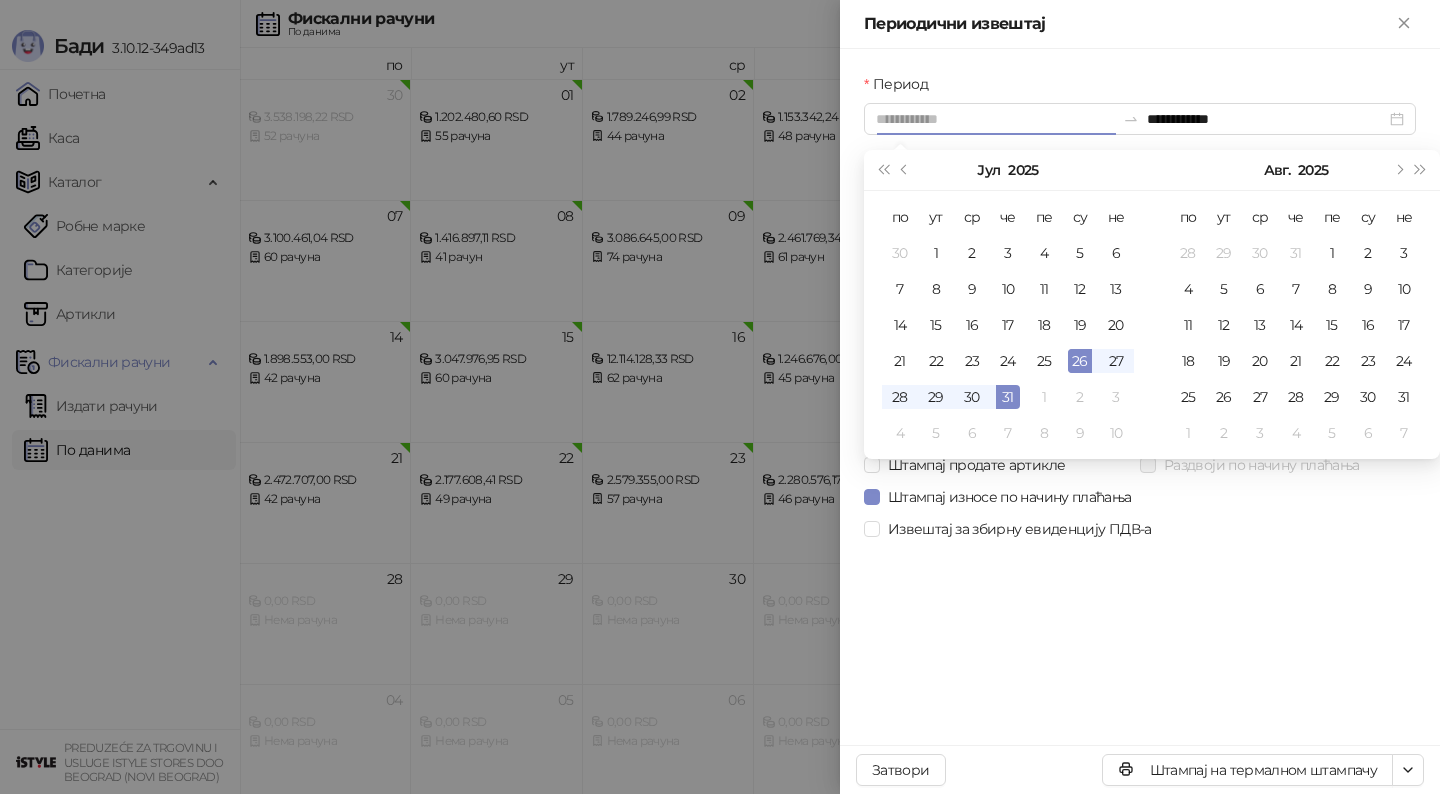 click on "26" at bounding box center (1080, 361) 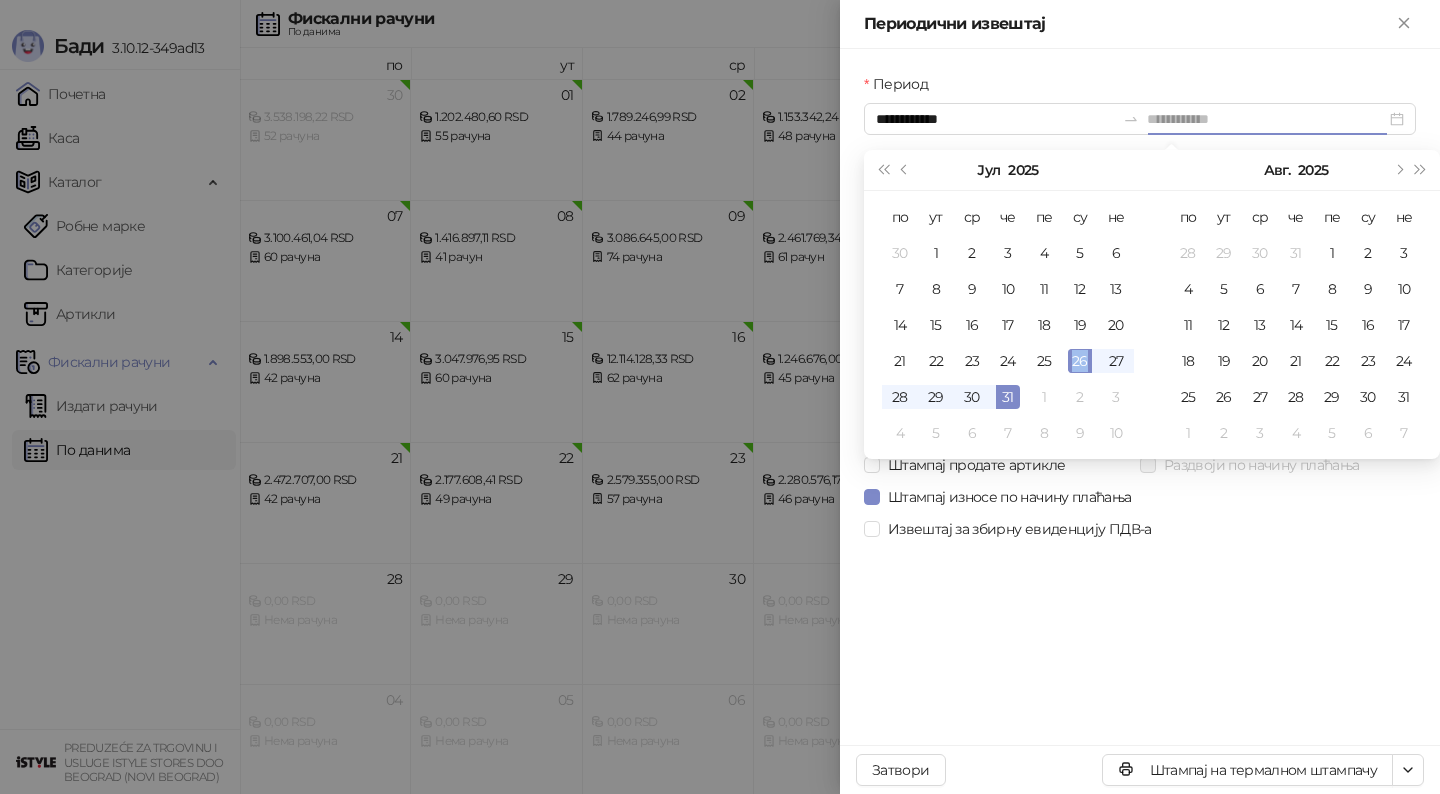 click on "26" at bounding box center [1080, 361] 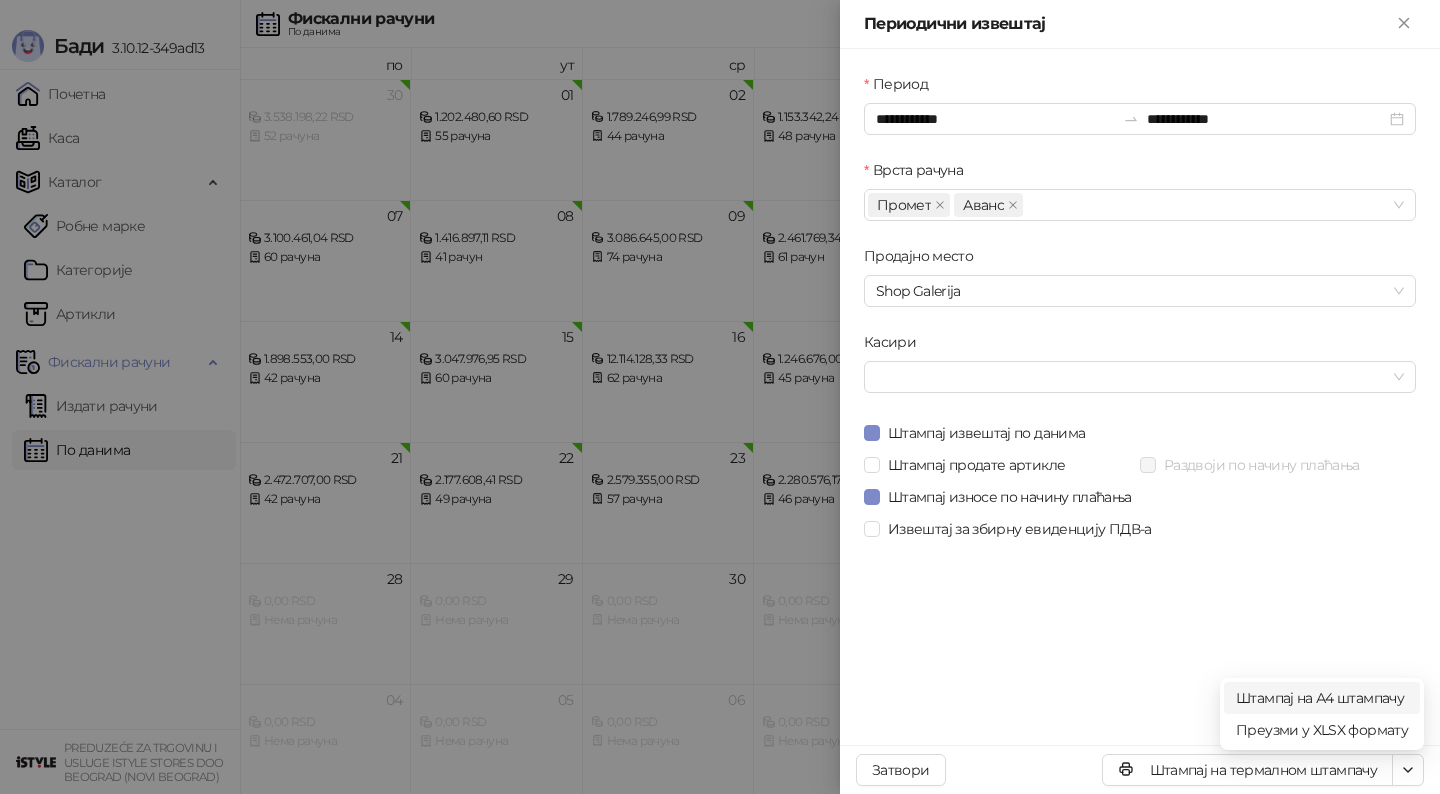 click on "Штампај на А4 штампачу" at bounding box center [1322, 698] 